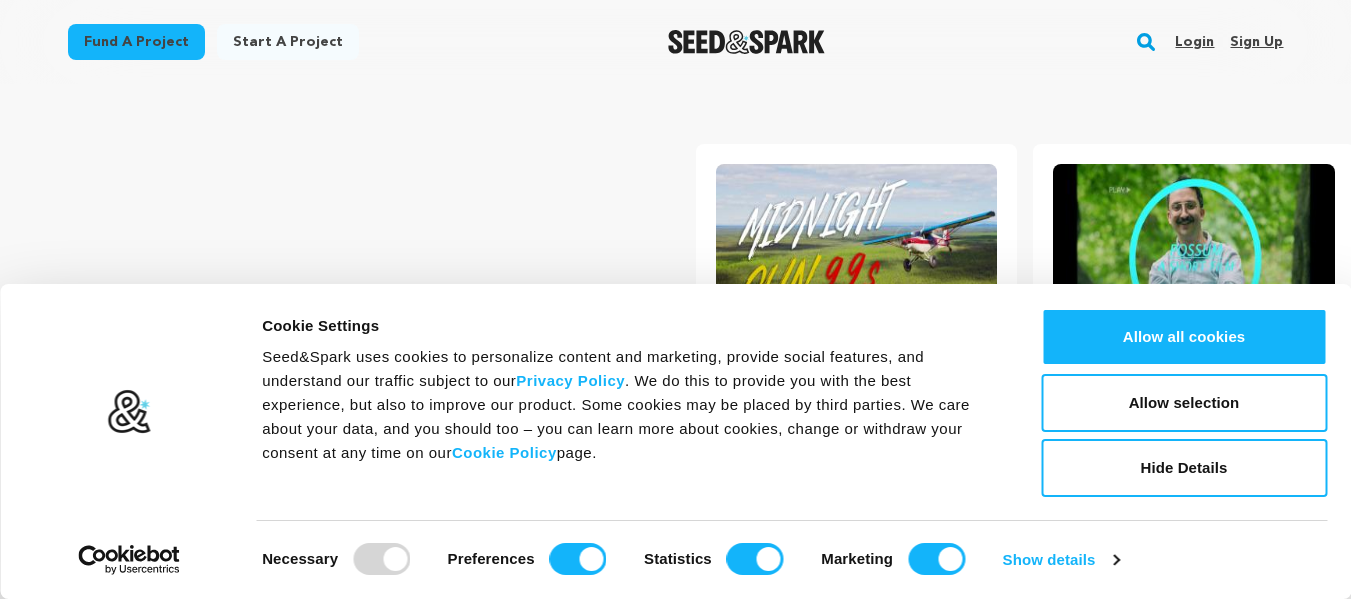 scroll, scrollTop: 0, scrollLeft: 0, axis: both 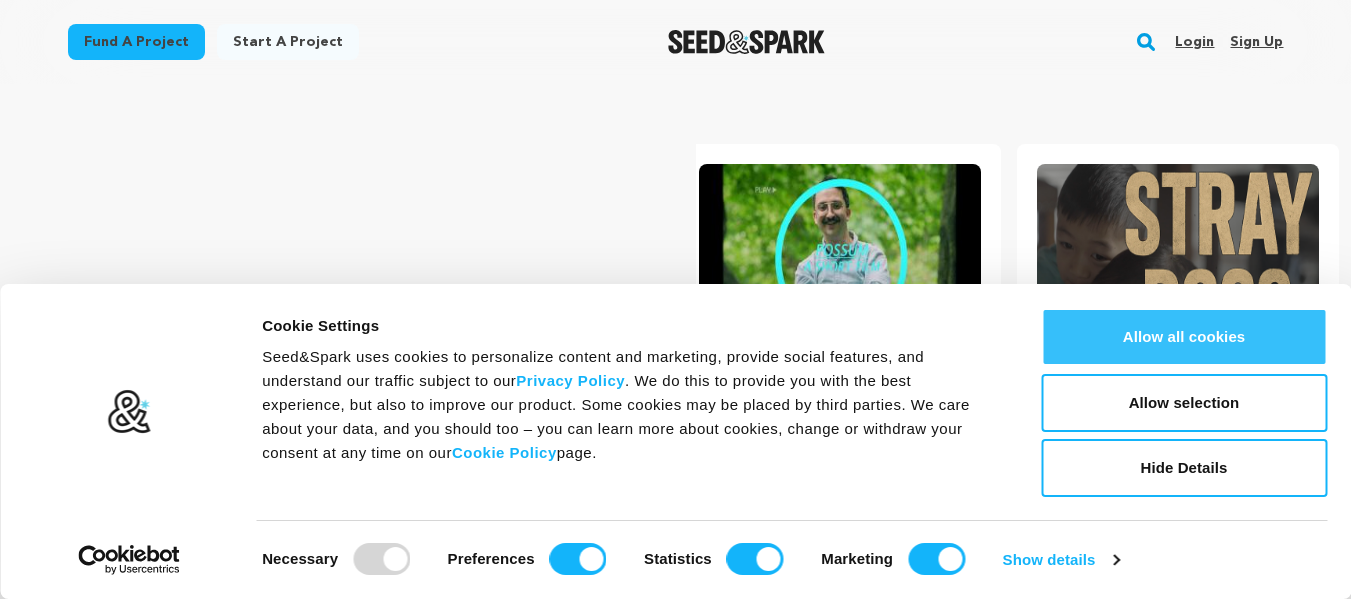 click on "Allow all cookies" at bounding box center [1184, 337] 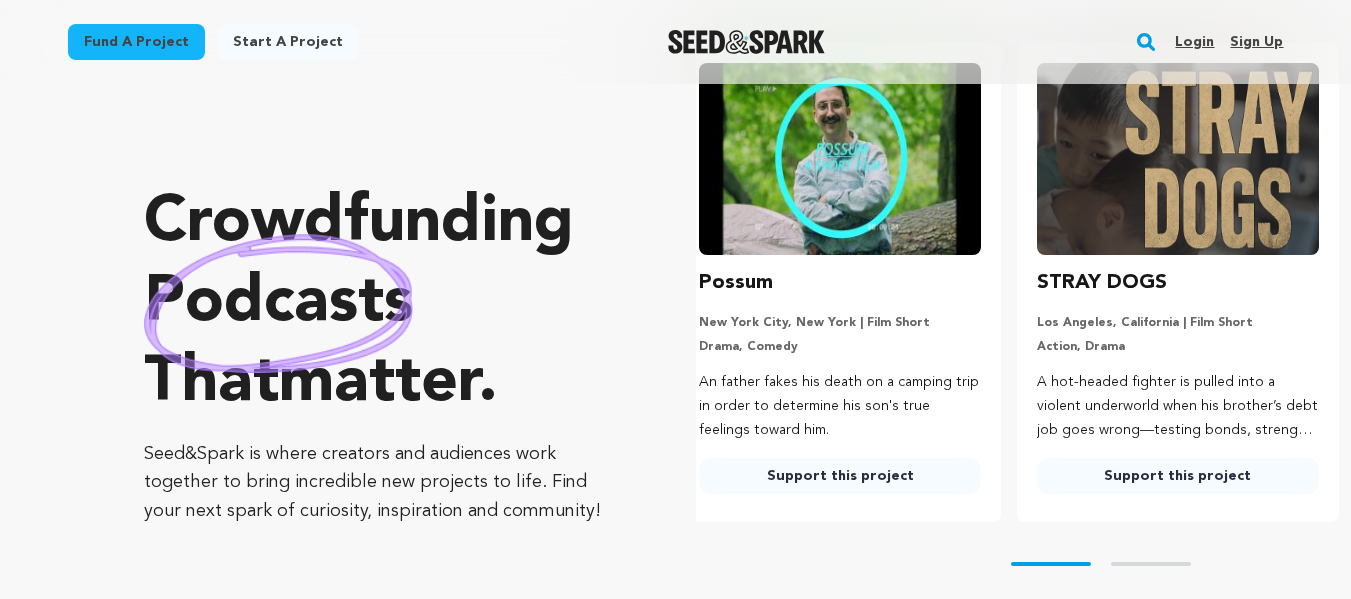 scroll, scrollTop: 128, scrollLeft: 0, axis: vertical 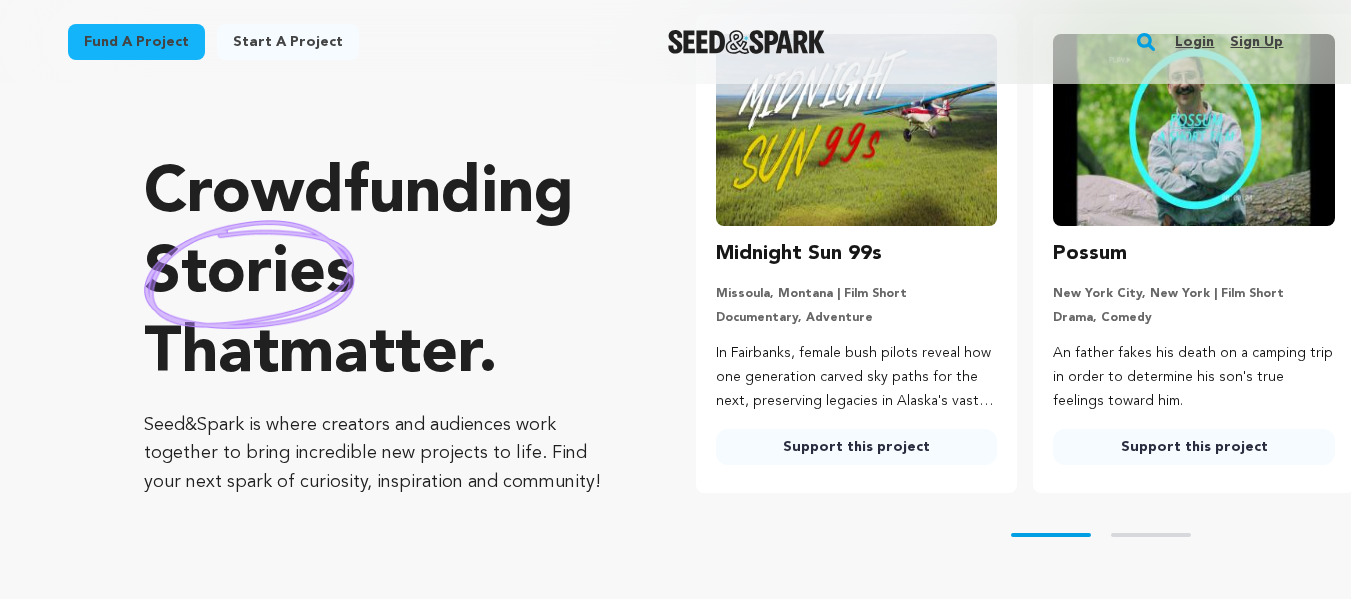 click on "Sign up" at bounding box center [1256, 42] 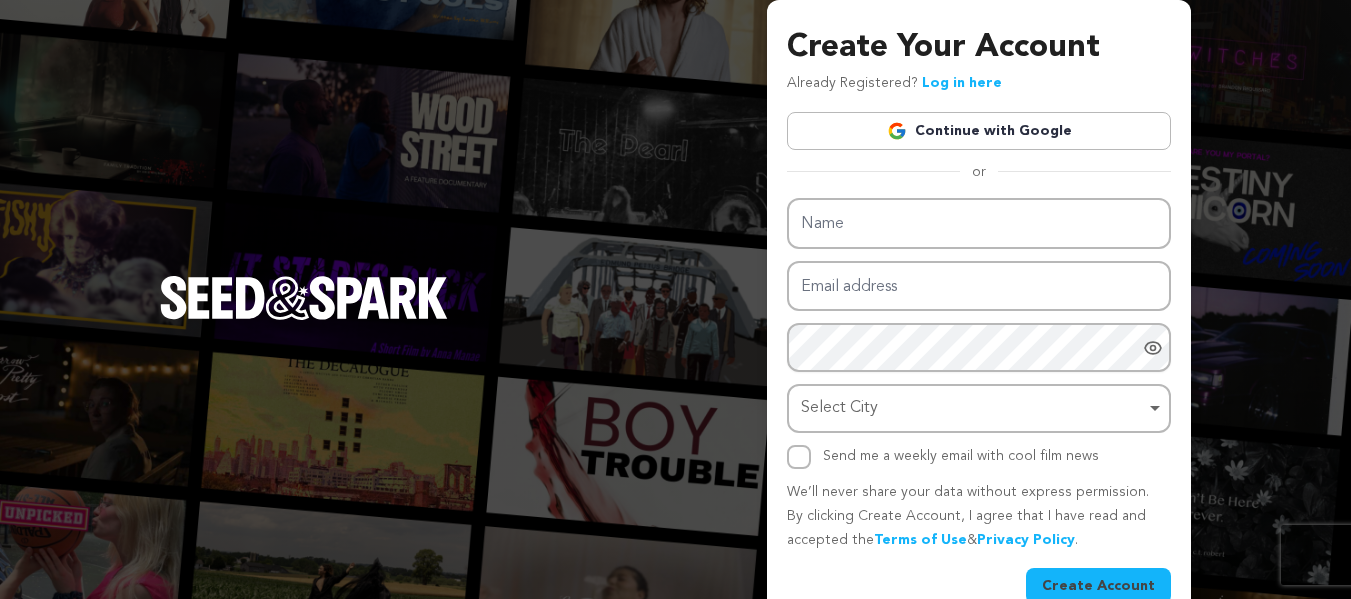 scroll, scrollTop: 0, scrollLeft: 0, axis: both 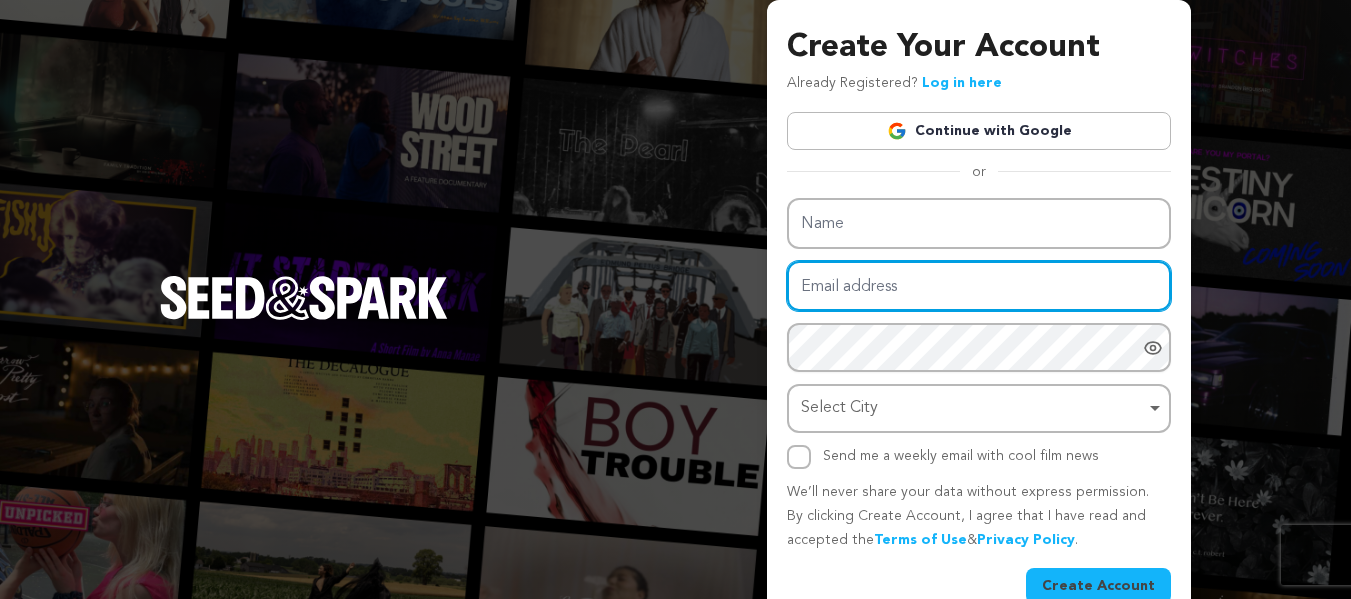 type on "[USERNAME]@example.com" 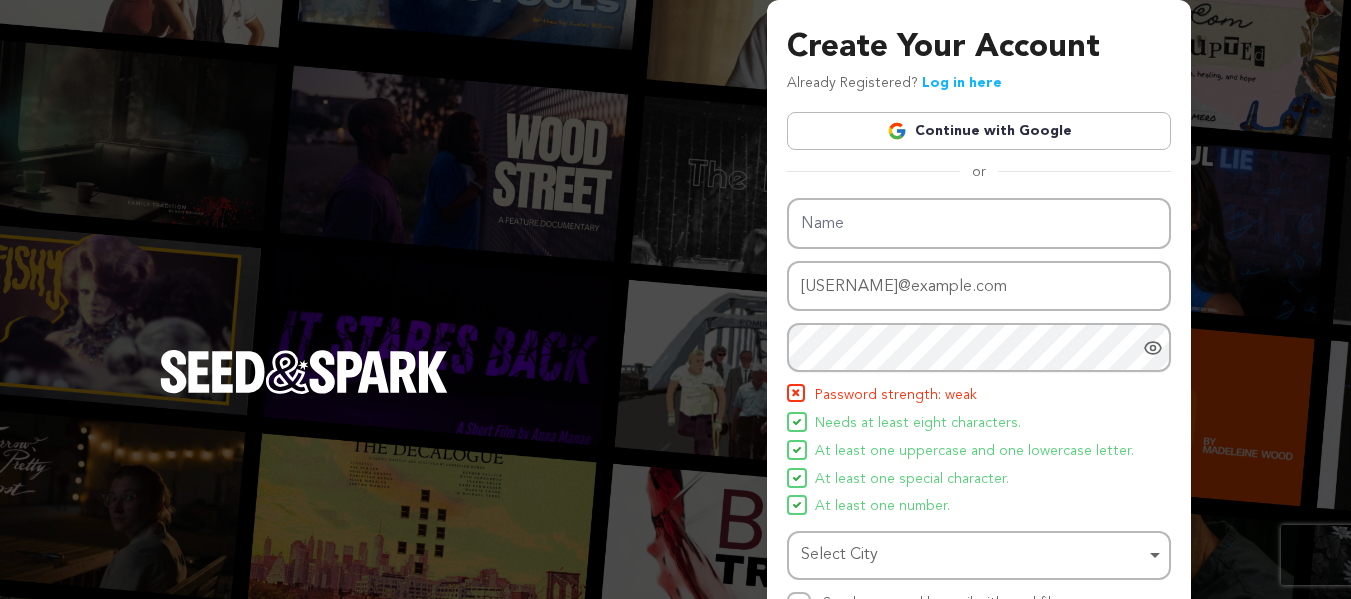 click on "Log in here" at bounding box center [962, 83] 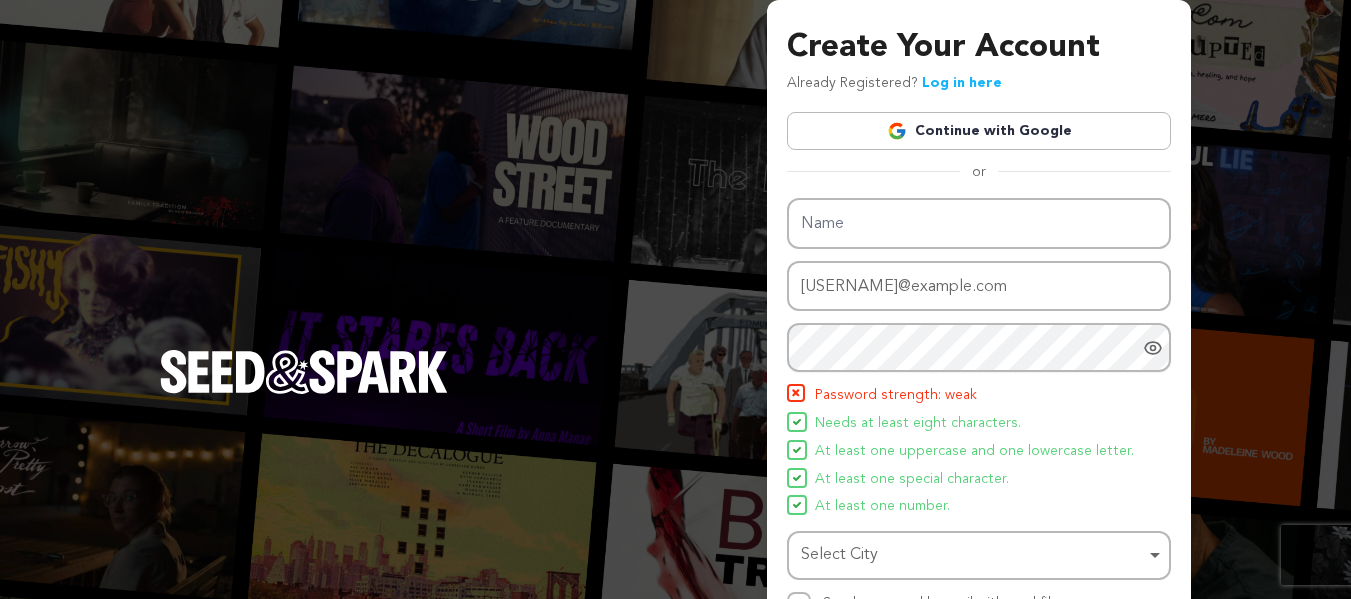 scroll, scrollTop: 0, scrollLeft: 0, axis: both 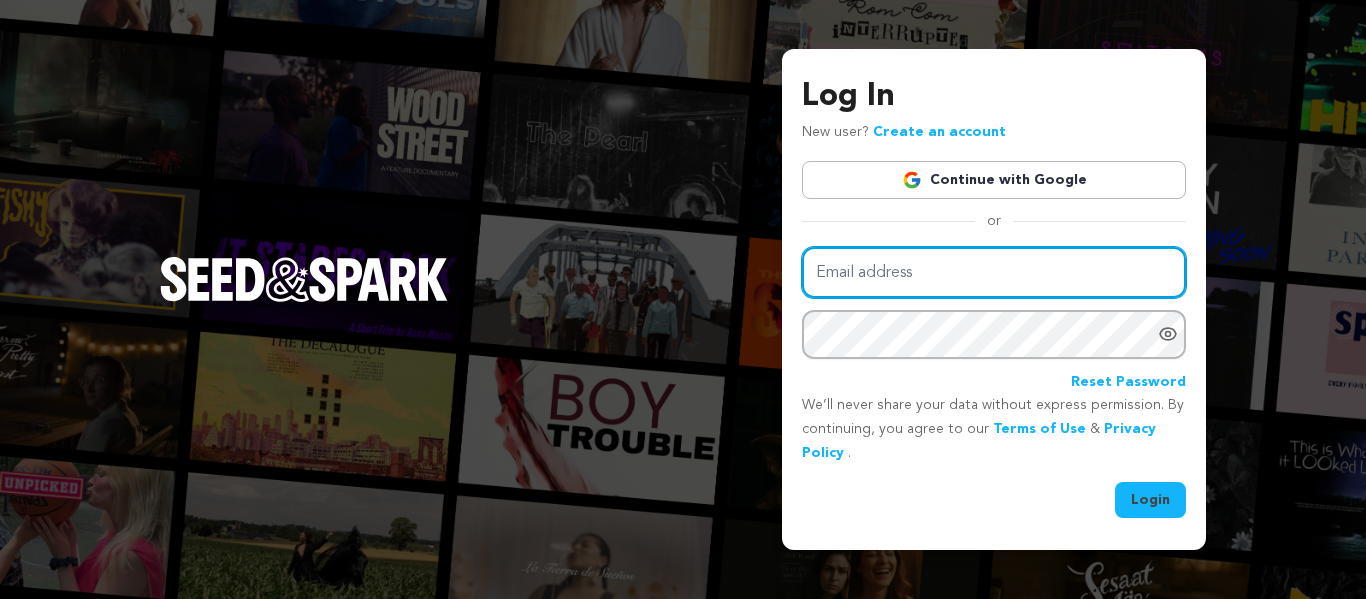 type on "[USERNAME]@example.com" 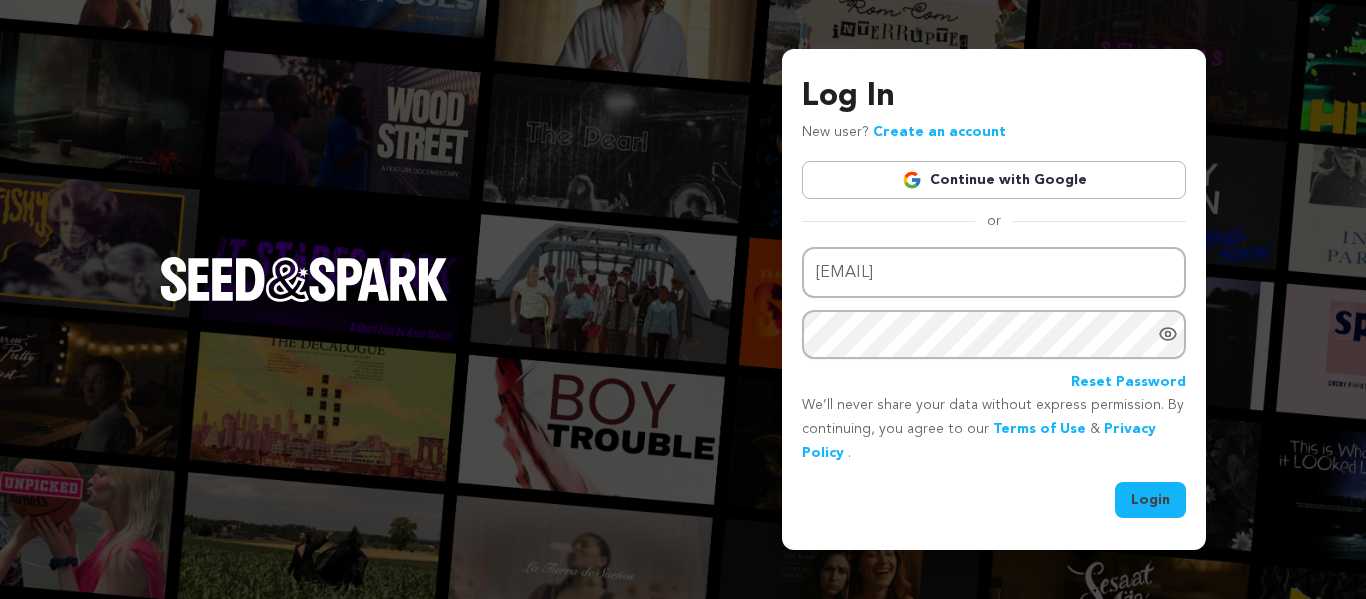 click on "Login" at bounding box center (1150, 500) 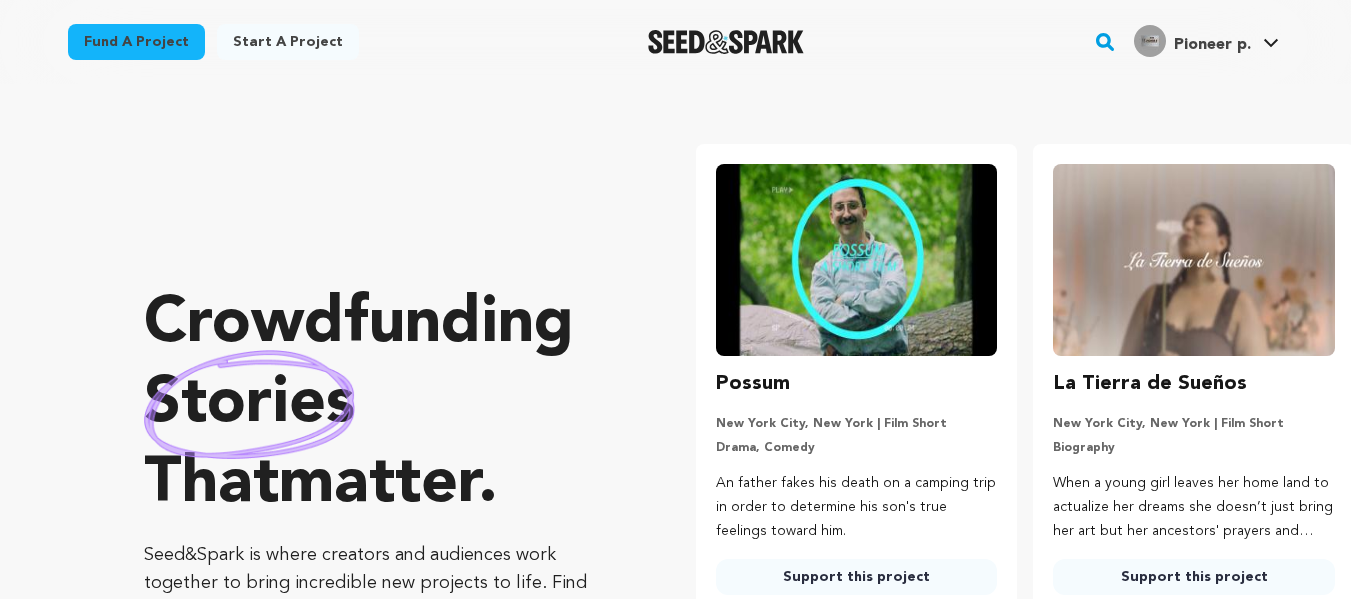 scroll, scrollTop: 0, scrollLeft: 0, axis: both 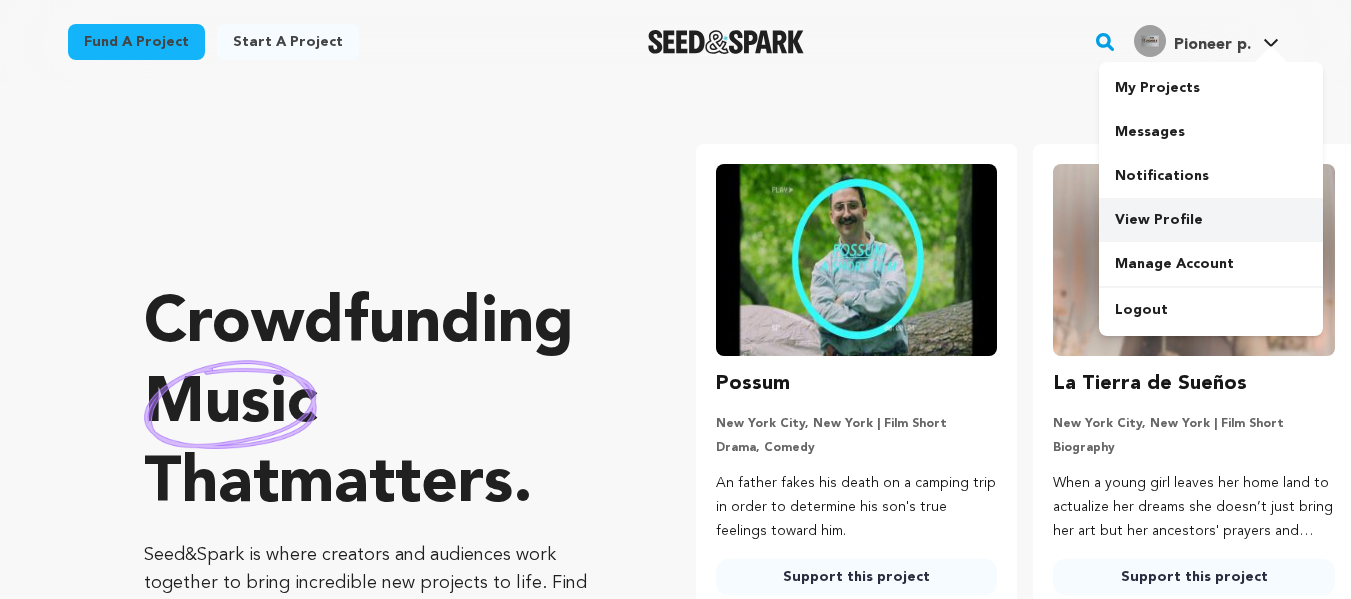 click on "View Profile" at bounding box center [1211, 220] 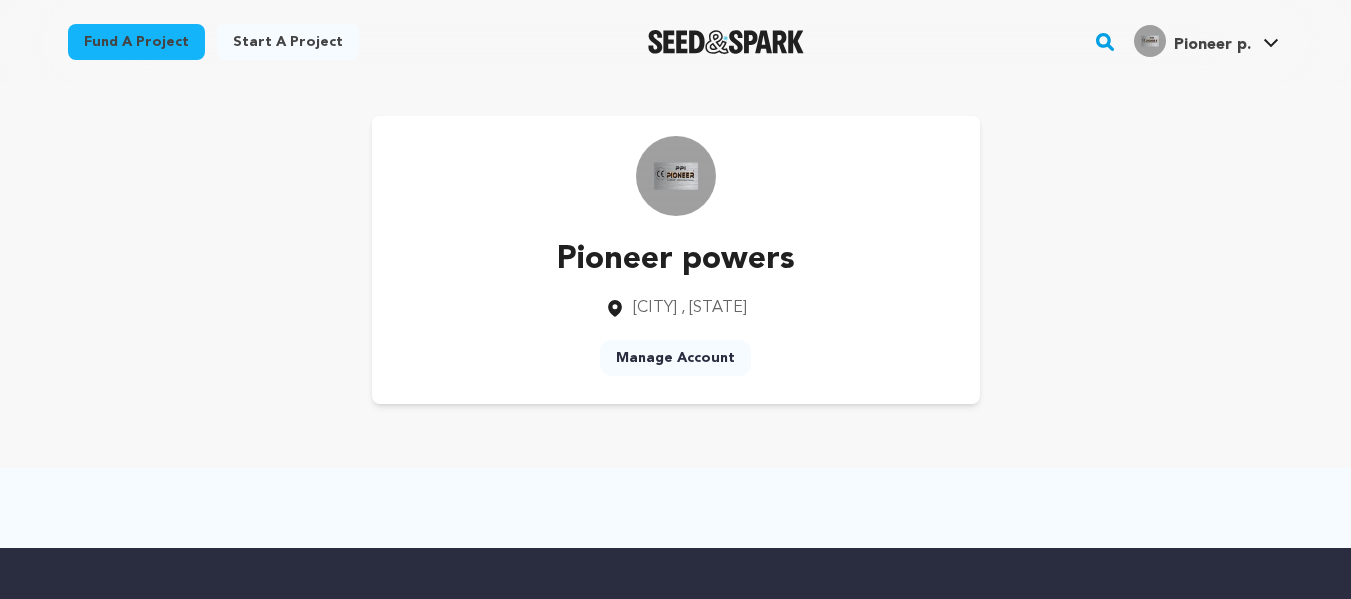 scroll, scrollTop: 0, scrollLeft: 0, axis: both 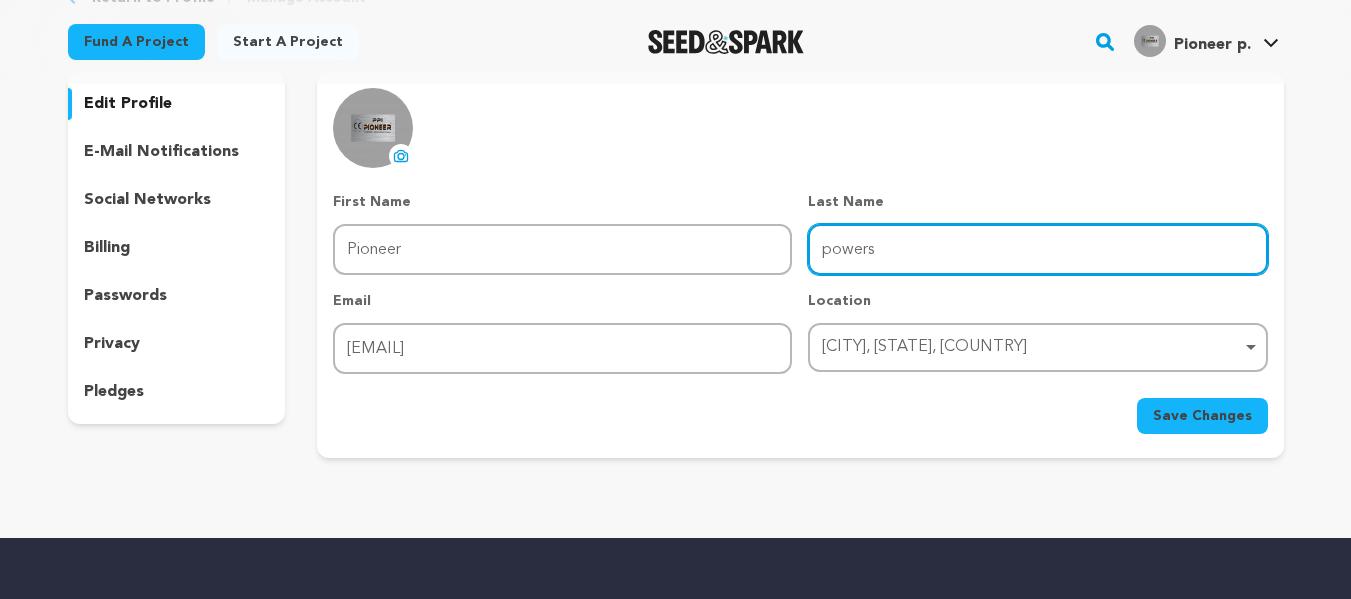 click on "powers" at bounding box center (1037, 249) 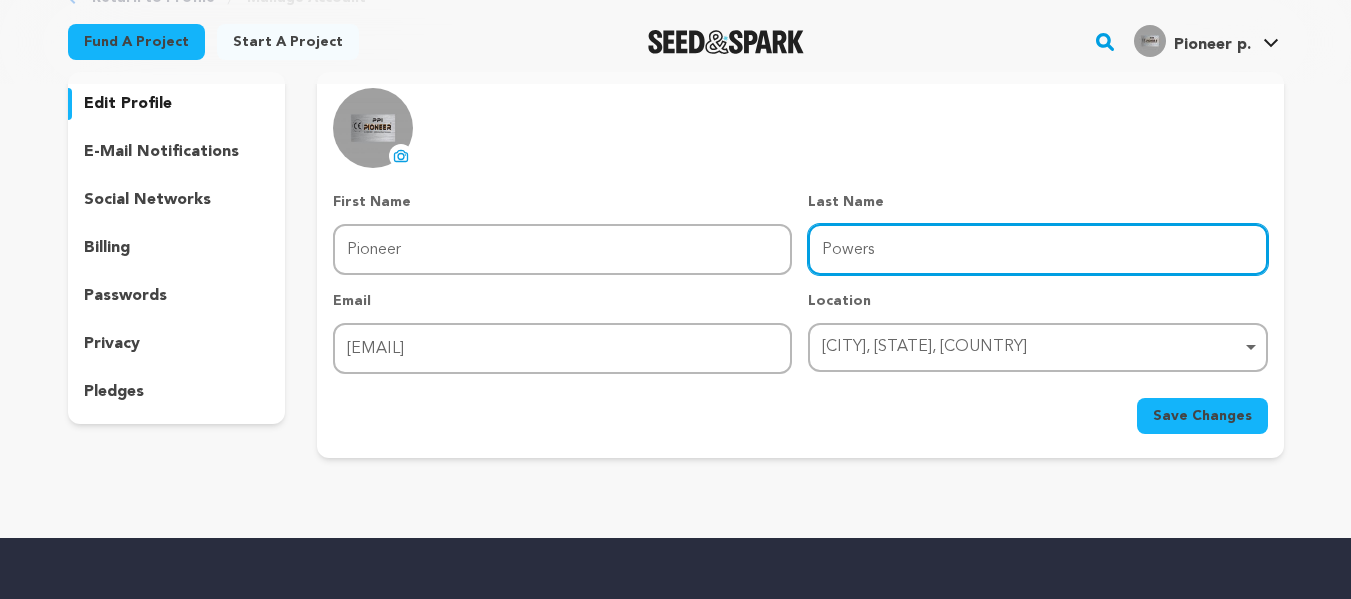 click on "Powers" at bounding box center (1037, 249) 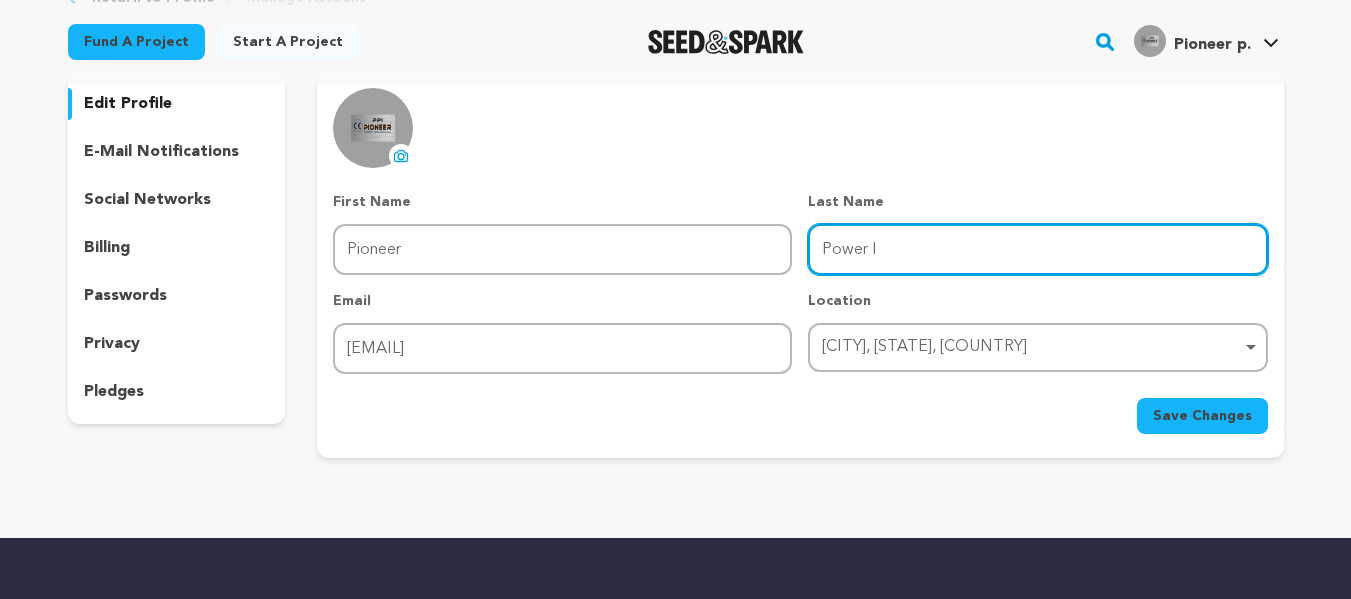 type on "Power International" 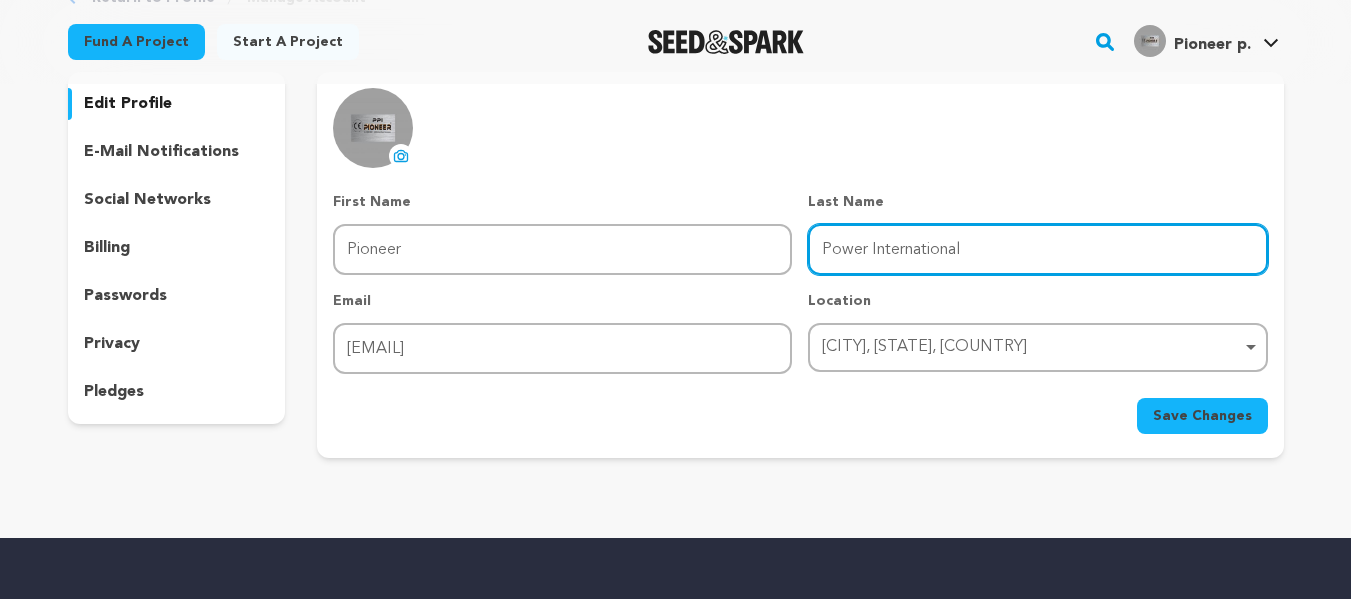 click on "Thane, Maharashtra, India  Thane, Maharashtra, India Remove item" at bounding box center [1037, 347] 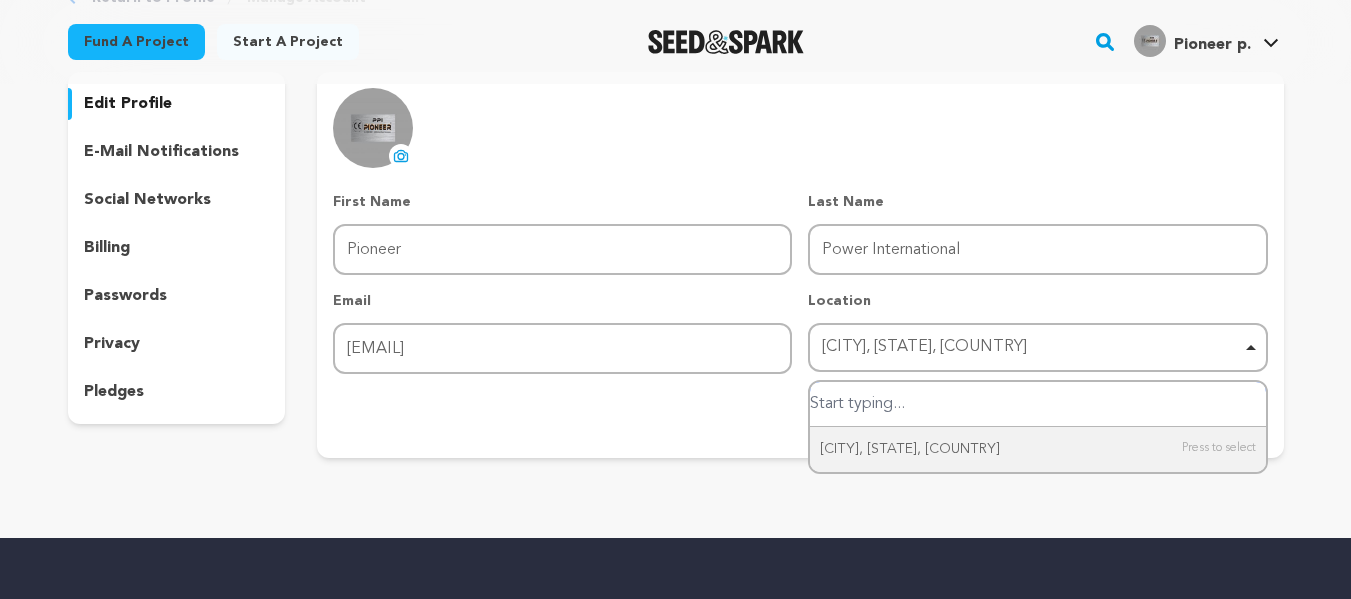 click on "Thane, Maharashtra, India  Thane, Maharashtra, India Remove item" at bounding box center [1037, 347] 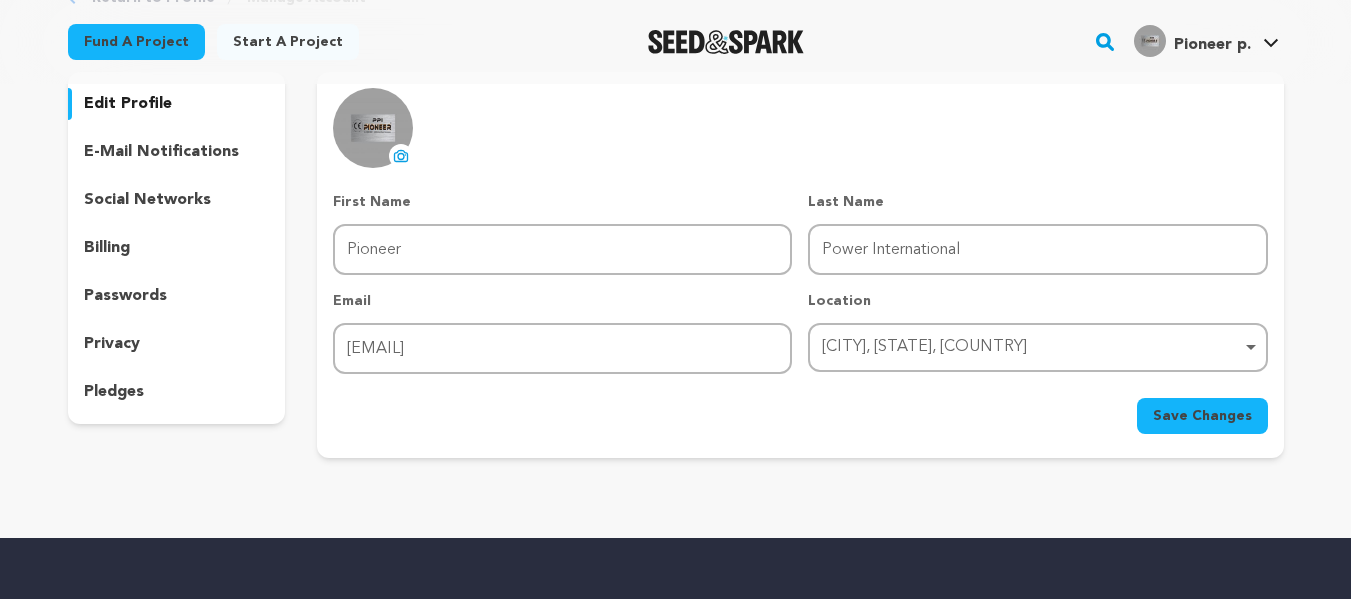 click on "Save Changes" at bounding box center (1202, 416) 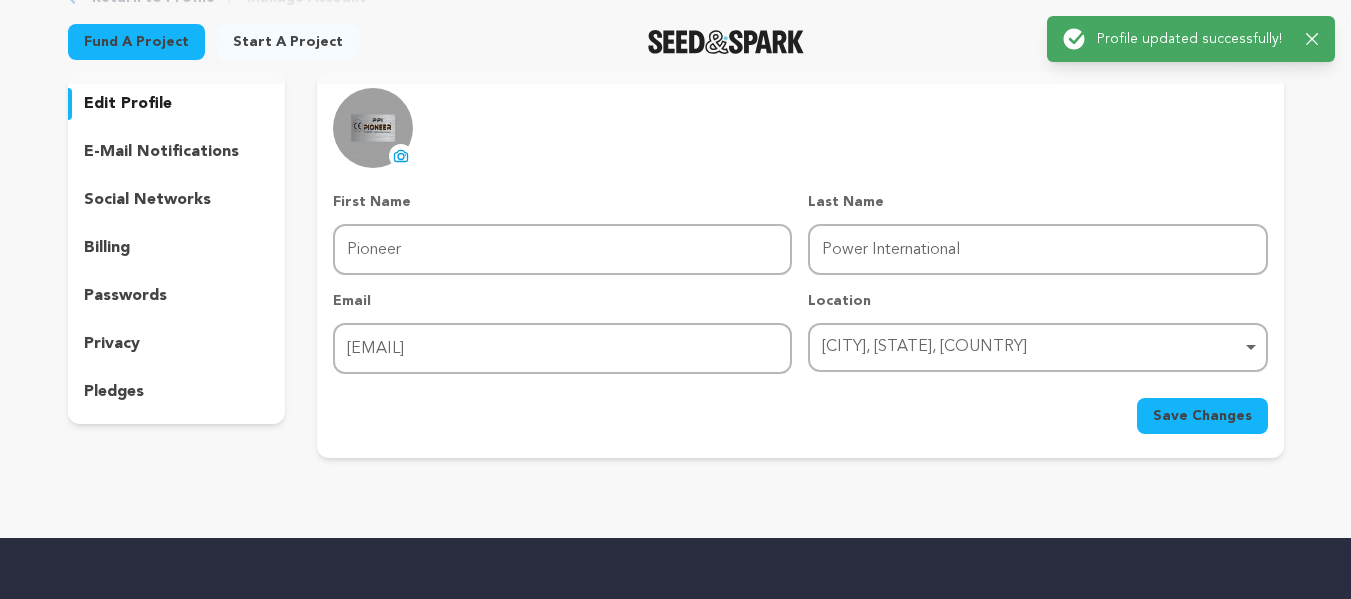 scroll, scrollTop: 0, scrollLeft: 0, axis: both 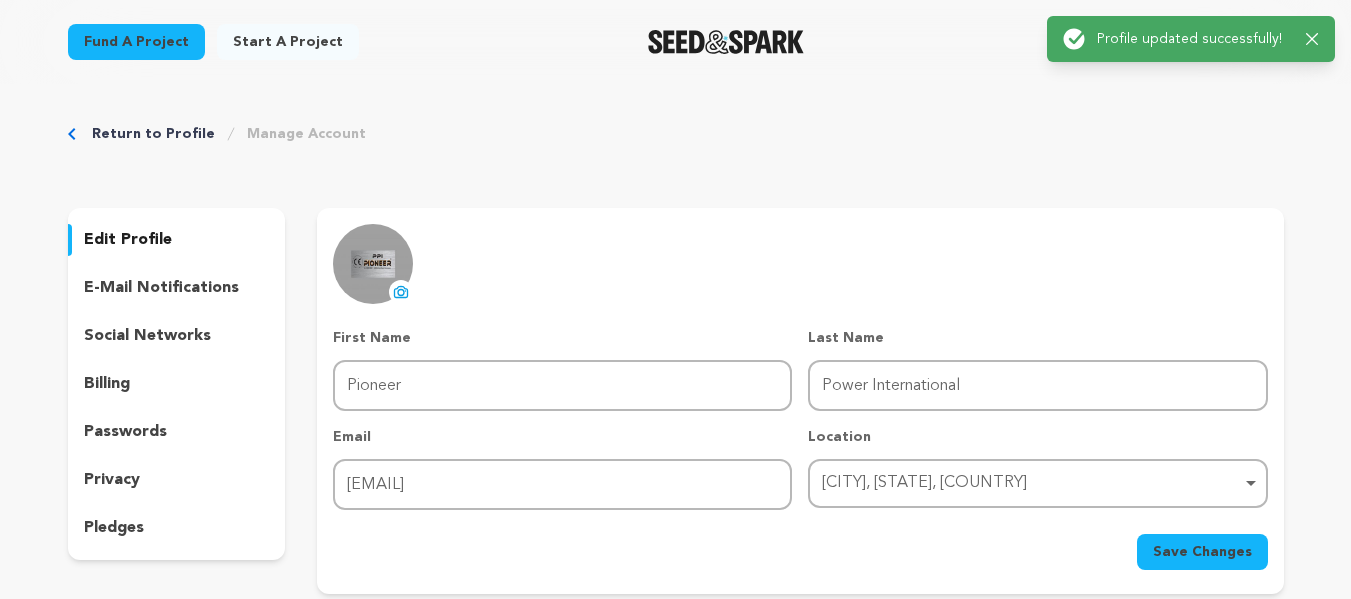 click on "Success:
Info:
Warning:
Error:
Profile updated successfully!
Close notification" at bounding box center [1191, 39] 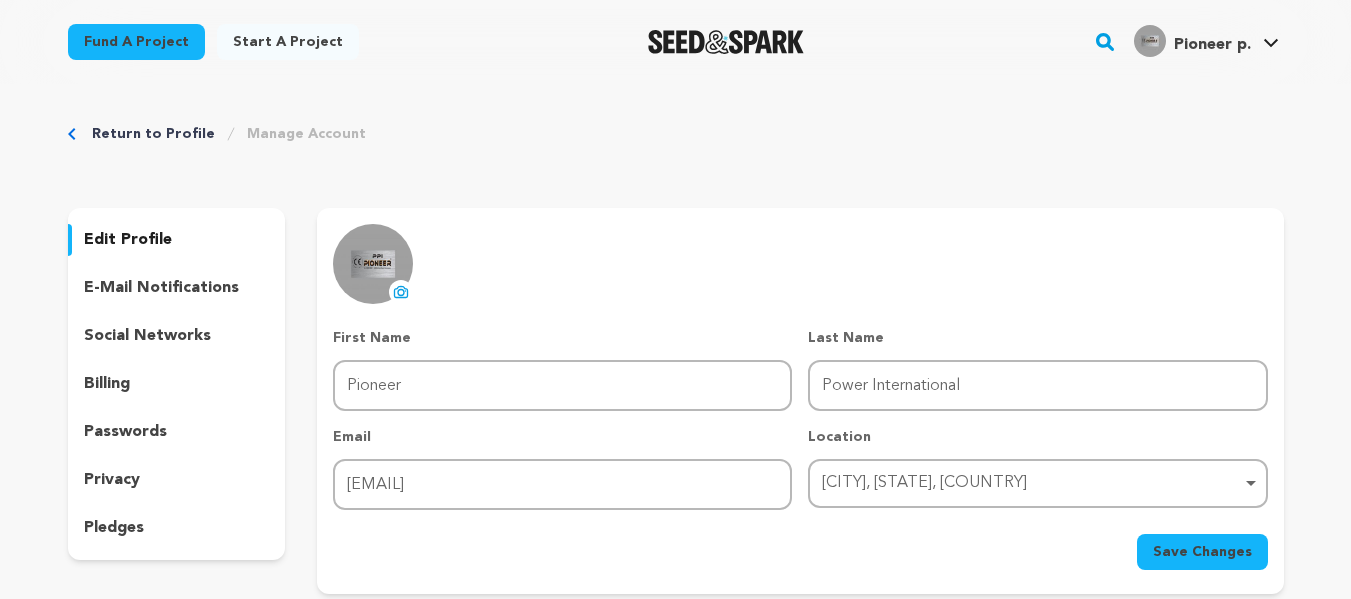 click on "Return to Profile" at bounding box center (153, 134) 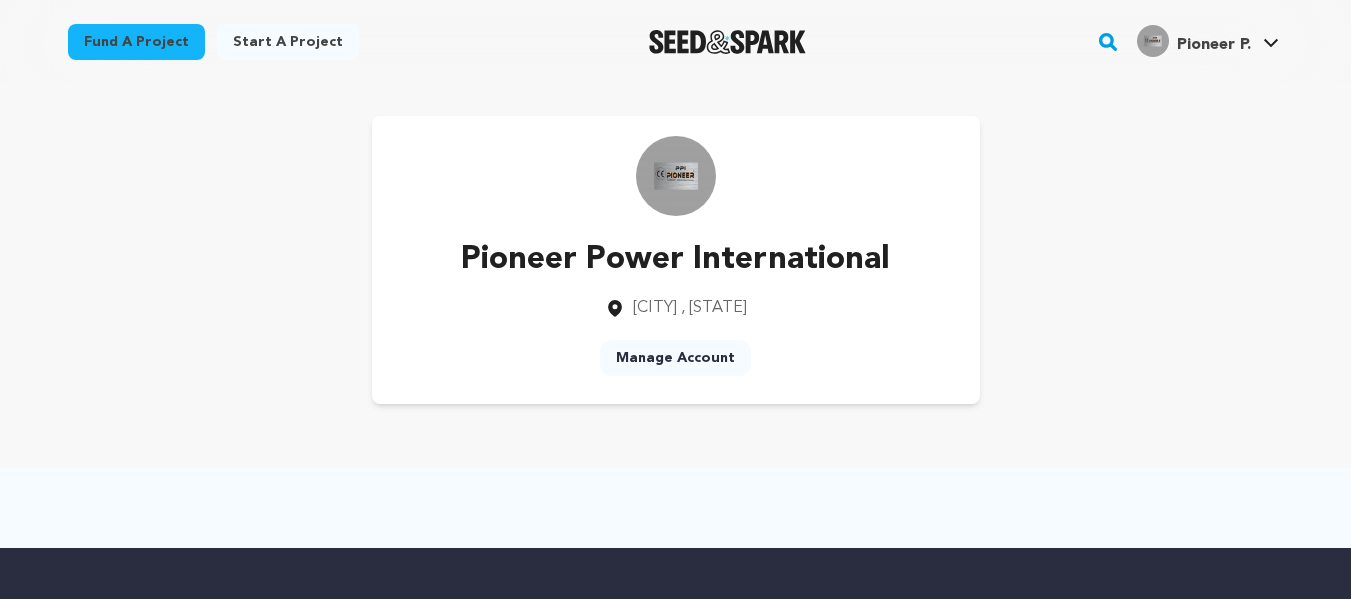 scroll, scrollTop: 0, scrollLeft: 0, axis: both 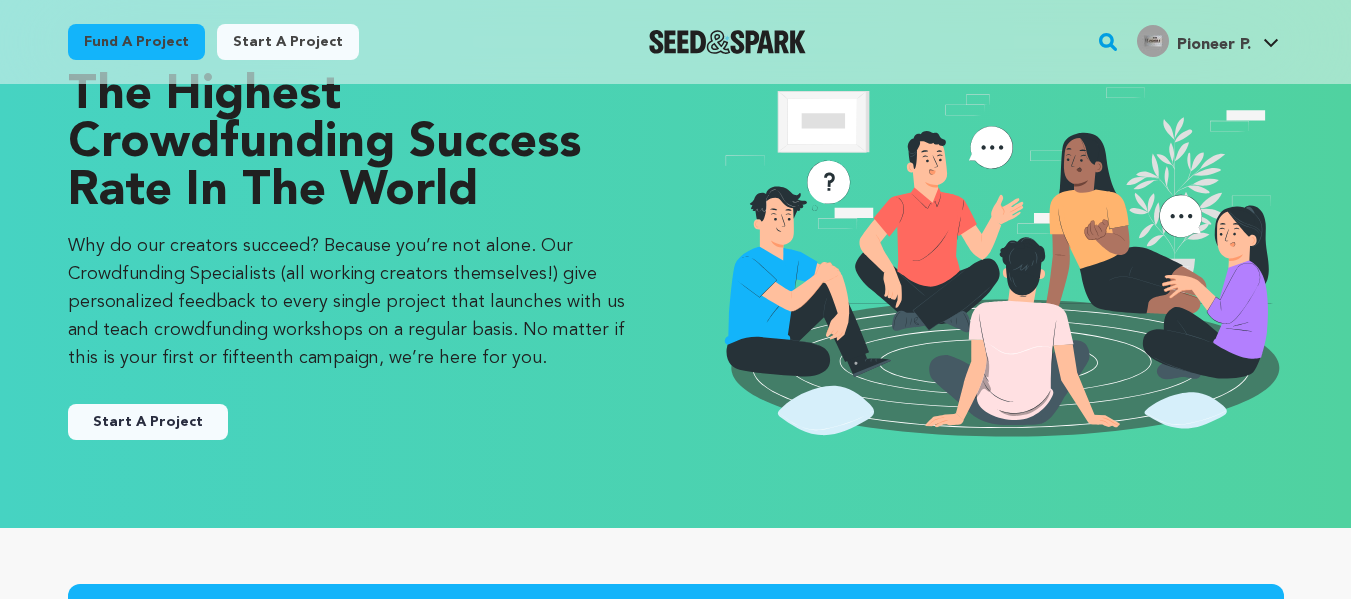 click on "Start A Project" at bounding box center (148, 422) 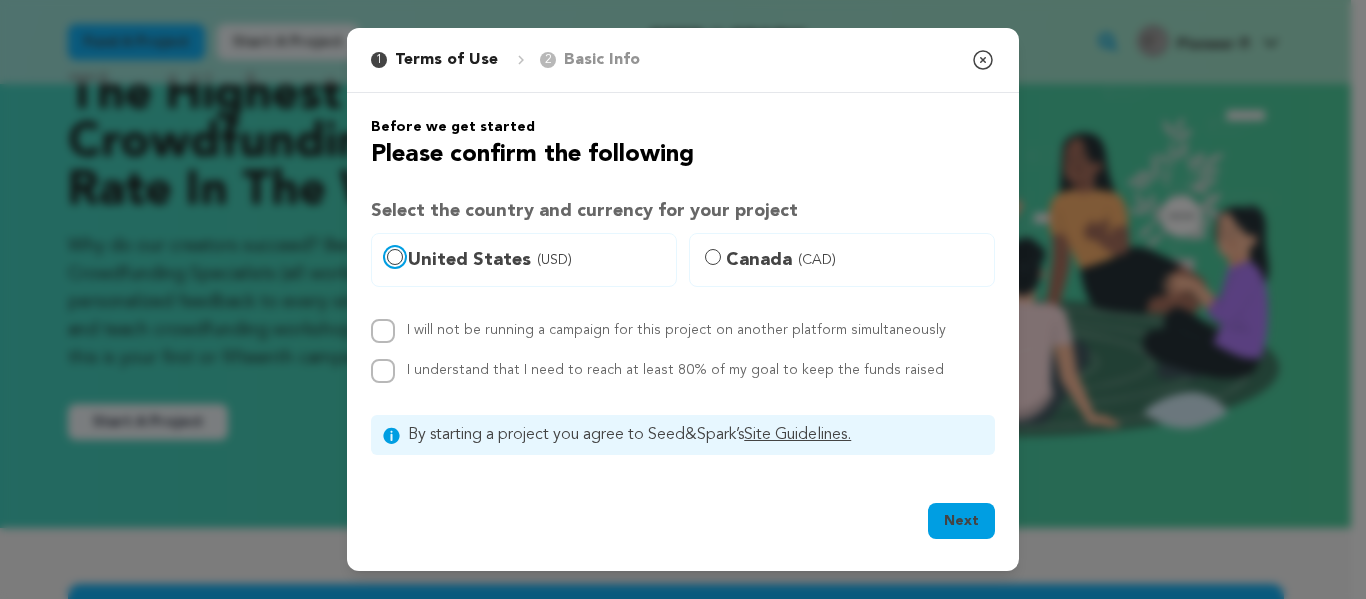 click on "United States
(USD)" at bounding box center [395, 257] 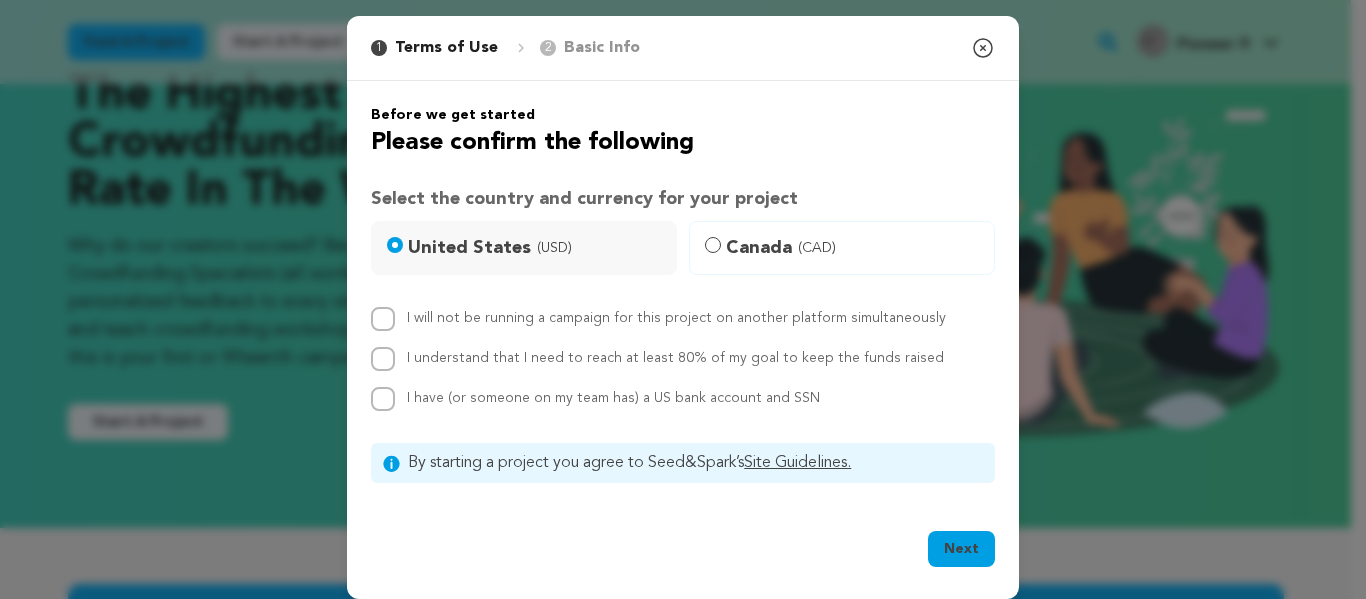 click on "Next" at bounding box center (961, 549) 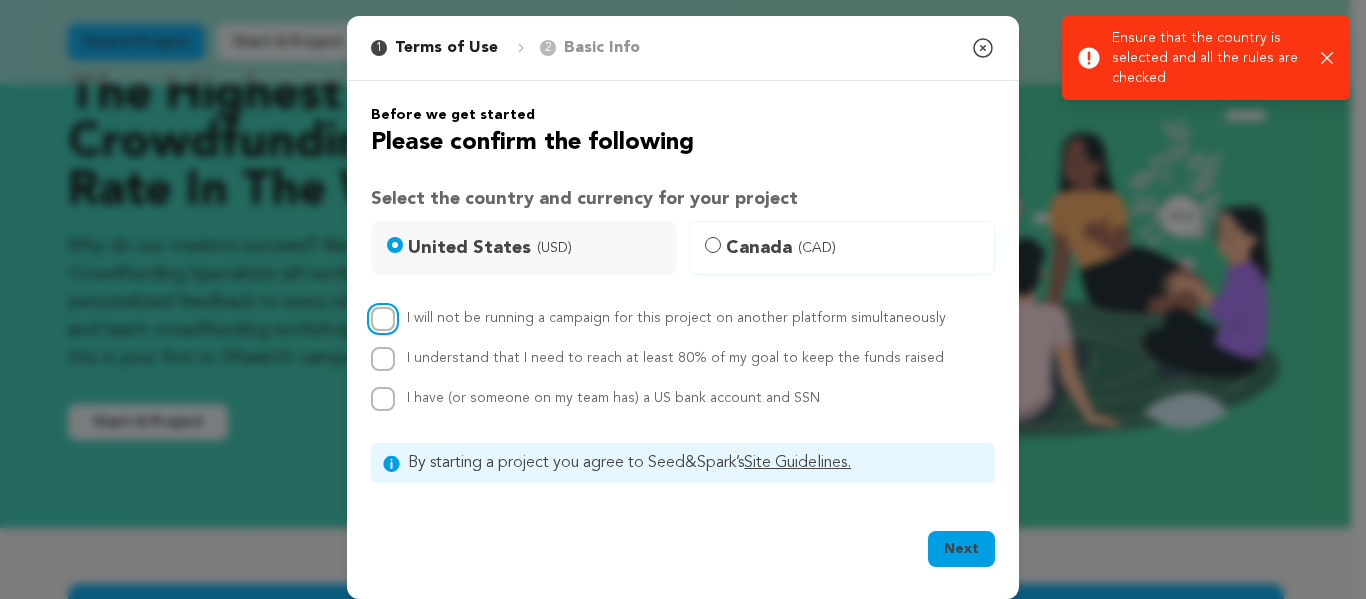 click on "I will not be running a campaign for this project on another platform
simultaneously" at bounding box center [383, 319] 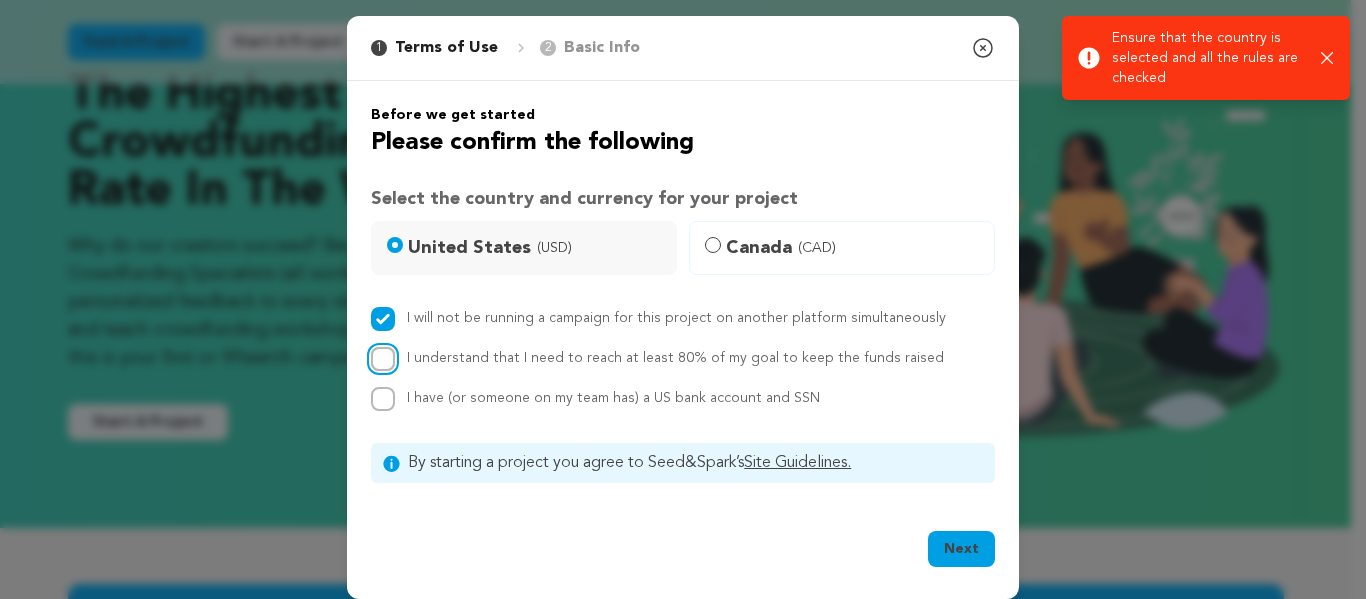 click on "I understand that I need to reach at least 80% of my goal to keep the
funds raised" at bounding box center [383, 359] 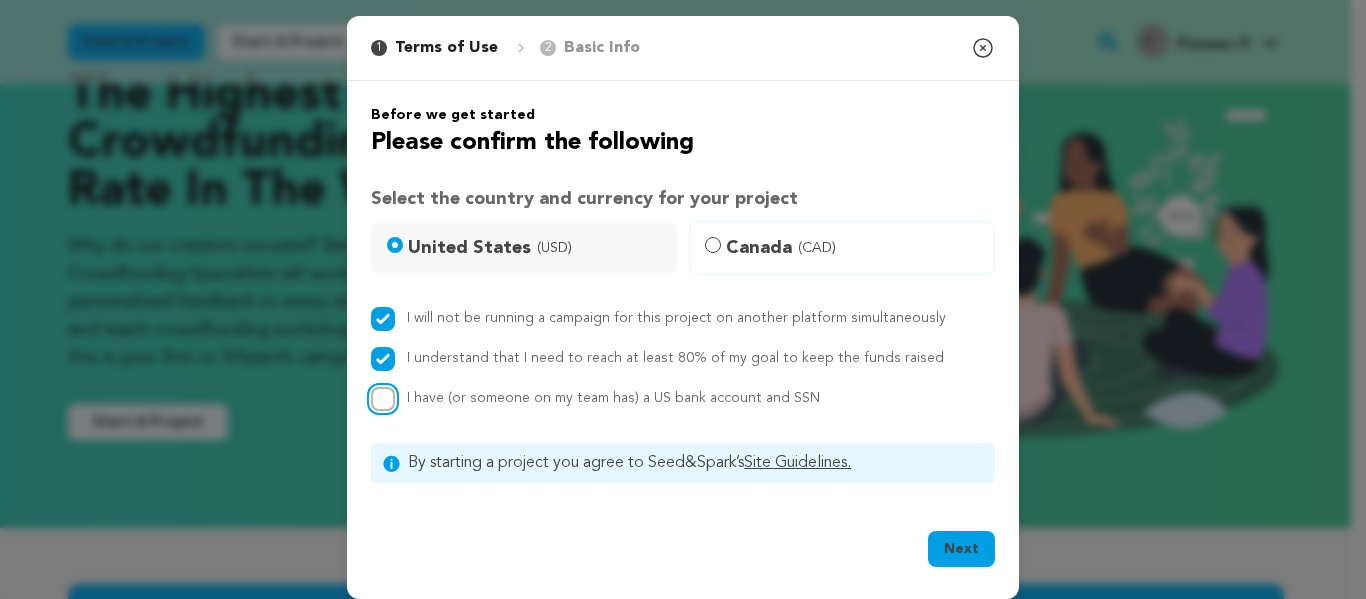 click on "I have (or someone on my team has) a US bank account and SSN" at bounding box center (383, 399) 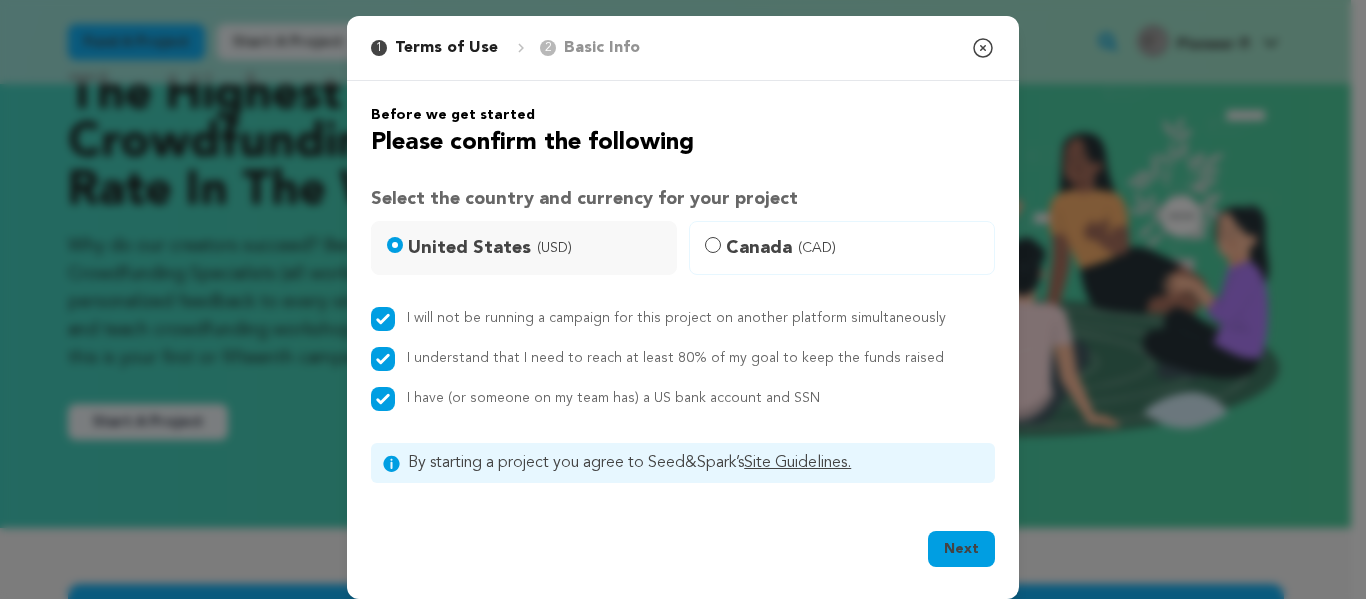 click on "Next" at bounding box center [961, 549] 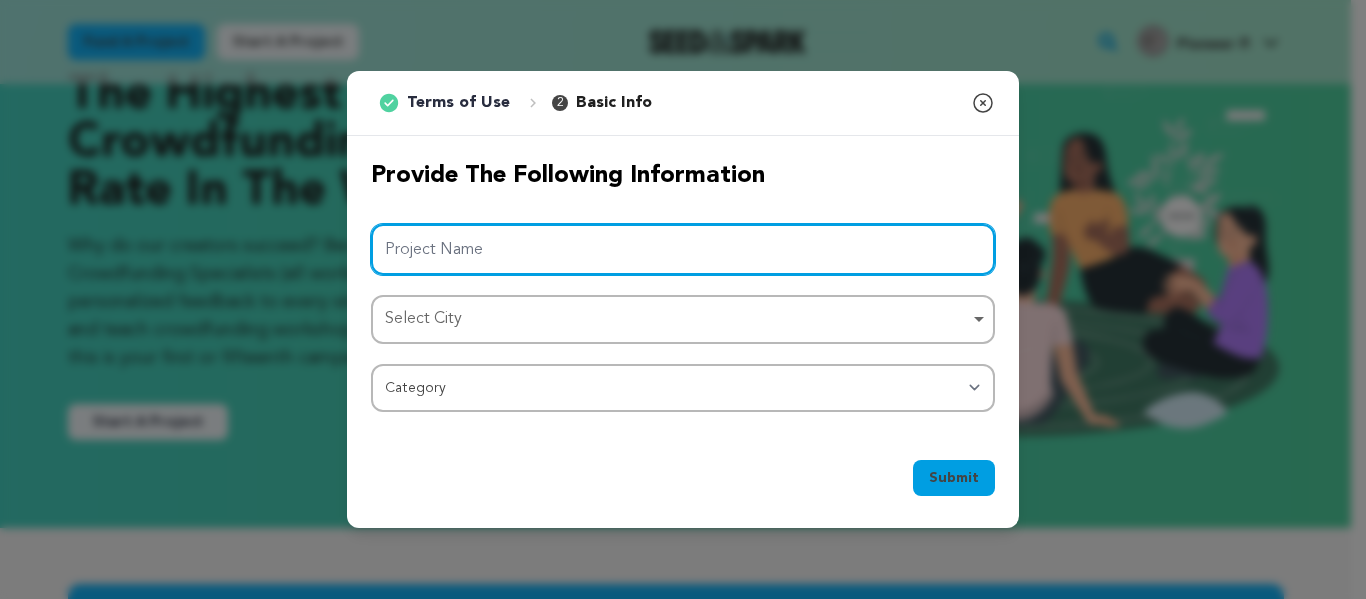 click on "Project Name" at bounding box center [683, 249] 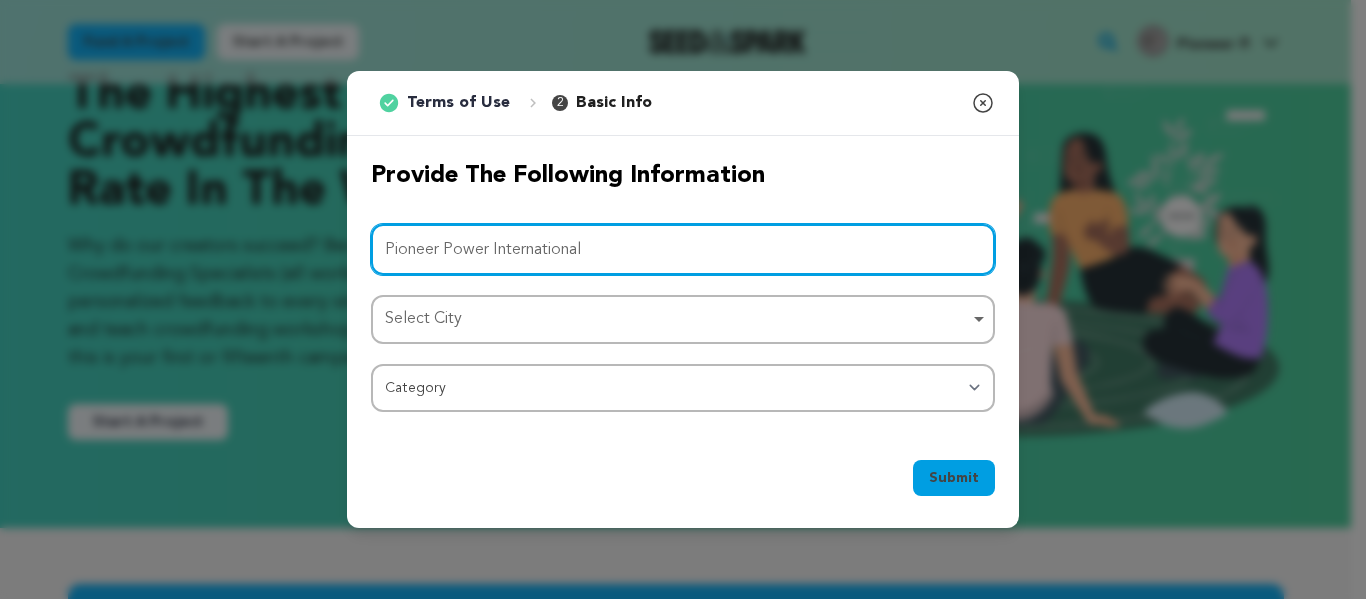 click on "Select City  Select City Remove item" at bounding box center (683, 319) 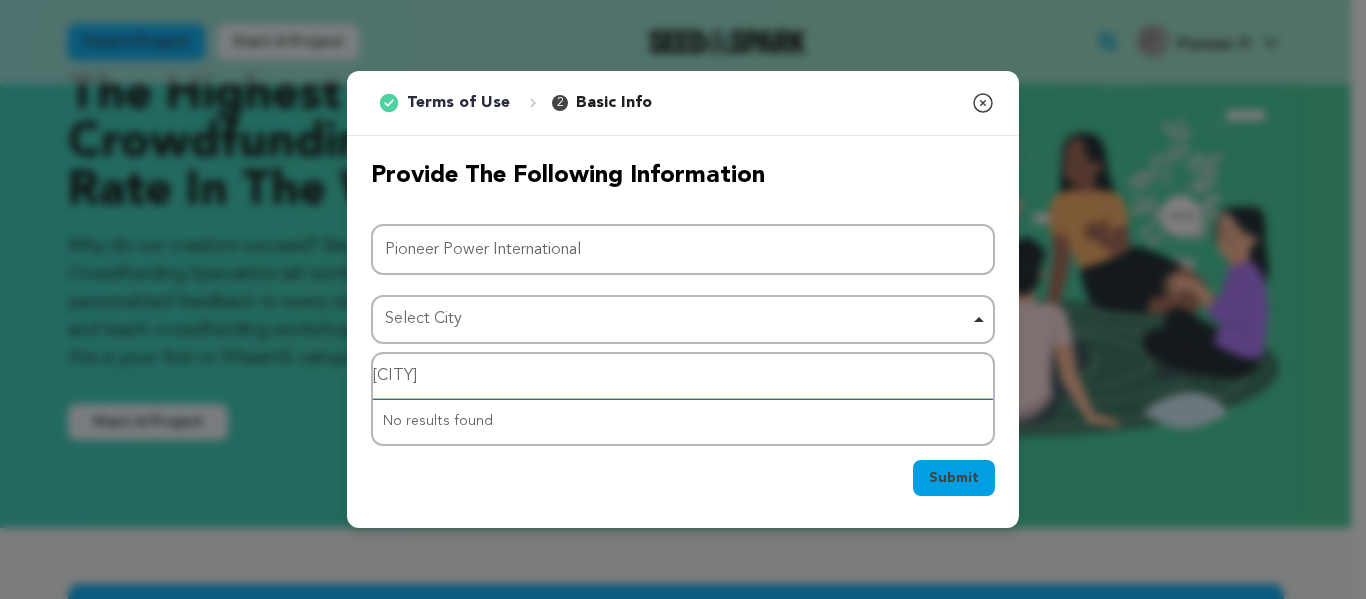 type on "Mumbai" 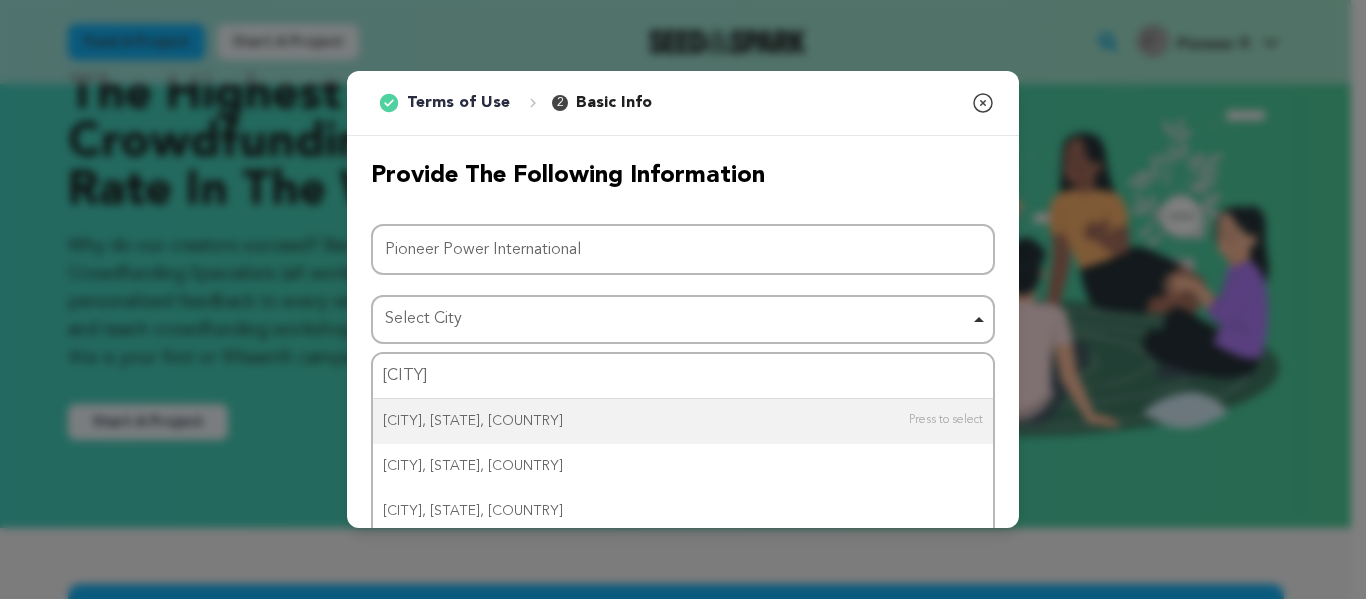 type 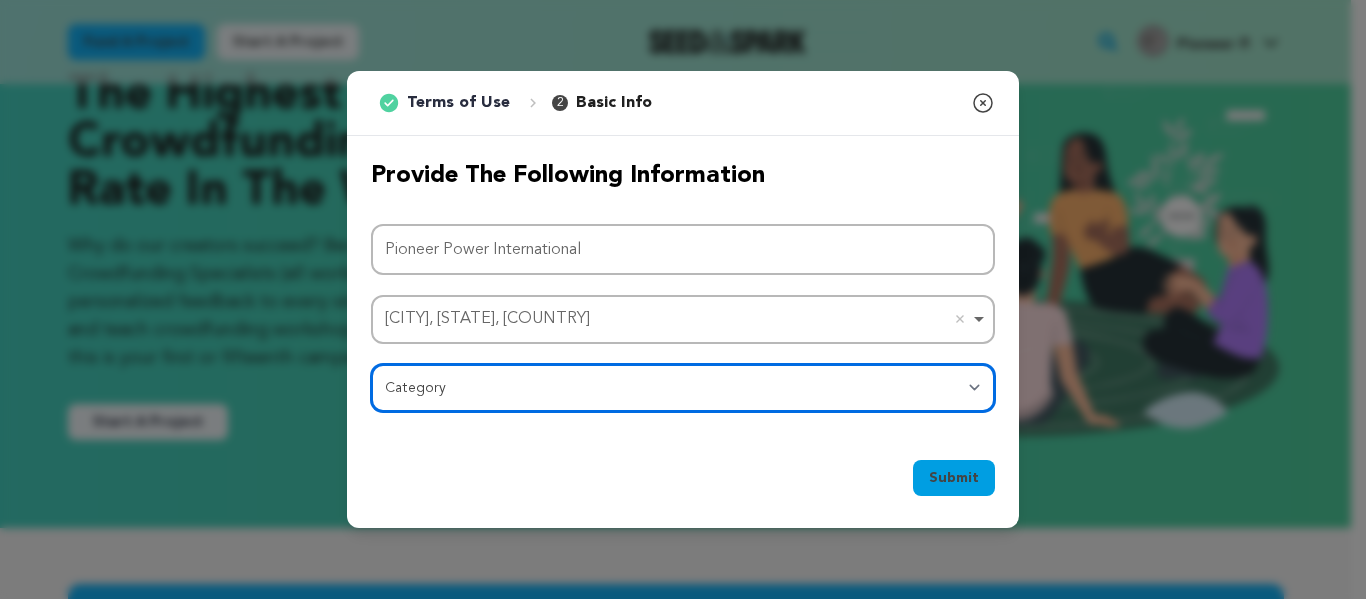click on "Category
Film Feature
Film Short
Series
Film Festival
Company
Music Video
VR Experience
Comics
Artist Residency
Art & Photography
Collective
Dance
Games
Music
Radio & Podcasts
Orgs & Companies
Writing & Publishing
Venue & Spaces
Theatre" at bounding box center (683, 388) 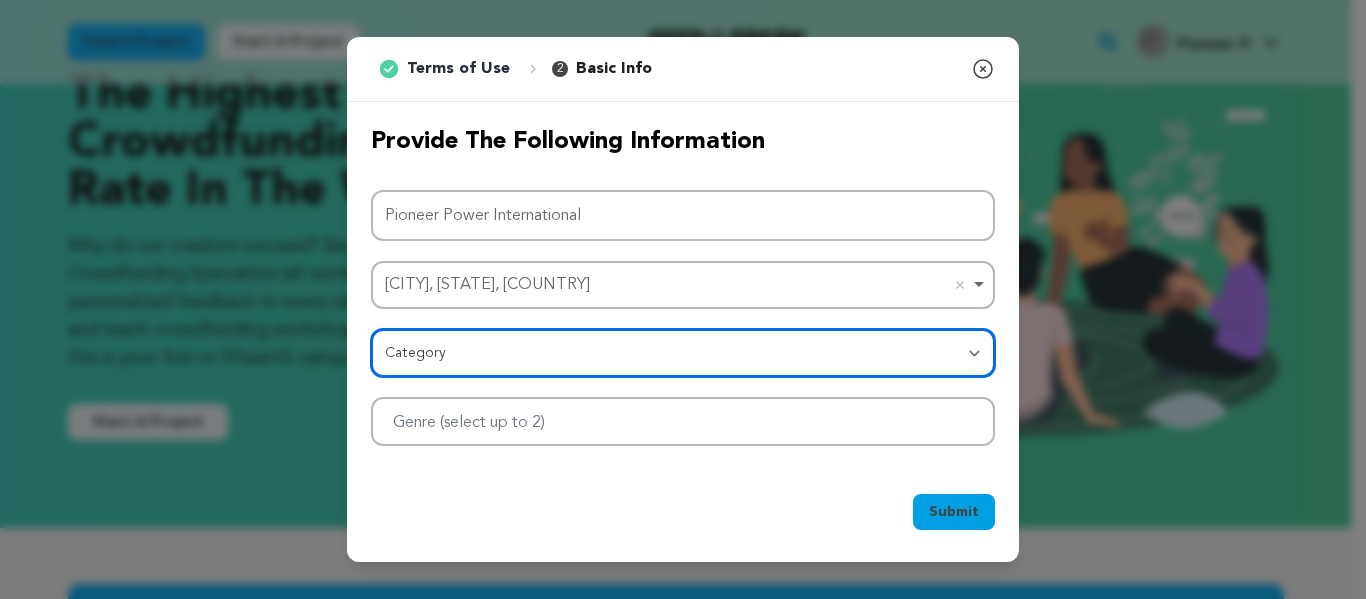click at bounding box center (683, 421) 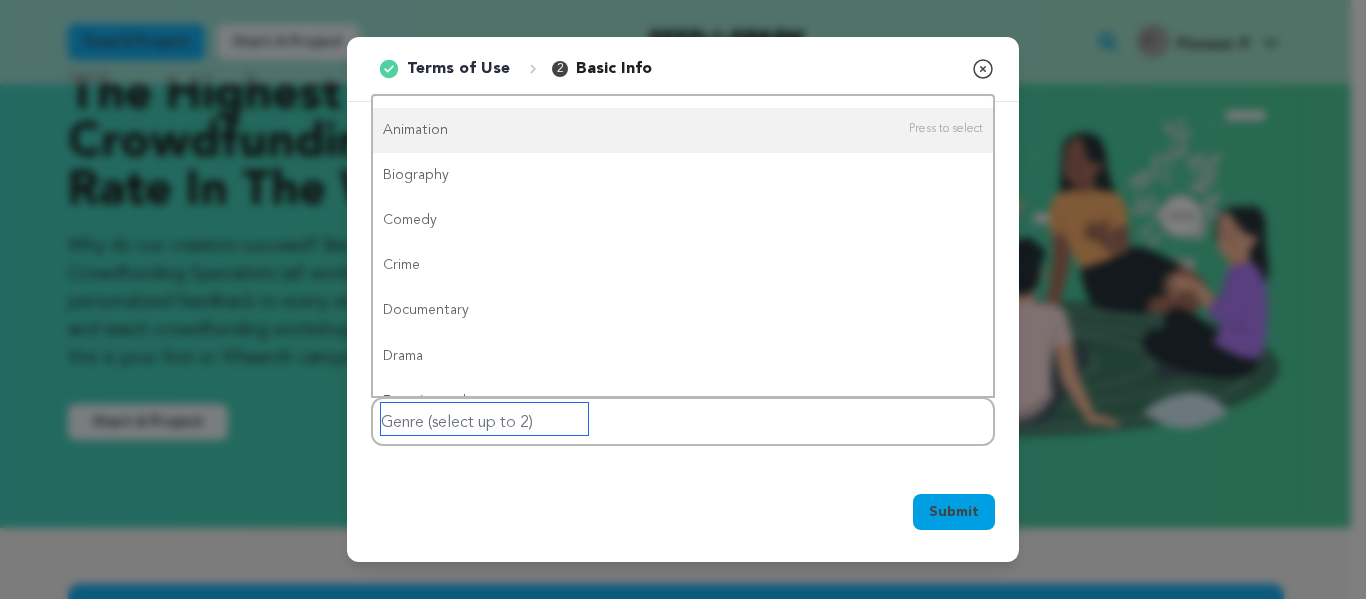 scroll, scrollTop: 85, scrollLeft: 0, axis: vertical 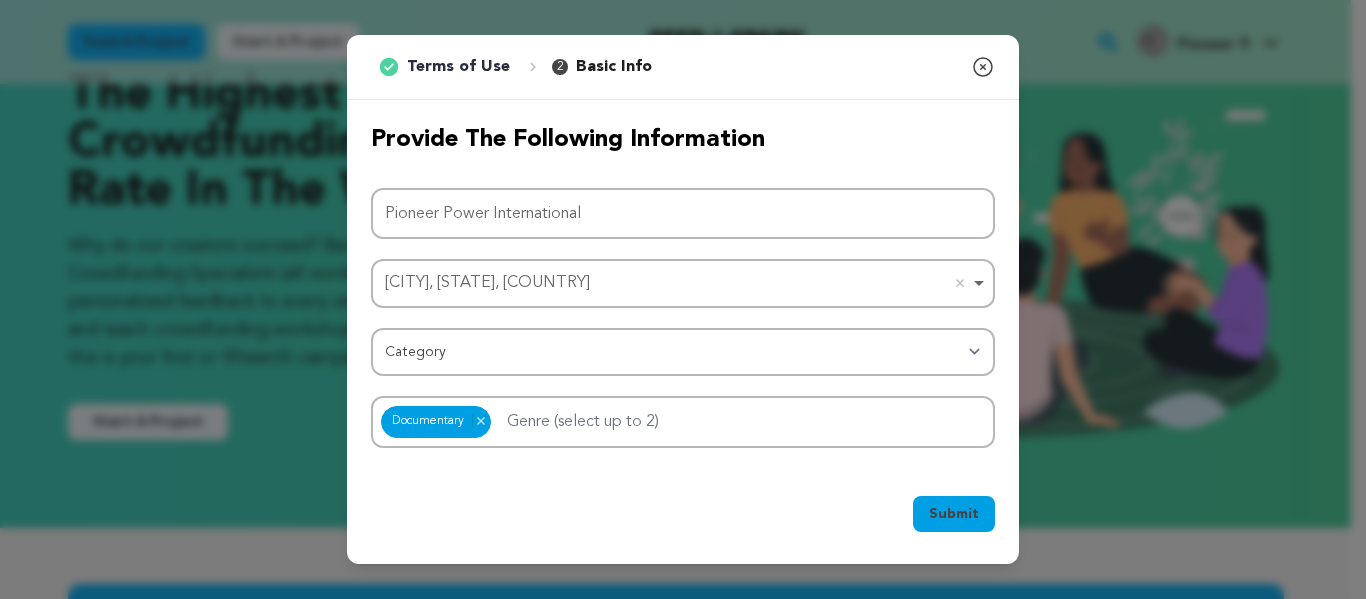 click on "Submit" at bounding box center (954, 514) 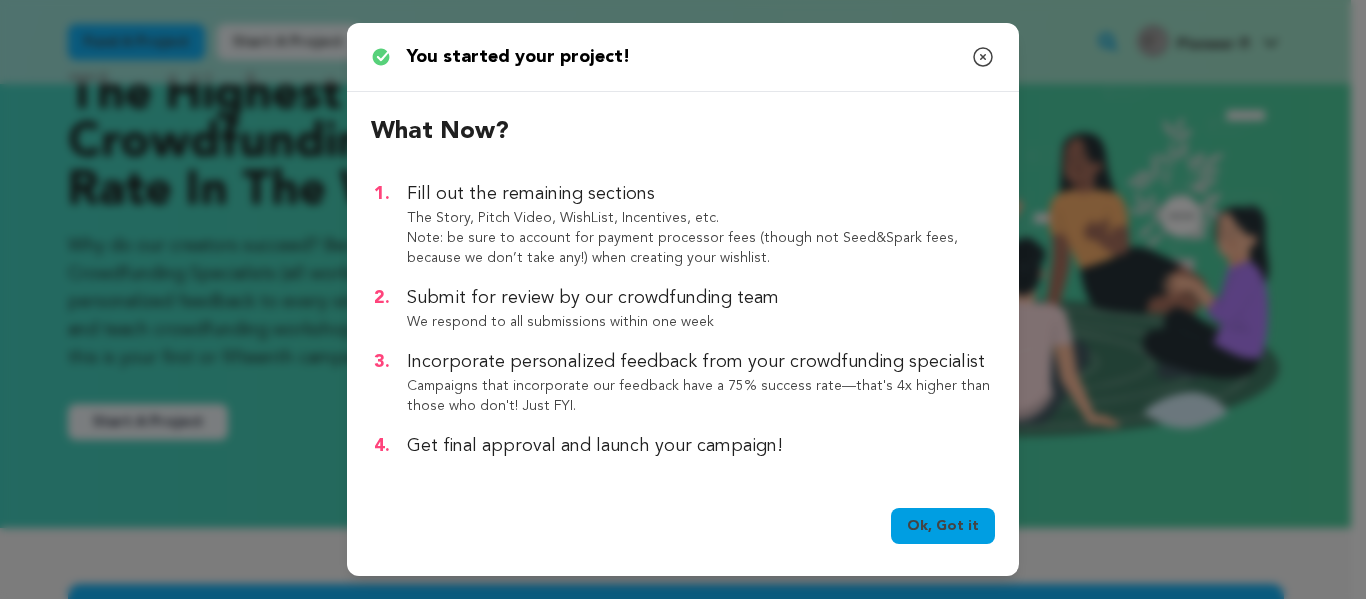 click on "Ok, Got it" at bounding box center [943, 526] 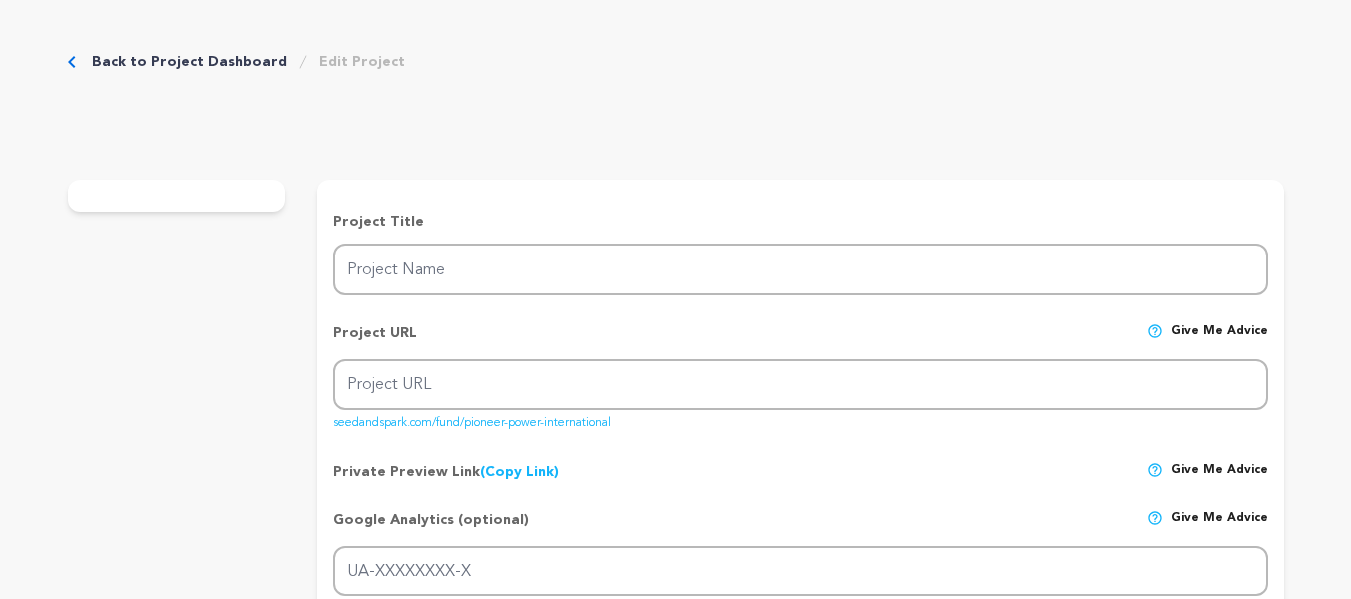 scroll, scrollTop: 0, scrollLeft: 0, axis: both 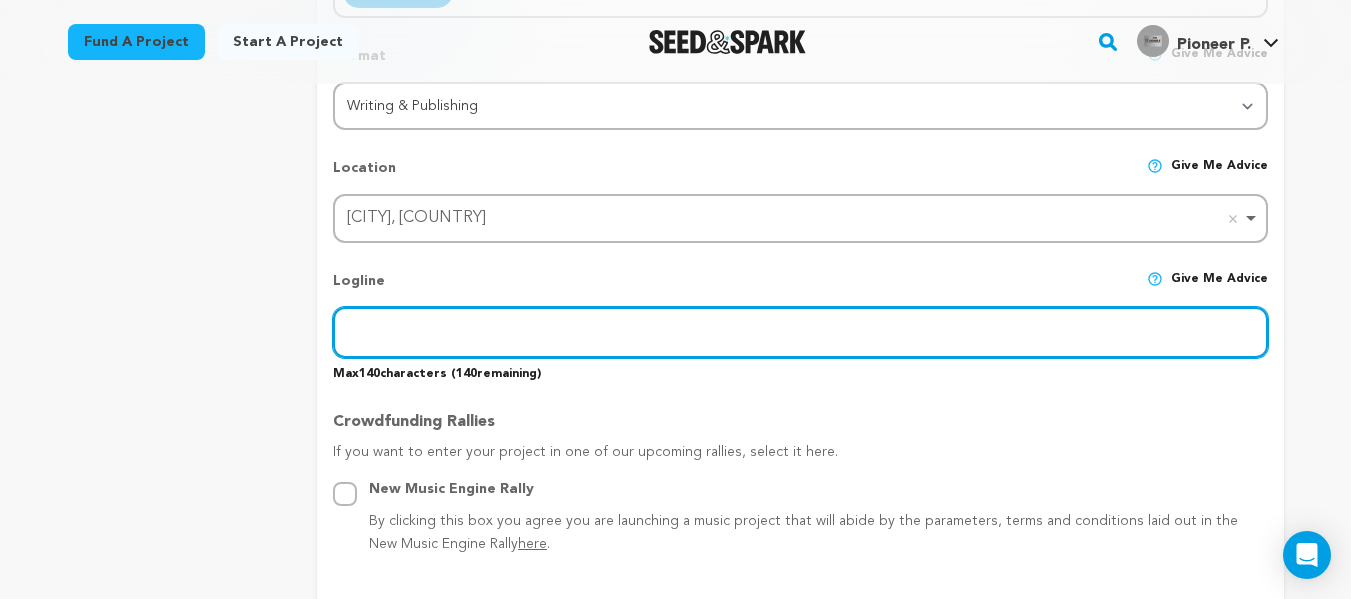 click at bounding box center (800, 332) 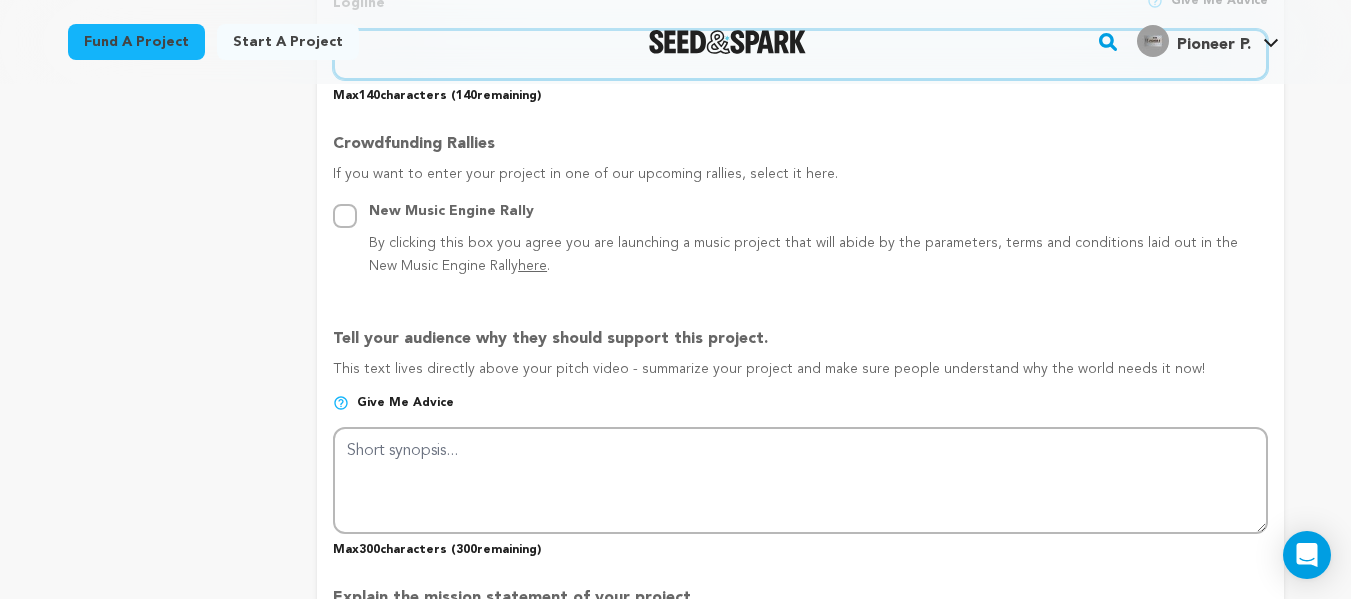 scroll, scrollTop: 1092, scrollLeft: 0, axis: vertical 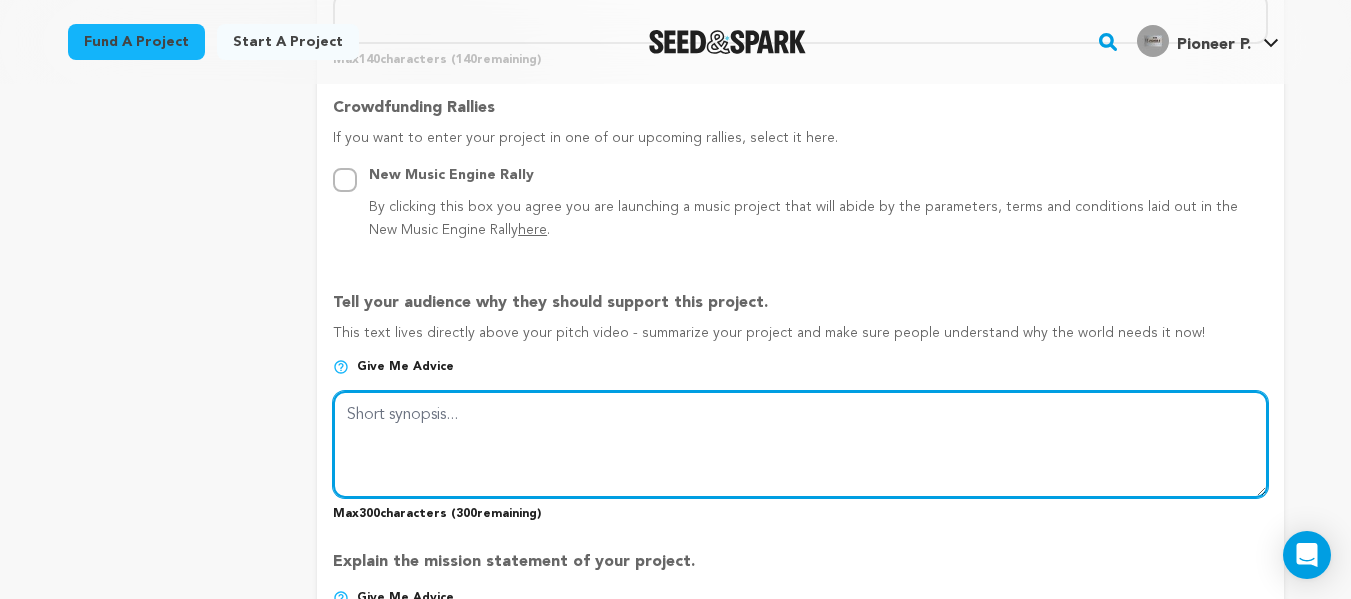 click at bounding box center (800, 444) 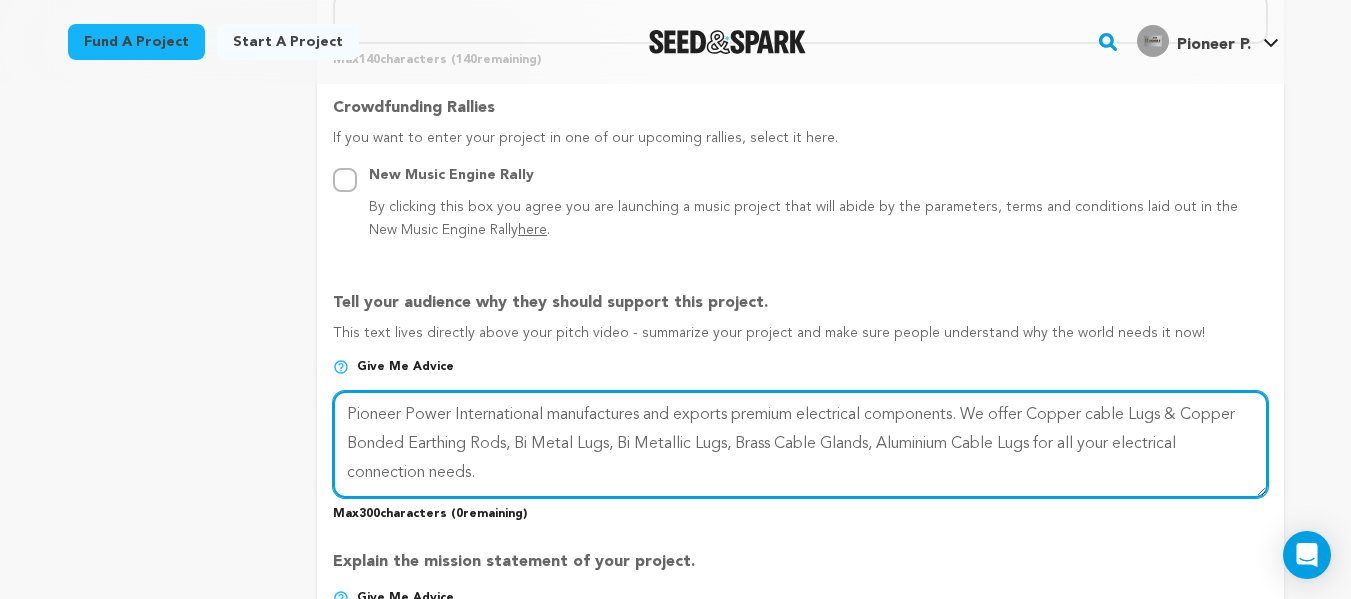 scroll, scrollTop: 86, scrollLeft: 0, axis: vertical 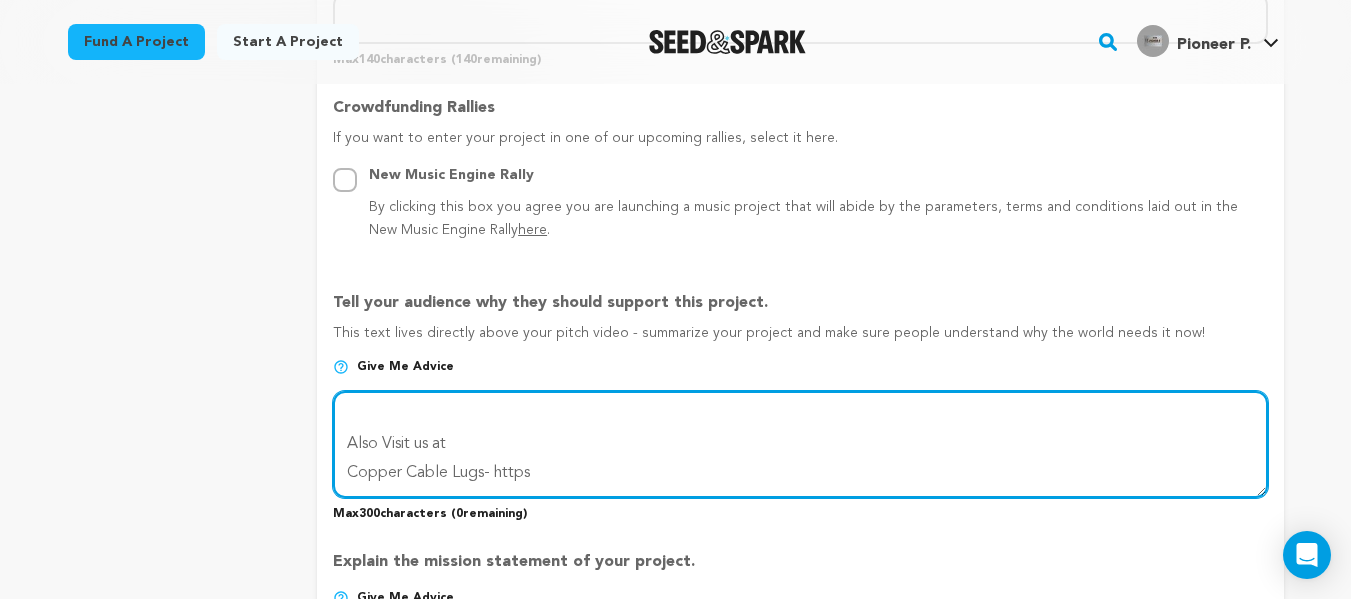 drag, startPoint x: 535, startPoint y: 479, endPoint x: 333, endPoint y: 421, distance: 210.16185 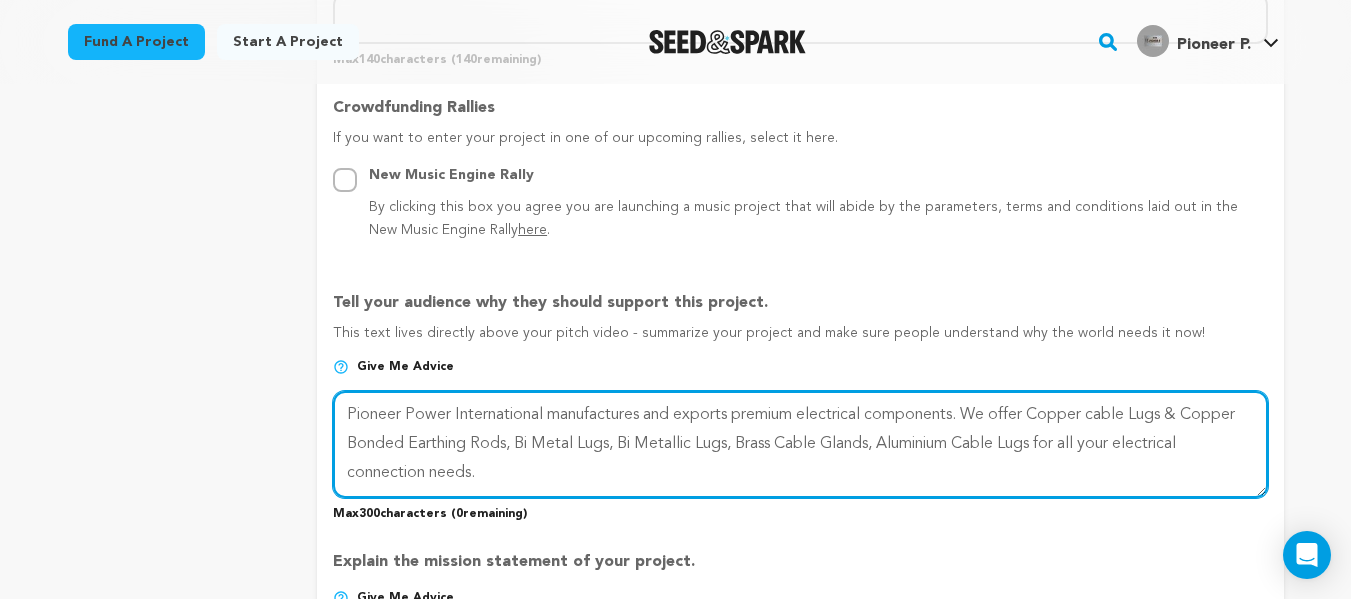 scroll, scrollTop: 16, scrollLeft: 0, axis: vertical 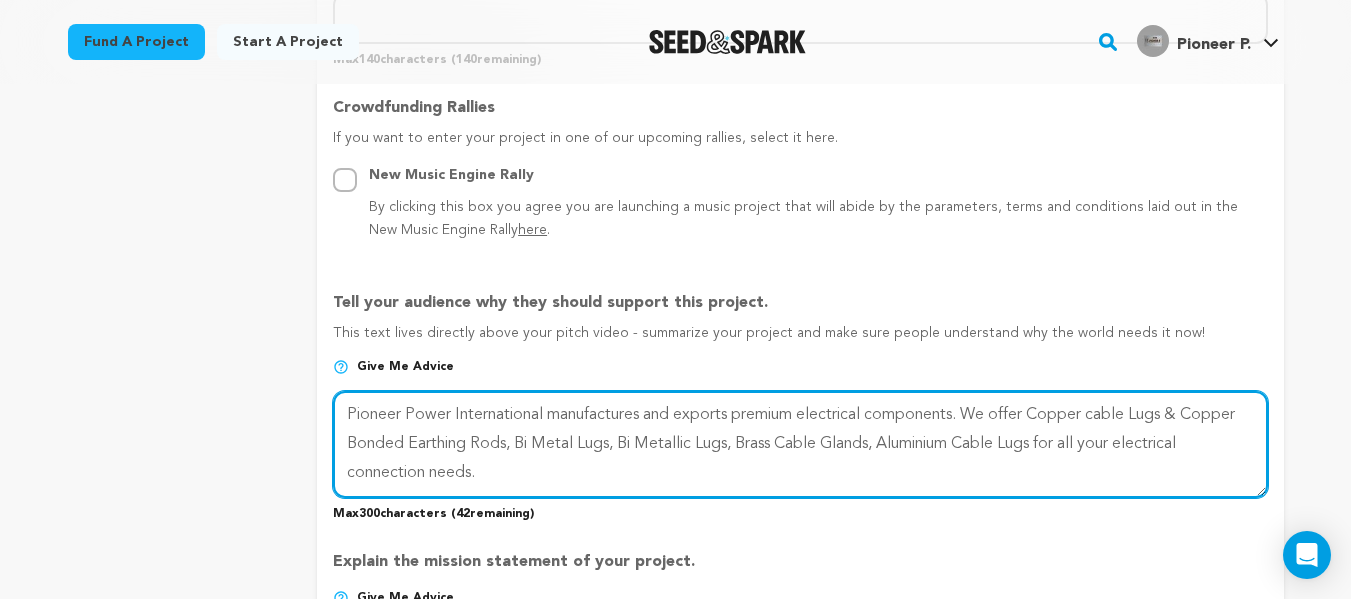 paste on "Copper Cable Lugs- https://www.pioneerpowe" 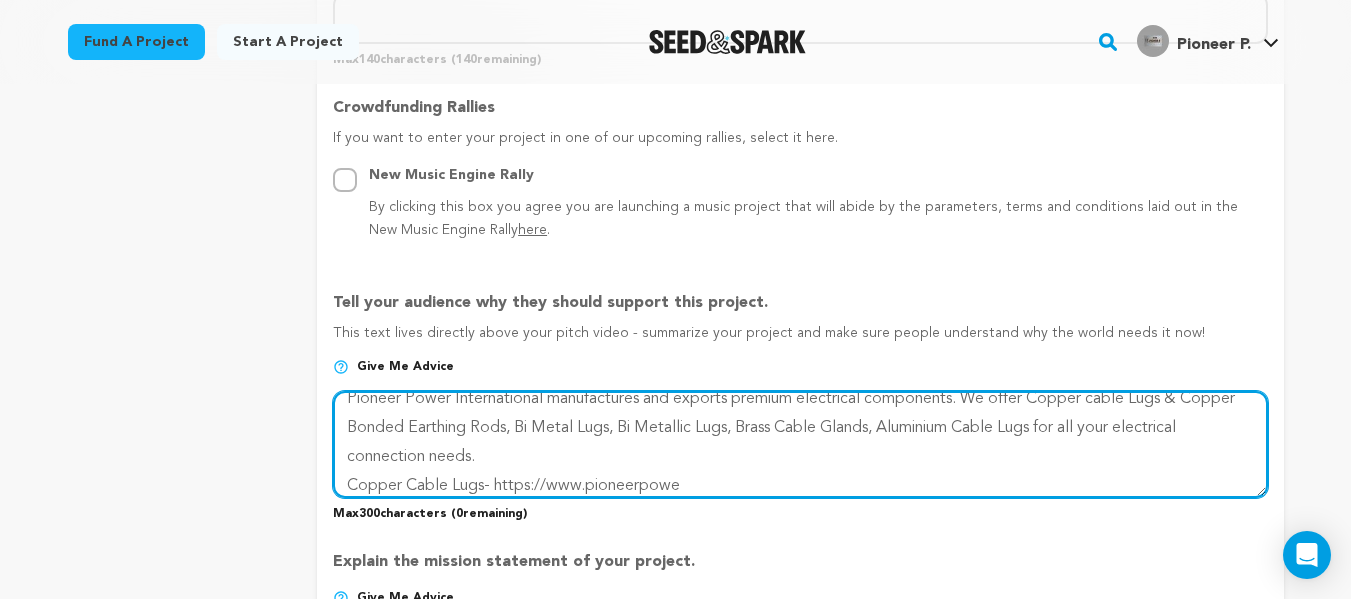 scroll, scrollTop: 29, scrollLeft: 0, axis: vertical 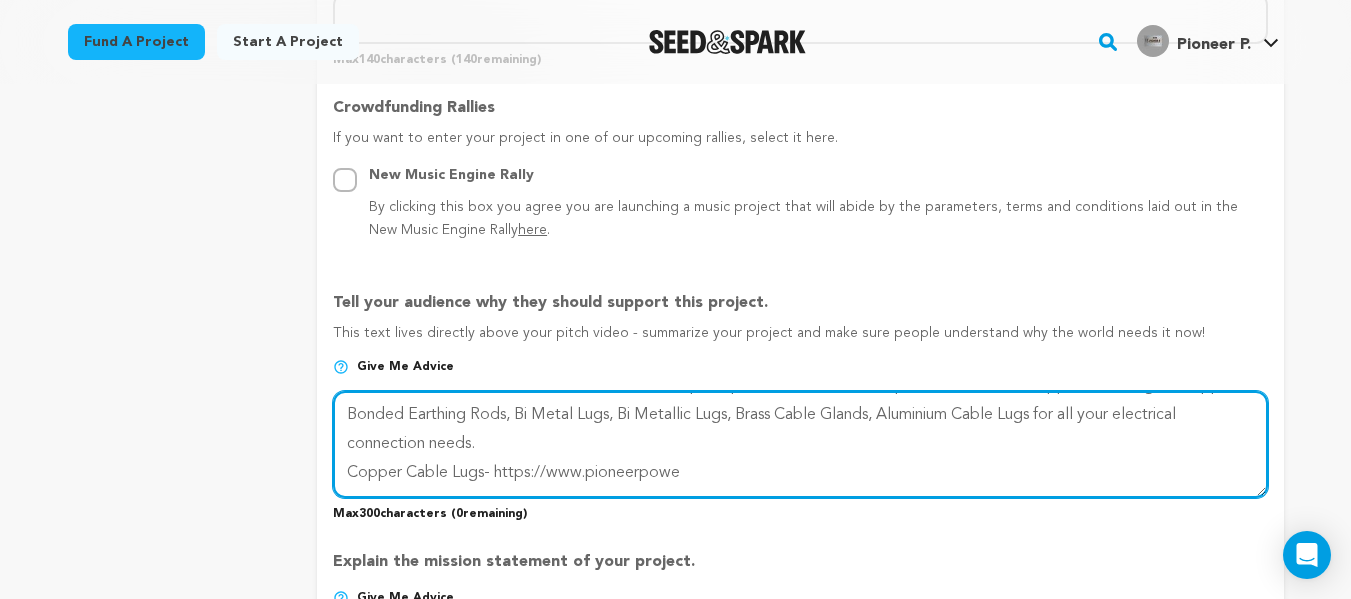 drag, startPoint x: 690, startPoint y: 485, endPoint x: 332, endPoint y: 506, distance: 358.6154 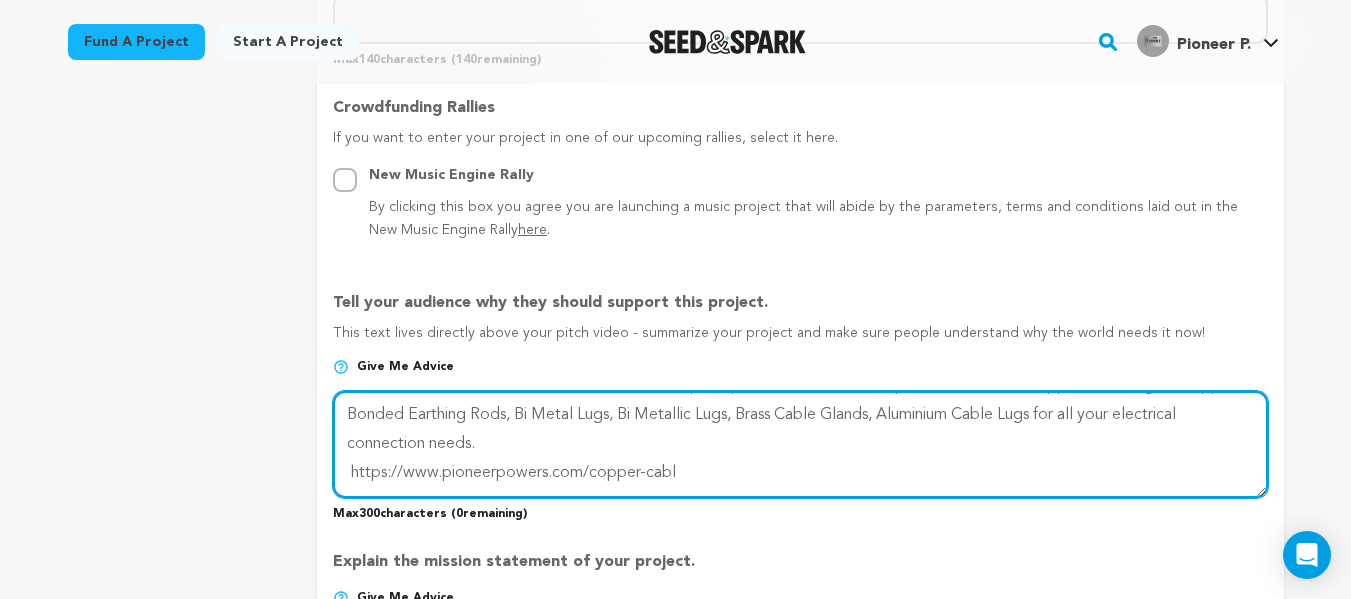 drag, startPoint x: 543, startPoint y: 448, endPoint x: 492, endPoint y: 449, distance: 51.009804 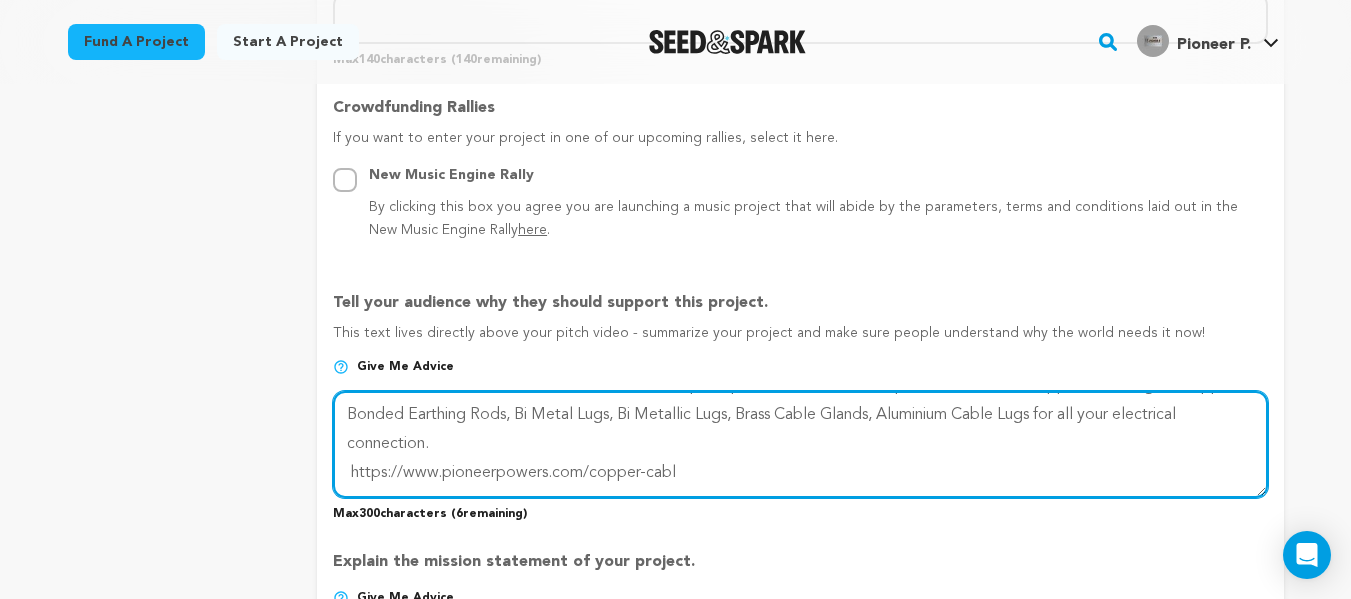 drag, startPoint x: 690, startPoint y: 476, endPoint x: 349, endPoint y: 479, distance: 341.01318 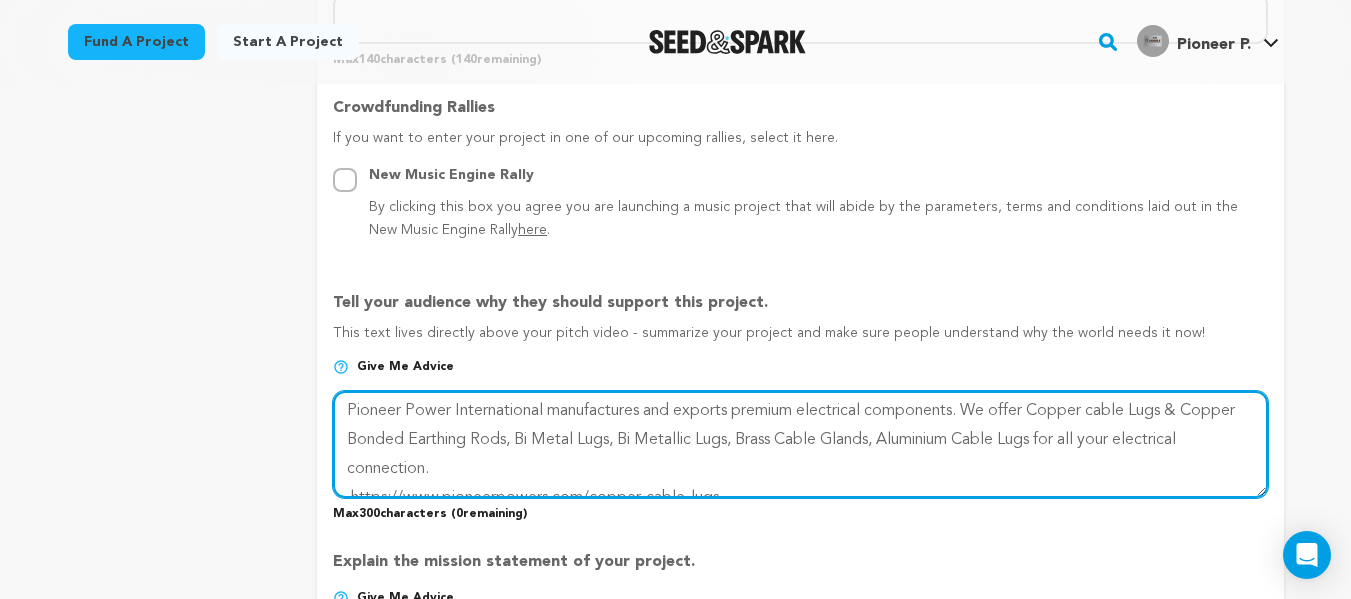 scroll, scrollTop: 0, scrollLeft: 0, axis: both 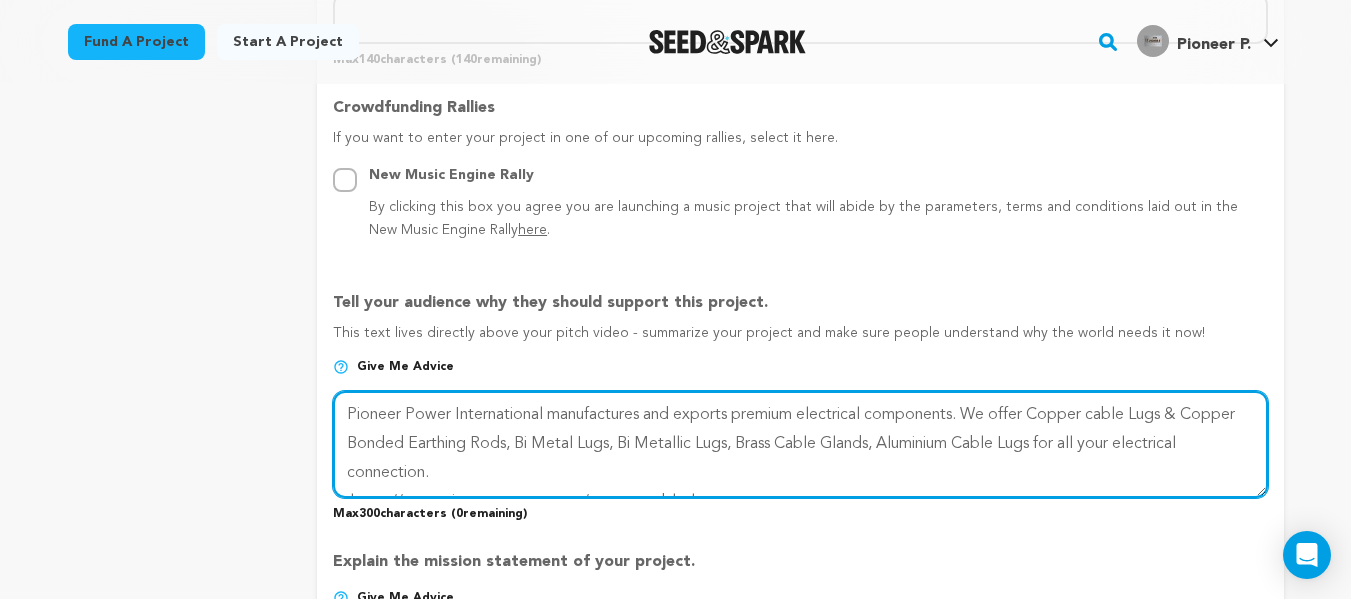 click at bounding box center (800, 444) 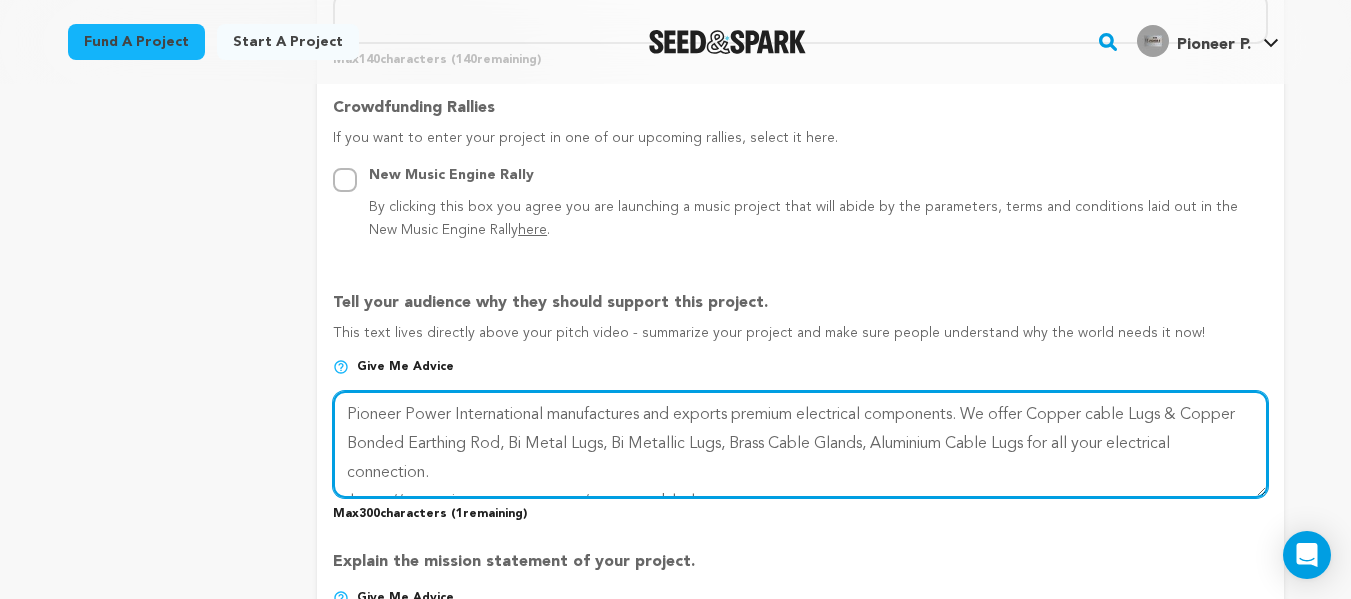 drag, startPoint x: 807, startPoint y: 417, endPoint x: 734, endPoint y: 419, distance: 73.02739 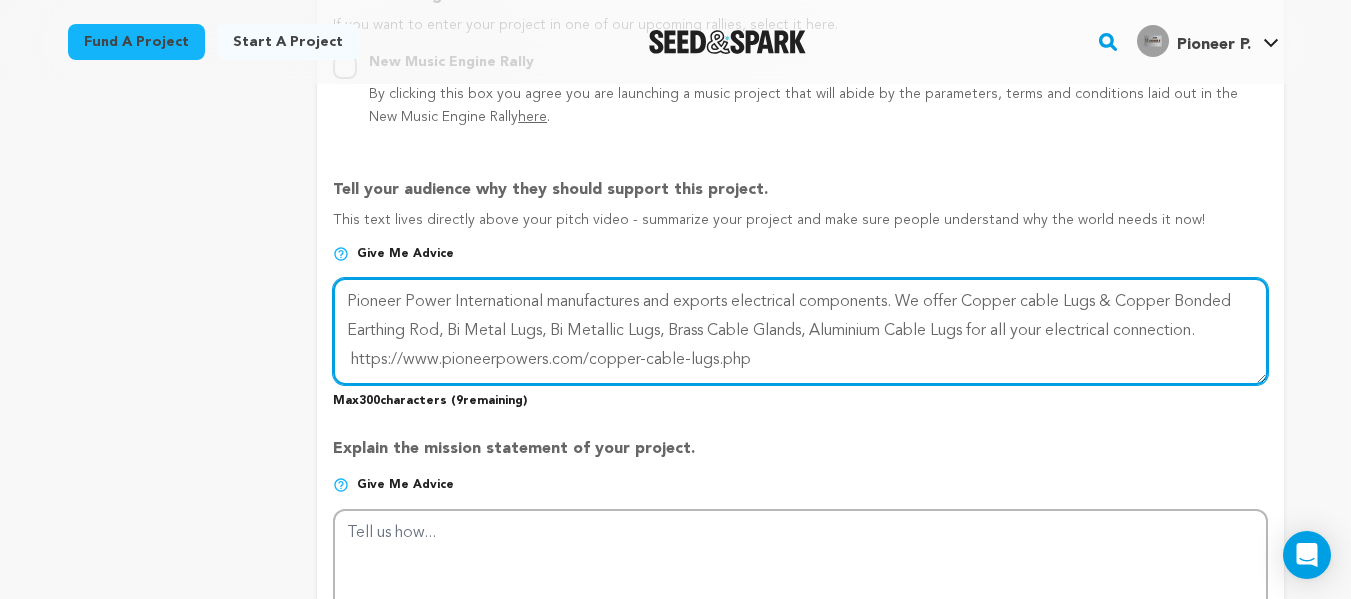 scroll, scrollTop: 1206, scrollLeft: 0, axis: vertical 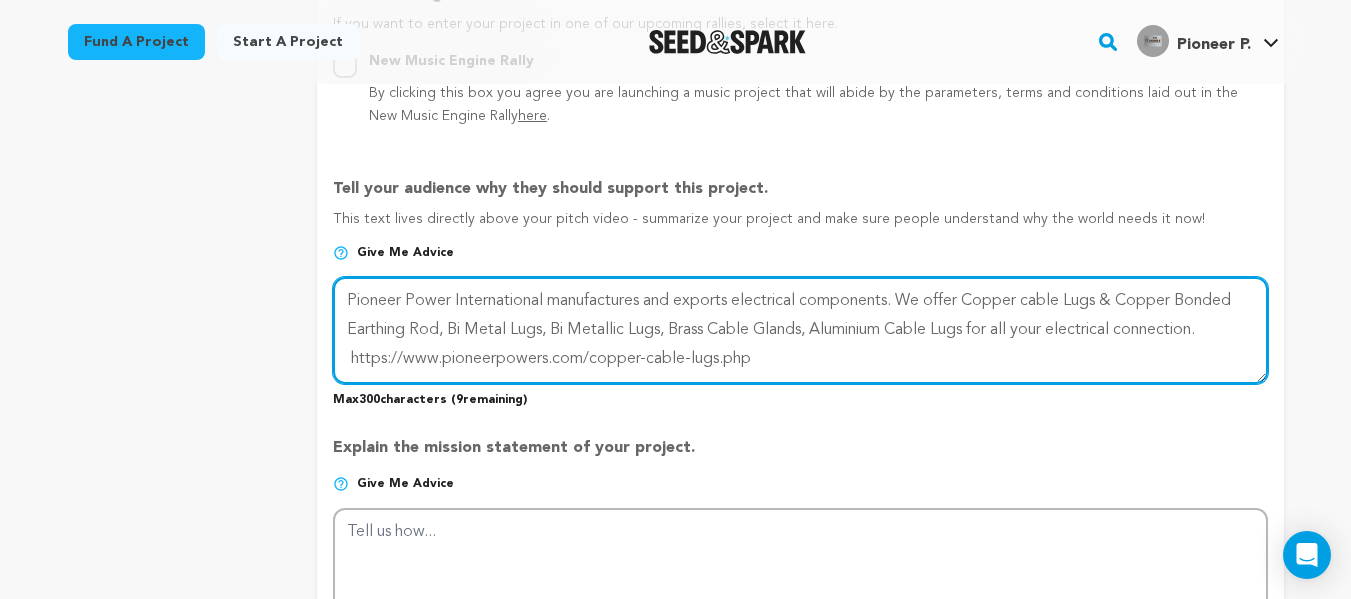 drag, startPoint x: 718, startPoint y: 361, endPoint x: 342, endPoint y: 370, distance: 376.1077 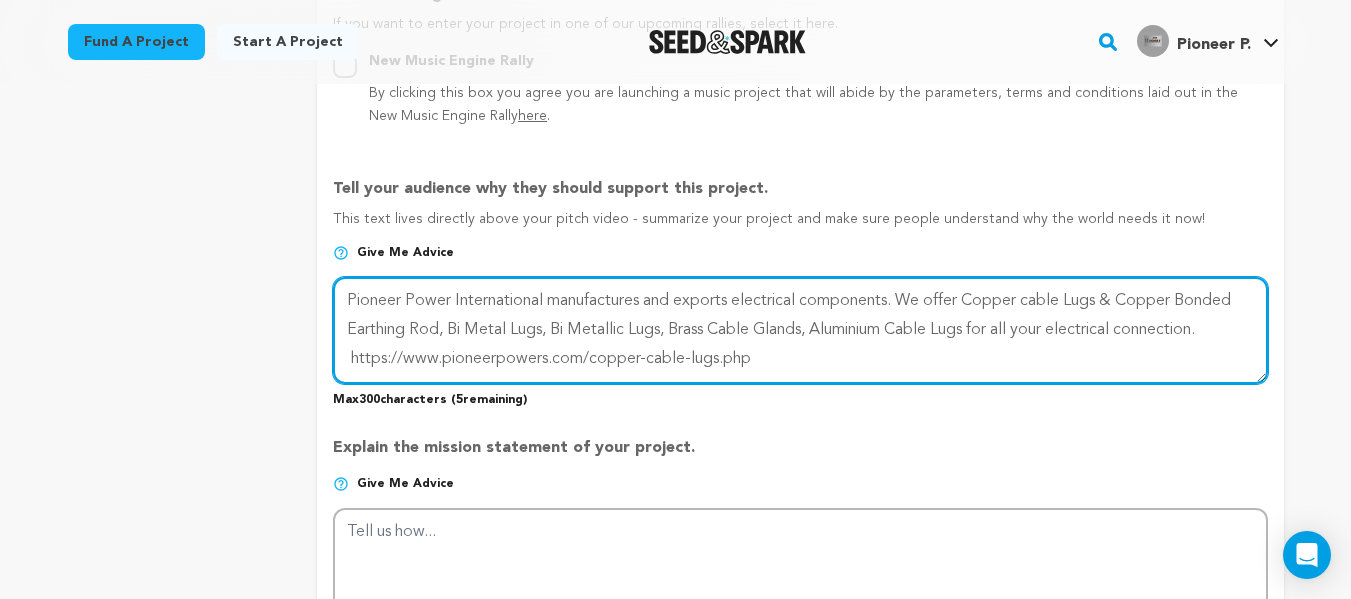 click at bounding box center (800, 330) 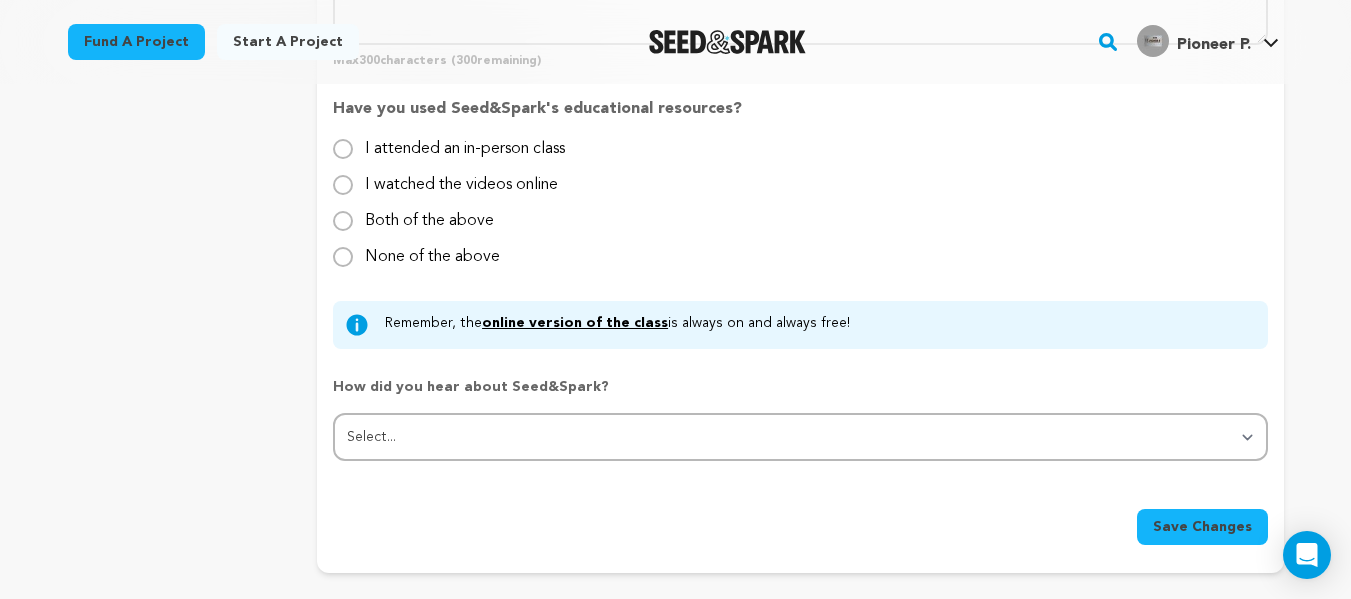 scroll, scrollTop: 2006, scrollLeft: 0, axis: vertical 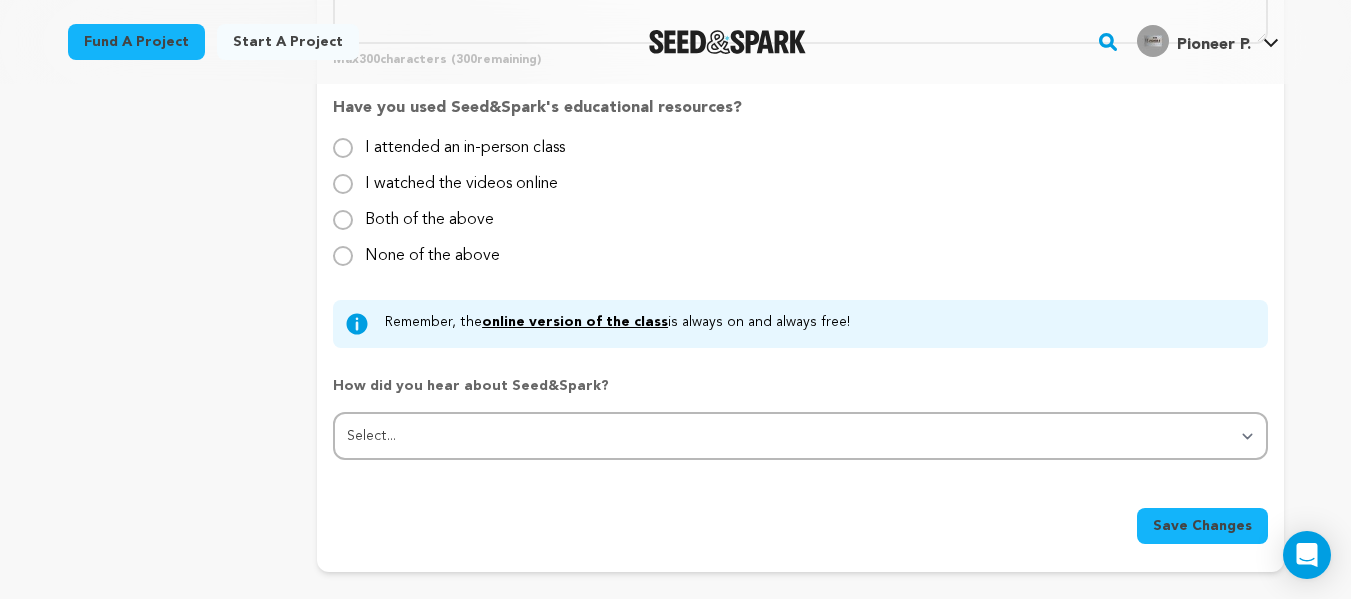 type on "Pioneer Power International manufactures and exports electrical components. We offer Copper cable Lugs & Copper Bonded Earthing Rod, Bi Metal Lugs, Bi Metallic Lugs, Brass Cable Glands, Aluminium Cable Lugs for all your electrical connection.
https://www.pioneerpowers.com/copper-cable-lugs.php" 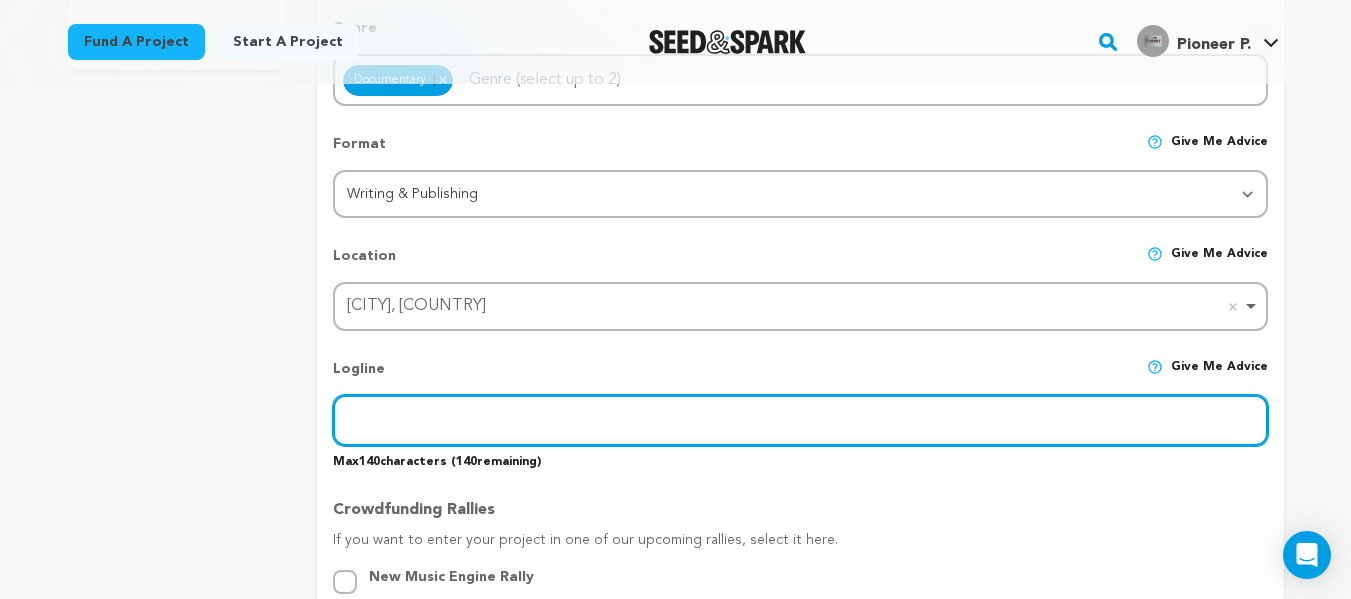 scroll, scrollTop: 689, scrollLeft: 0, axis: vertical 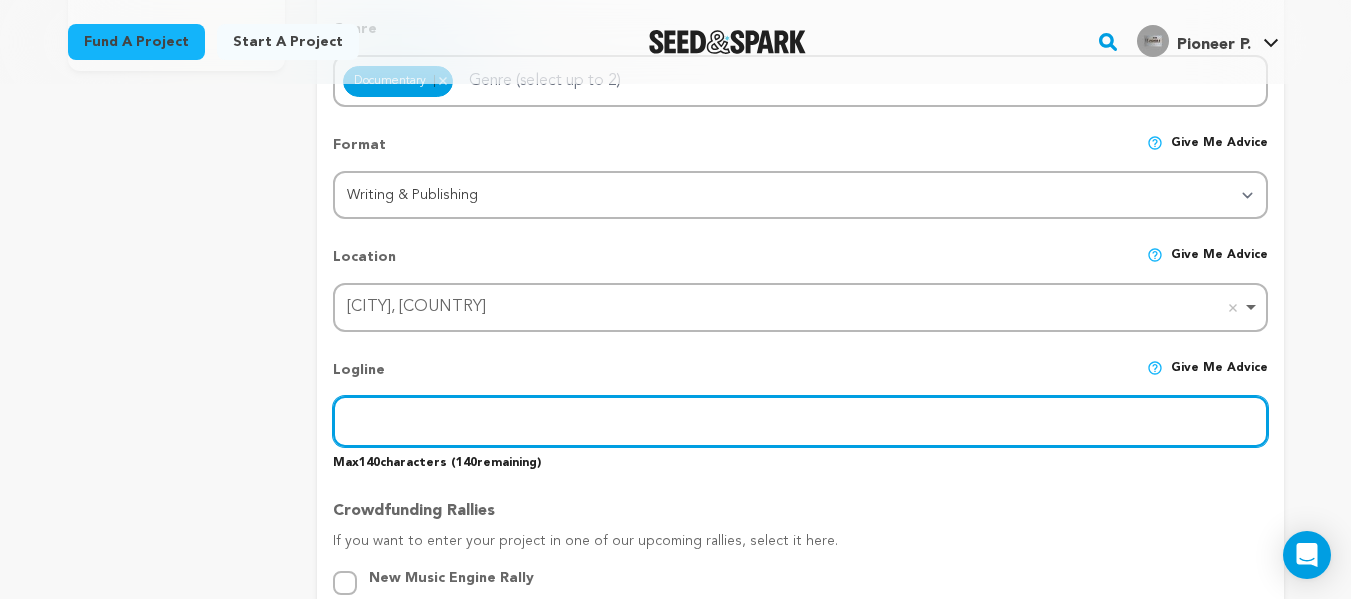 click at bounding box center [800, 421] 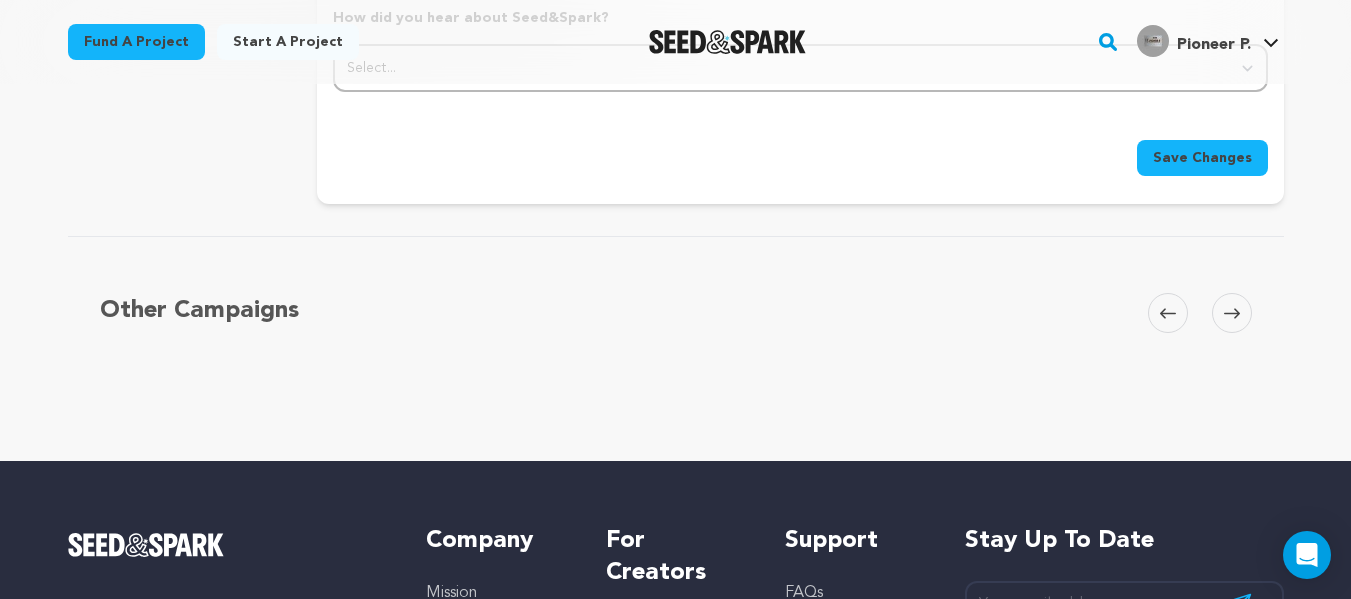 scroll, scrollTop: 2396, scrollLeft: 0, axis: vertical 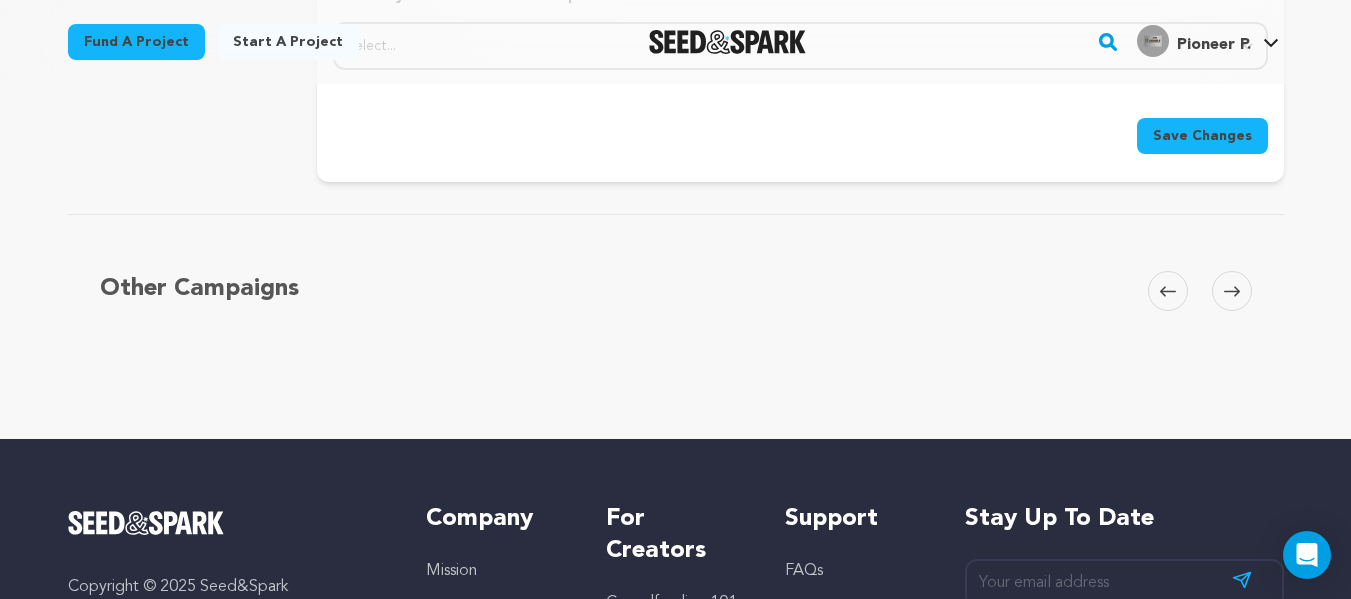 type on "Best Manufacture in India" 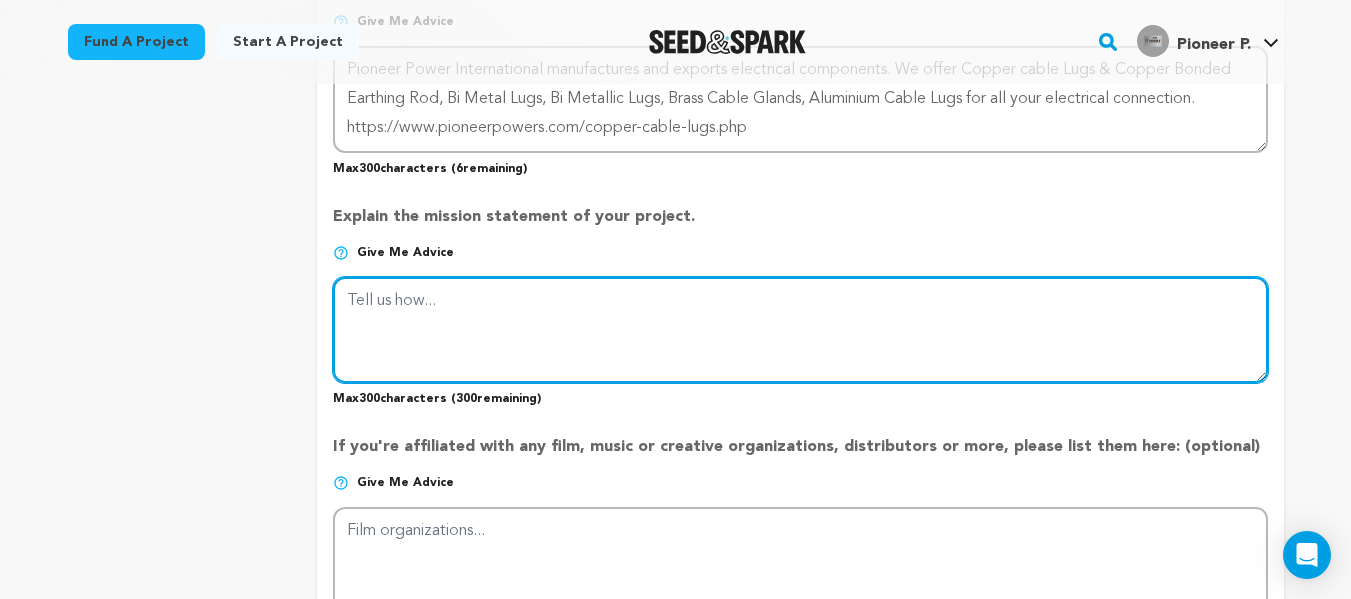 scroll, scrollTop: 1438, scrollLeft: 0, axis: vertical 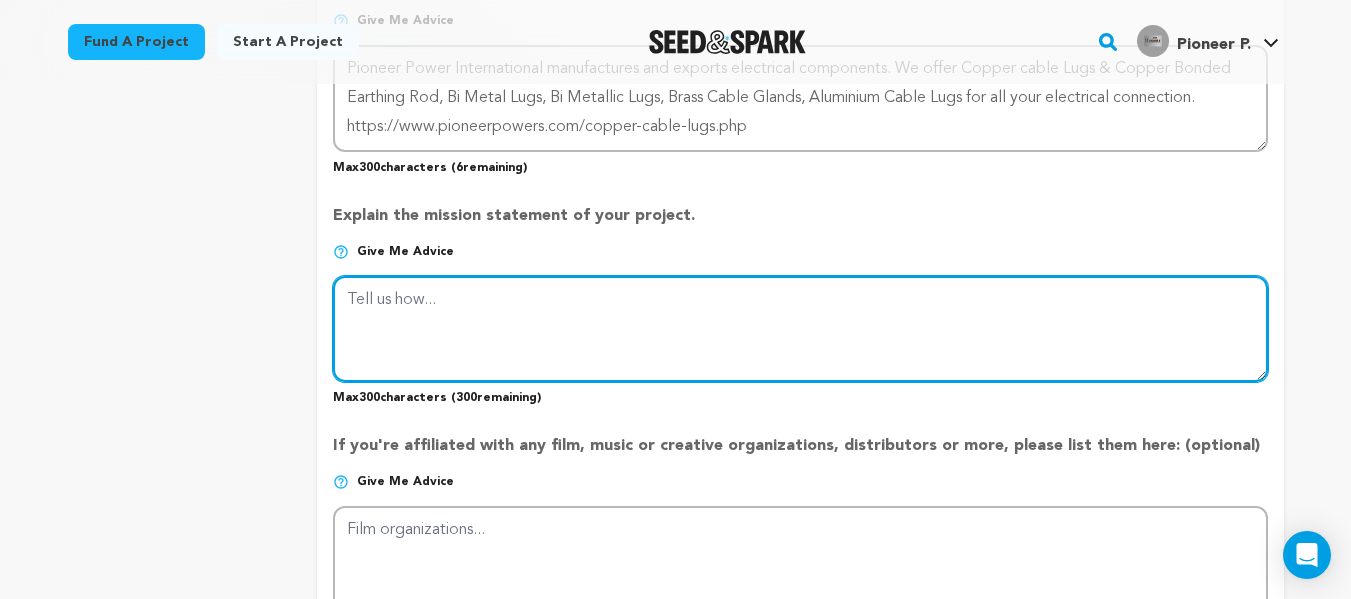 paste on "Pioneer Power International's copper cable lugs are premium connectors made to terminate electrical lines safely and effectively. These copper cable lugs are perfect for commercial and industrial applications because they offer superior conductivity, durability, and resistance to corrosion. To ensur" 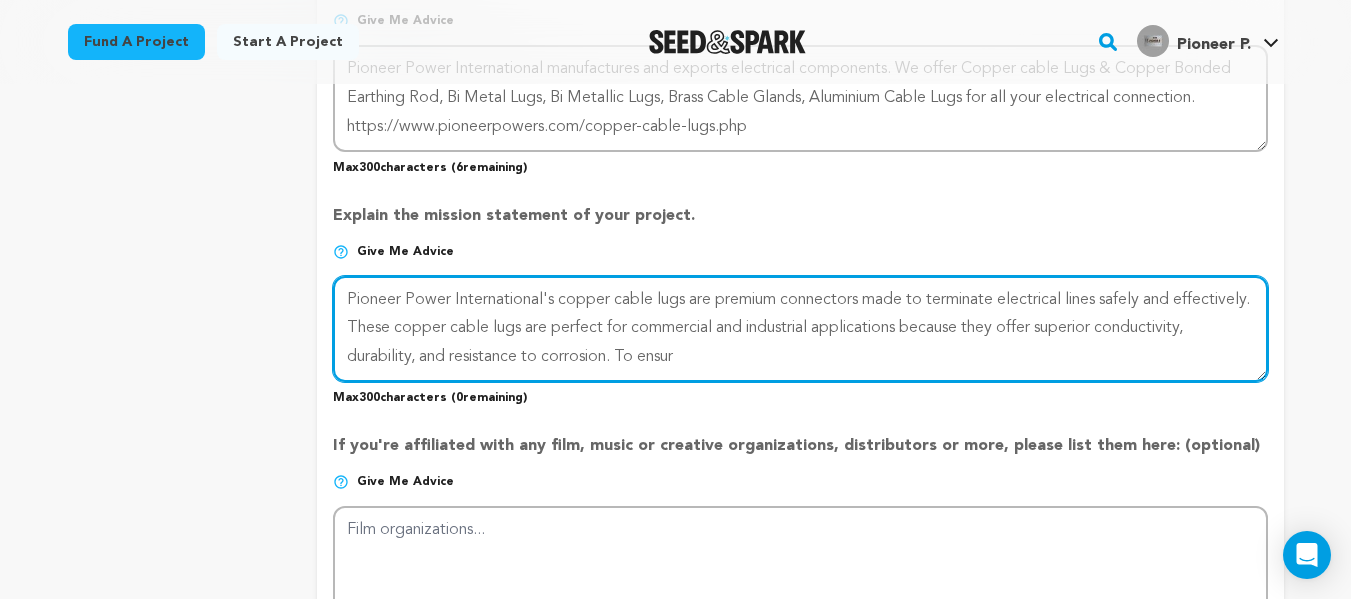 drag, startPoint x: 782, startPoint y: 369, endPoint x: 708, endPoint y: 357, distance: 74.96666 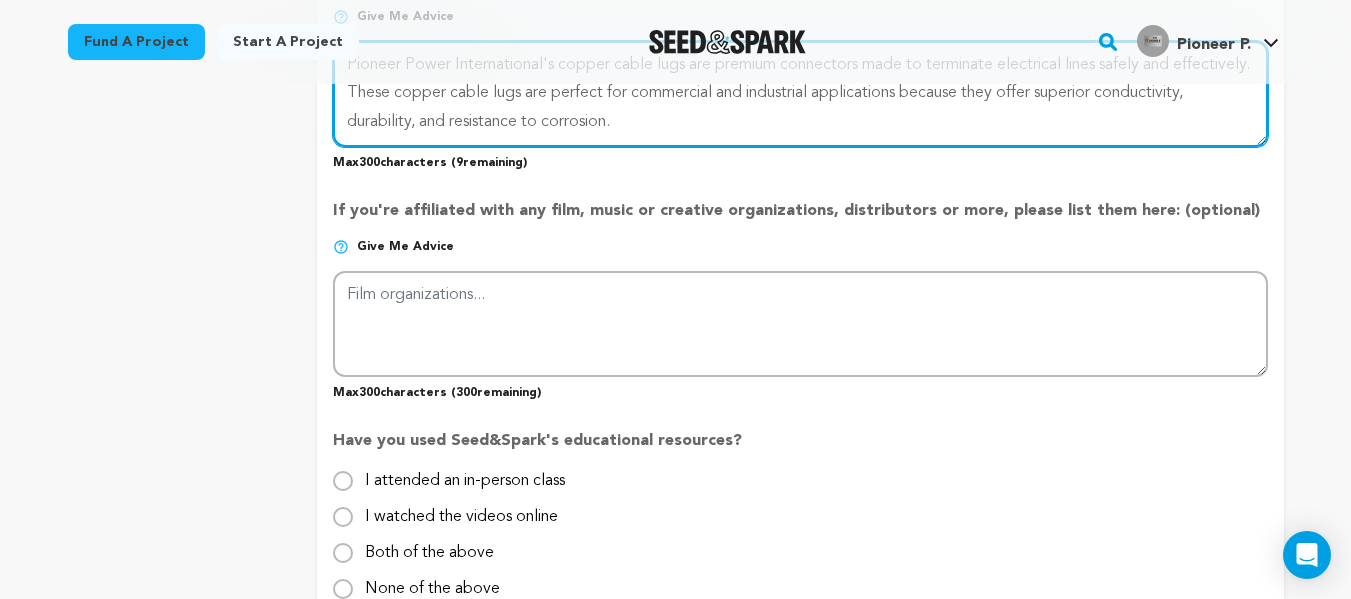 scroll, scrollTop: 1675, scrollLeft: 0, axis: vertical 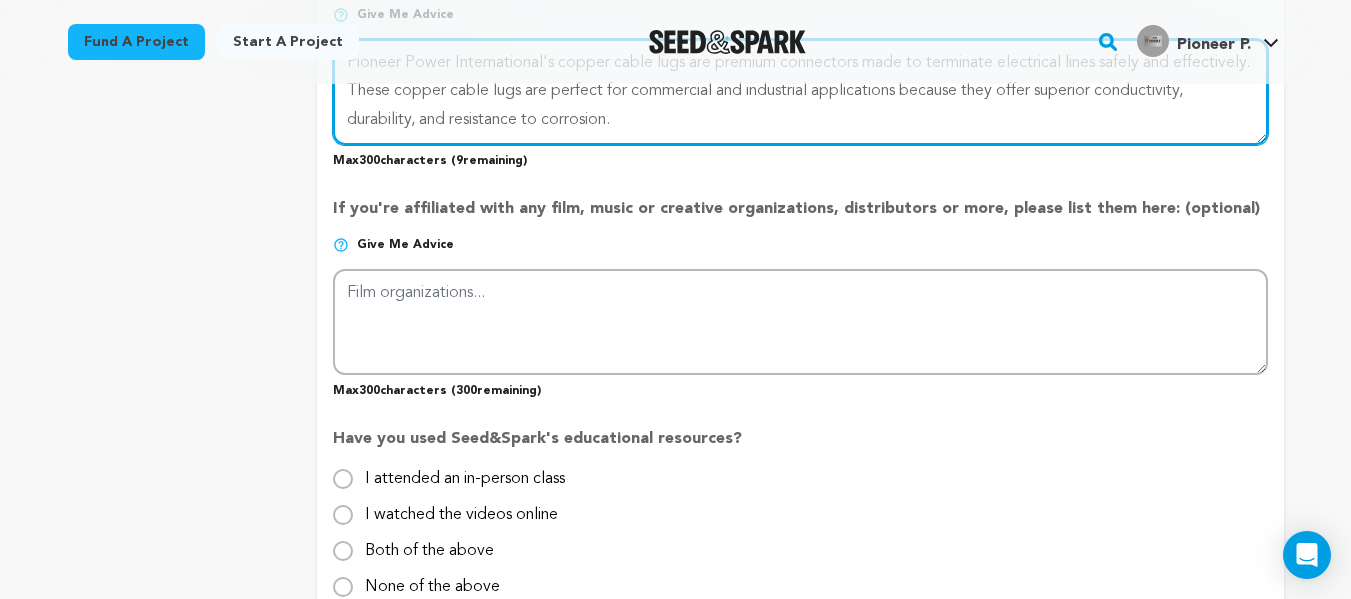 type on "Pioneer Power International's copper cable lugs are premium connectors made to terminate electrical lines safely and effectively. These copper cable lugs are perfect for commercial and industrial applications because they offer superior conductivity, durability, and resistance to corrosion." 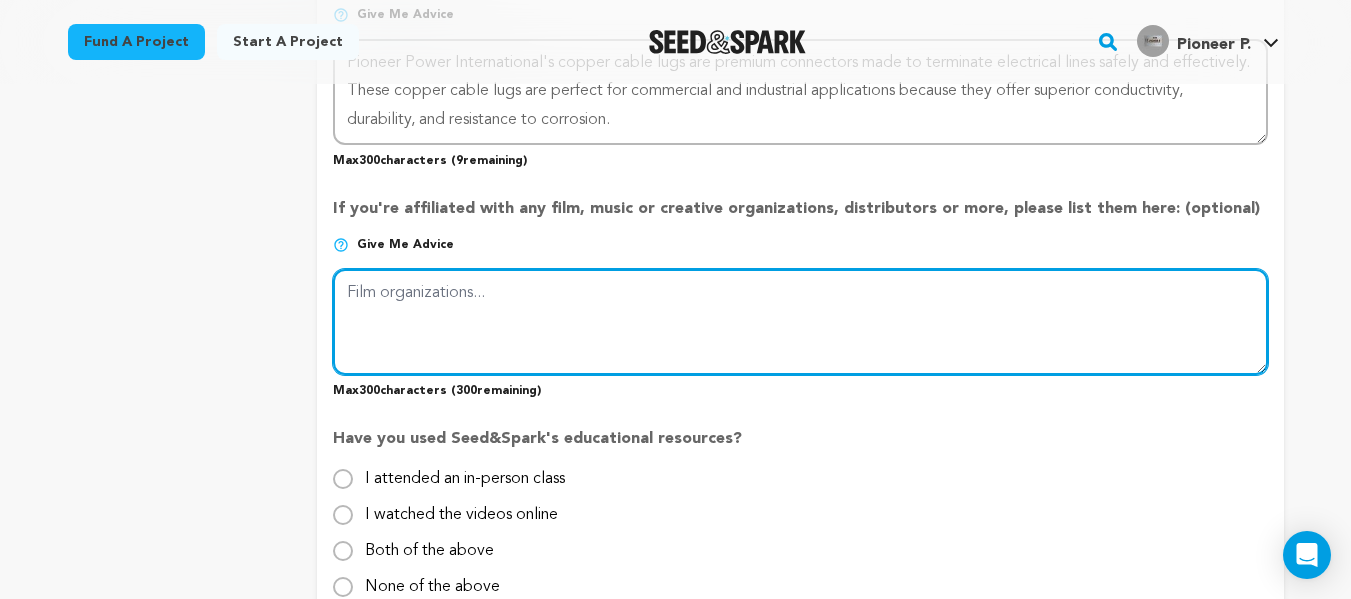 click at bounding box center [800, 322] 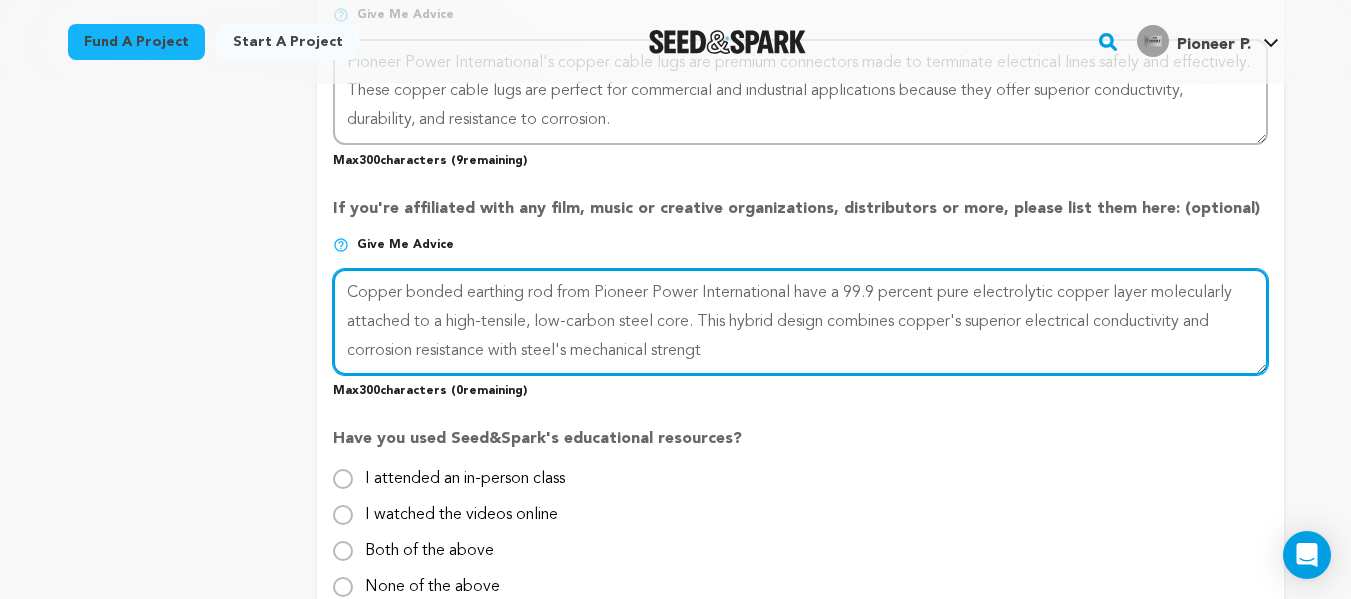 scroll, scrollTop: 1673, scrollLeft: 0, axis: vertical 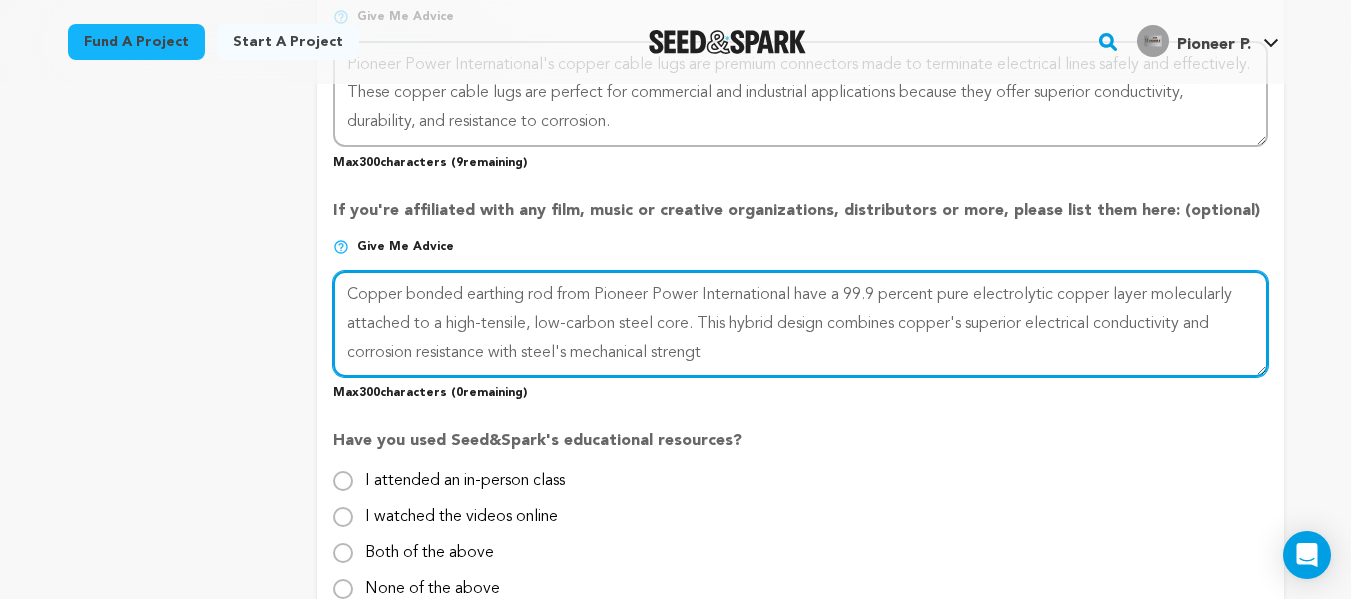 drag, startPoint x: 488, startPoint y: 355, endPoint x: 720, endPoint y: 358, distance: 232.0194 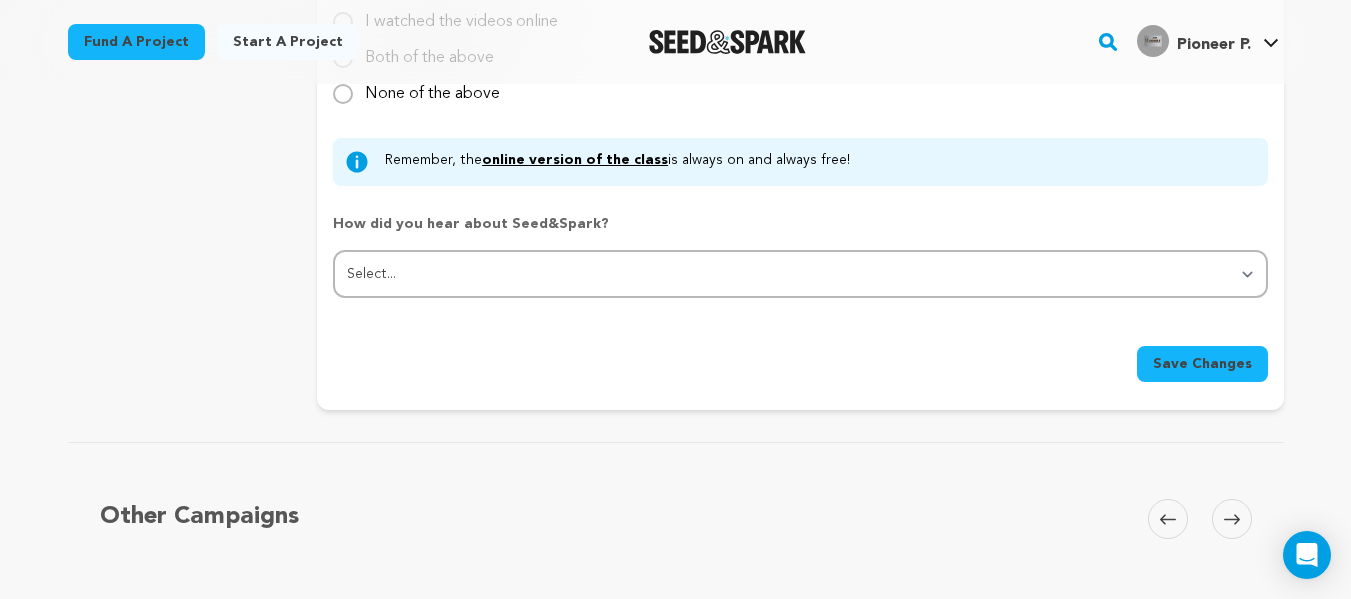 scroll, scrollTop: 2184, scrollLeft: 0, axis: vertical 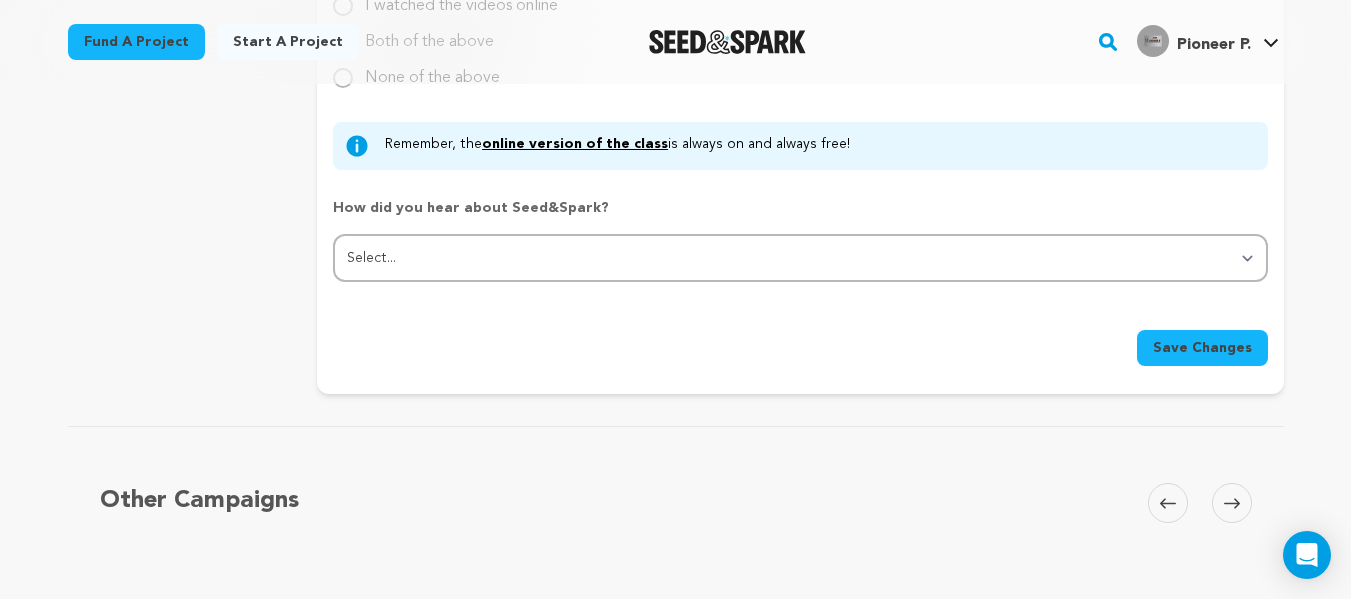 type on "Copper bonded earthing rod from Pioneer Power International have a 99.9 percent pure electrolytic copper layer molecularly attached to a high-tensile, low-carbon steel core. This hybrid design combines copper's superior electrical conductivity and corrosion resistance." 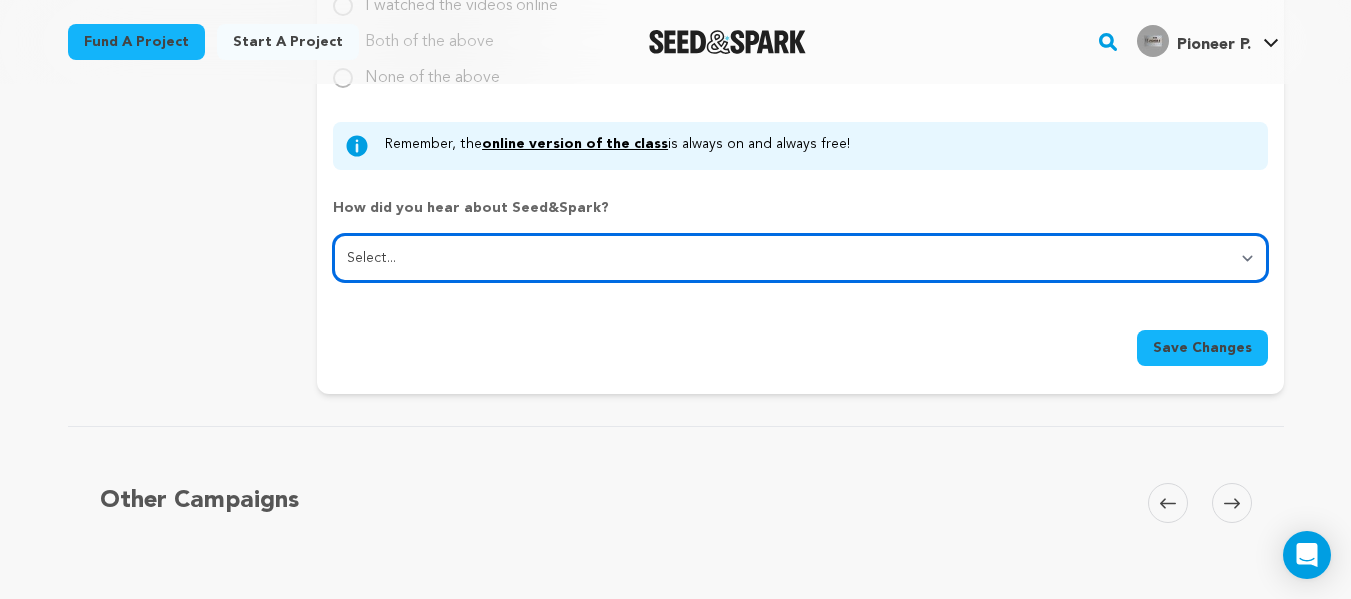 click on "Select...
From a friend Social media Film festival or film organization Took an in-person class Online search Article or podcast Email Other" at bounding box center [800, 258] 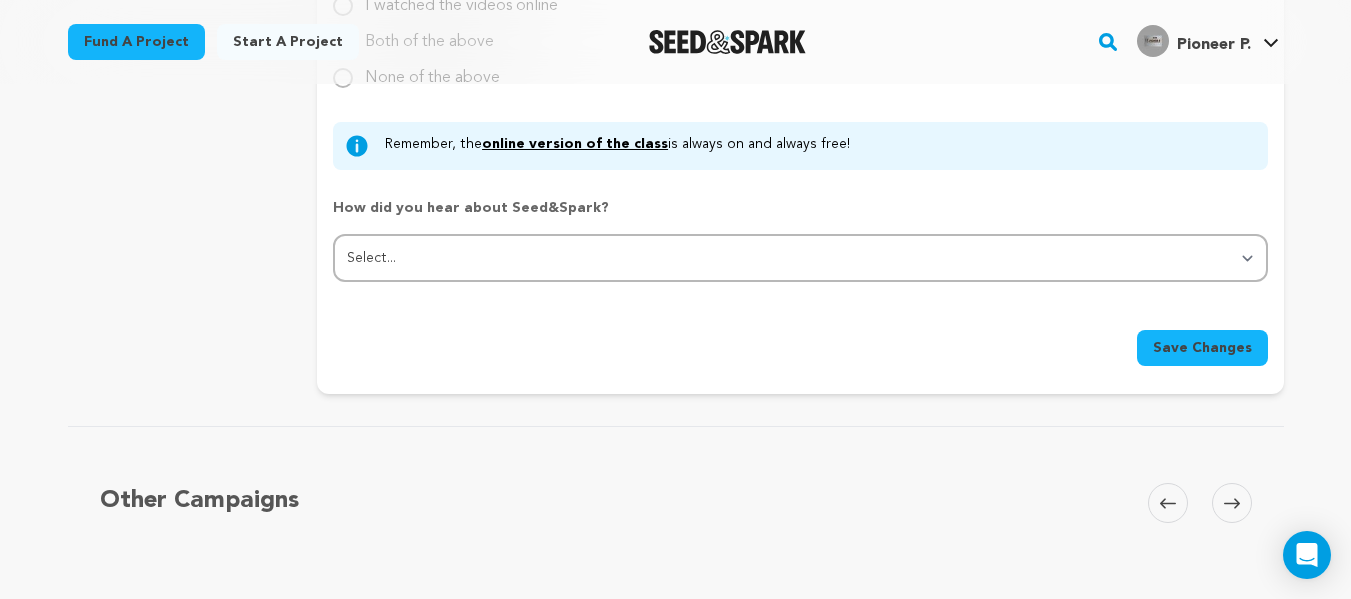 click on "Other Campaigns
Carousel
Skip to previous slide page
Carousel
Skip to next slide page" at bounding box center [676, 531] 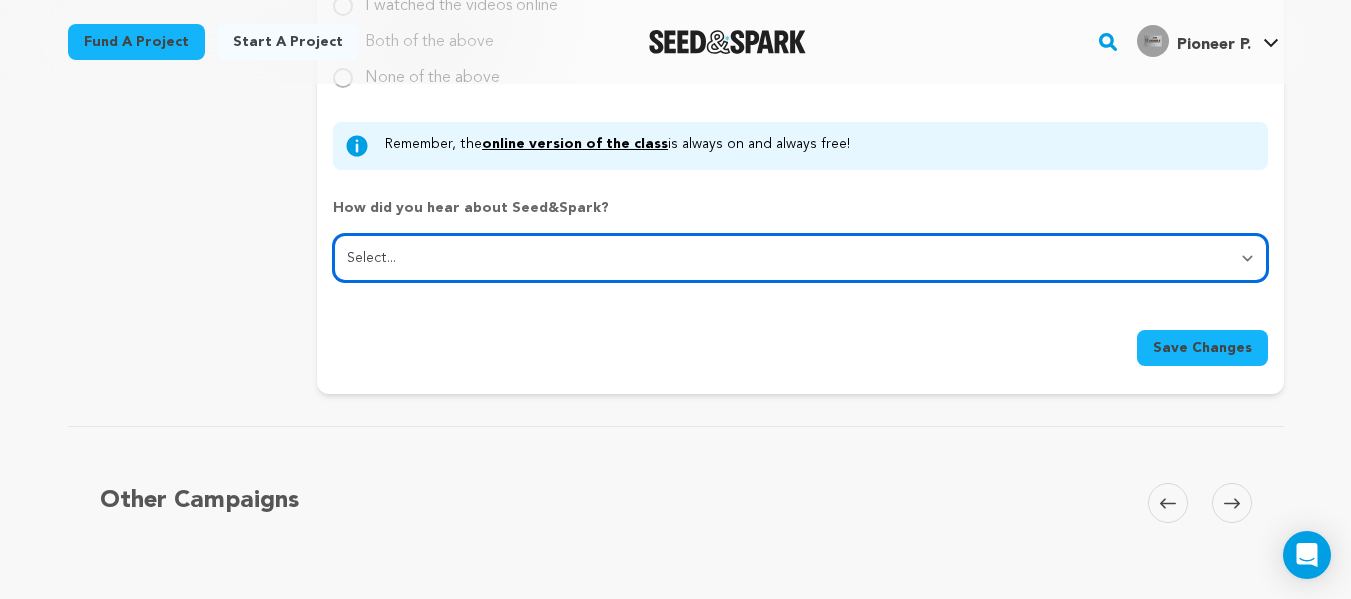 click on "Select...
From a friend Social media Film festival or film organization Took an in-person class Online search Article or podcast Email Other" at bounding box center (800, 258) 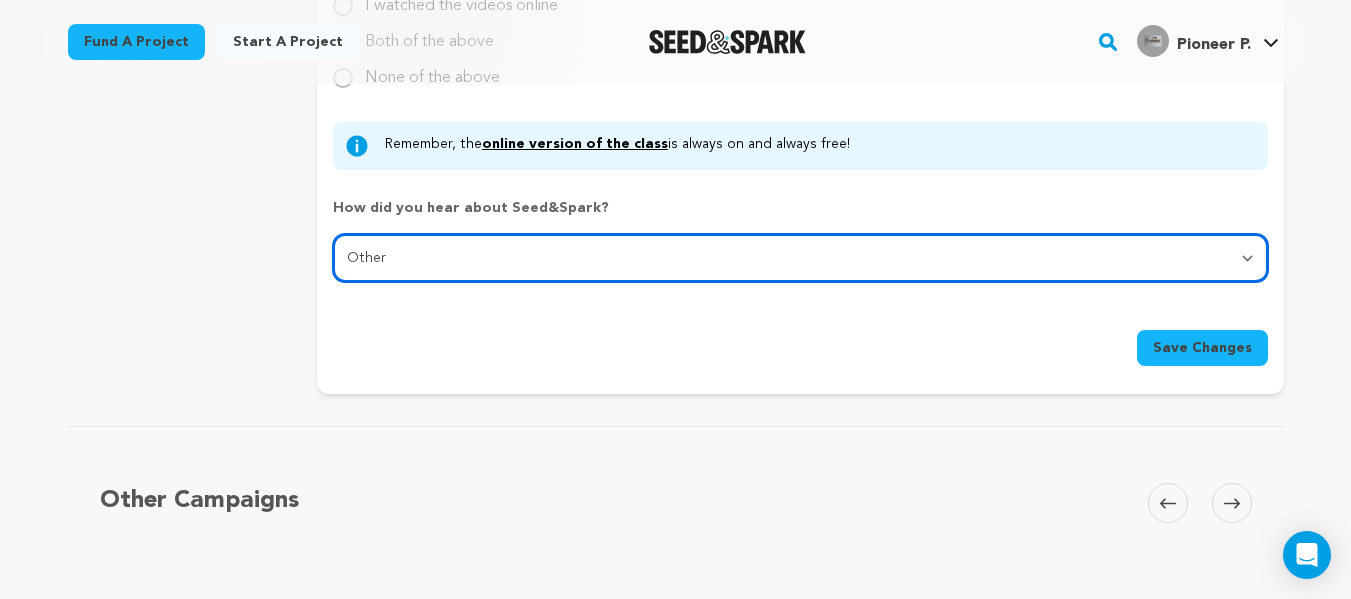 click on "Select...
From a friend Social media Film festival or film organization Took an in-person class Online search Article or podcast Email Other" at bounding box center (800, 258) 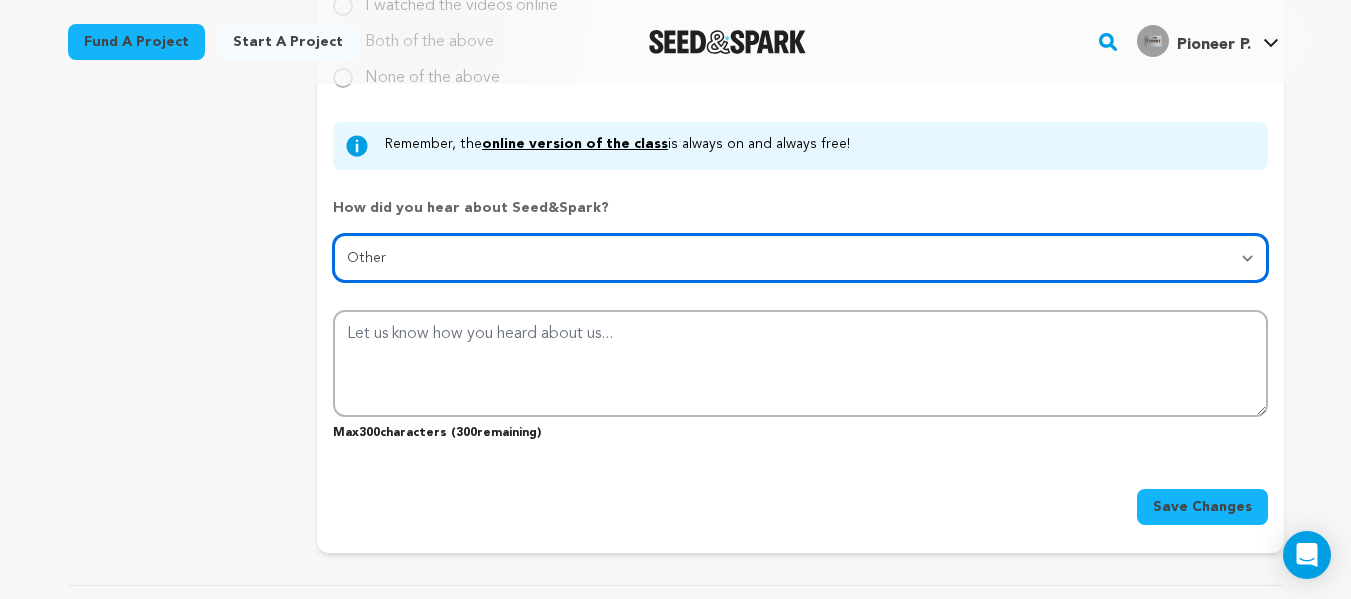 click on "Select...
From a friend Social media Film festival or film organization Took an in-person class Online search Article or podcast Email Other" at bounding box center [800, 258] 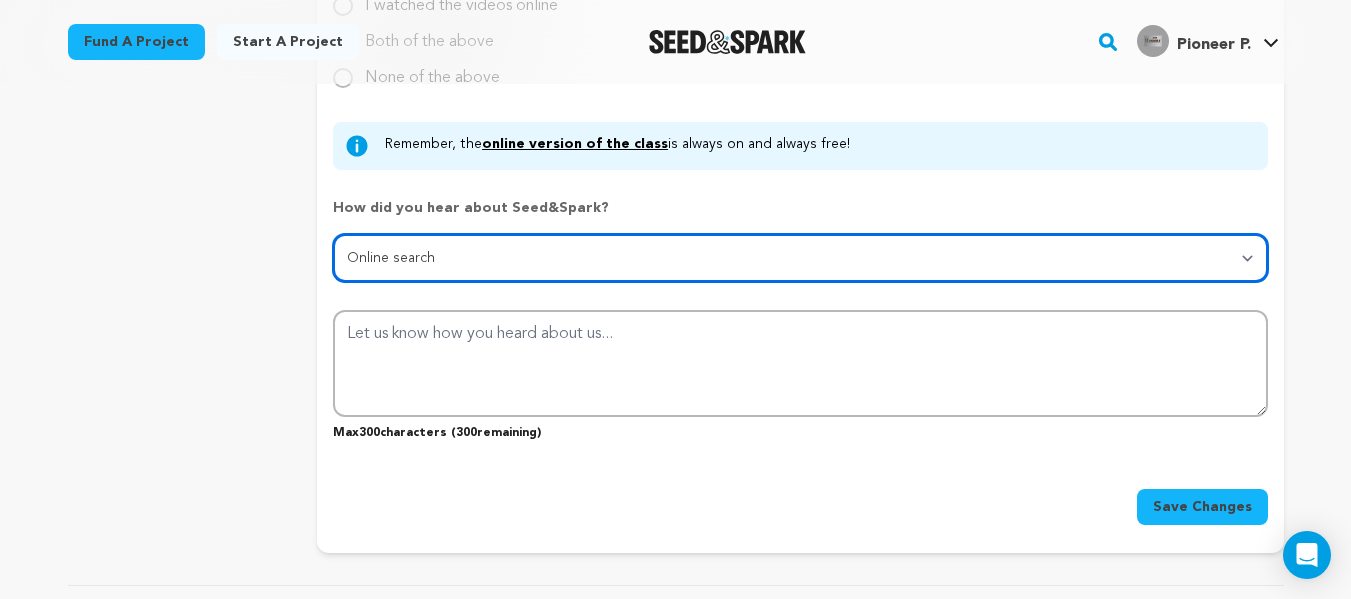 click on "Select...
From a friend Social media Film festival or film organization Took an in-person class Online search Article or podcast Email Other" at bounding box center [800, 258] 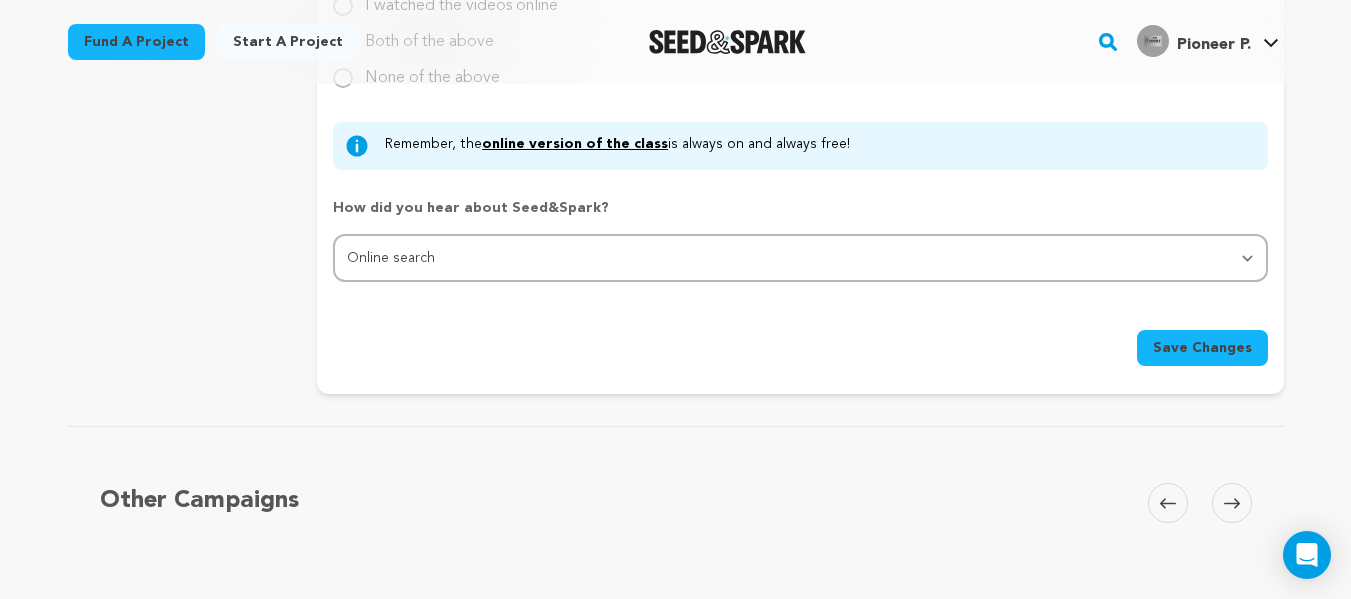 click on "Save Changes" at bounding box center [1202, 348] 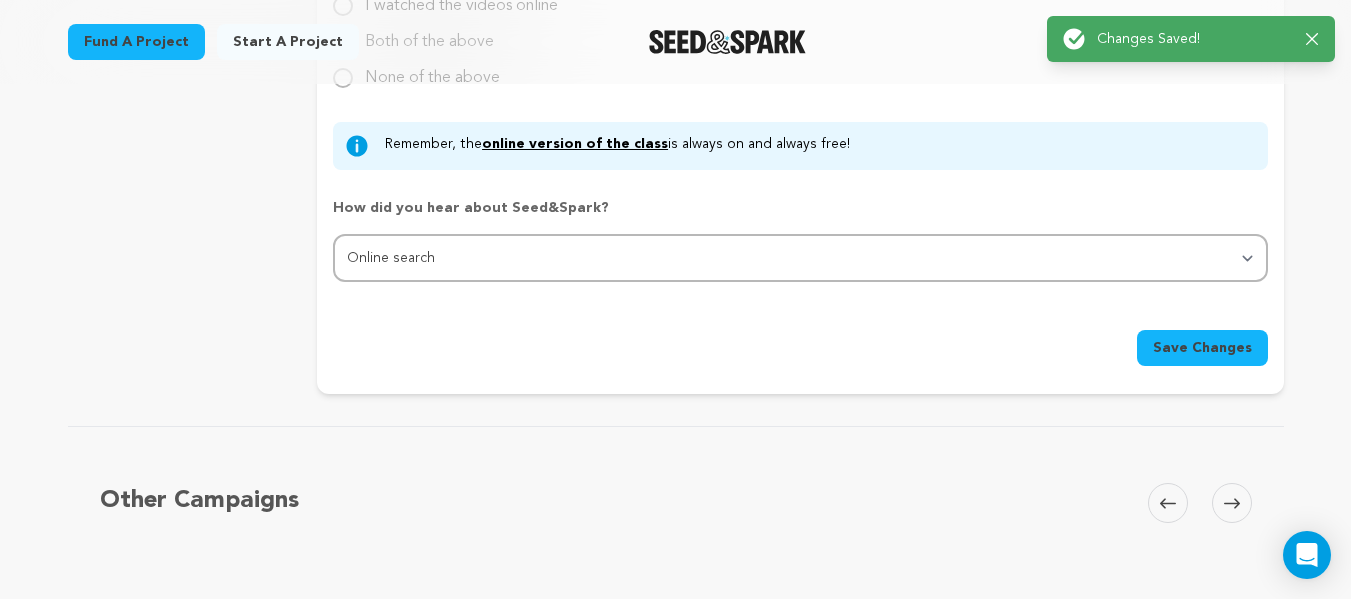 scroll, scrollTop: 0, scrollLeft: 0, axis: both 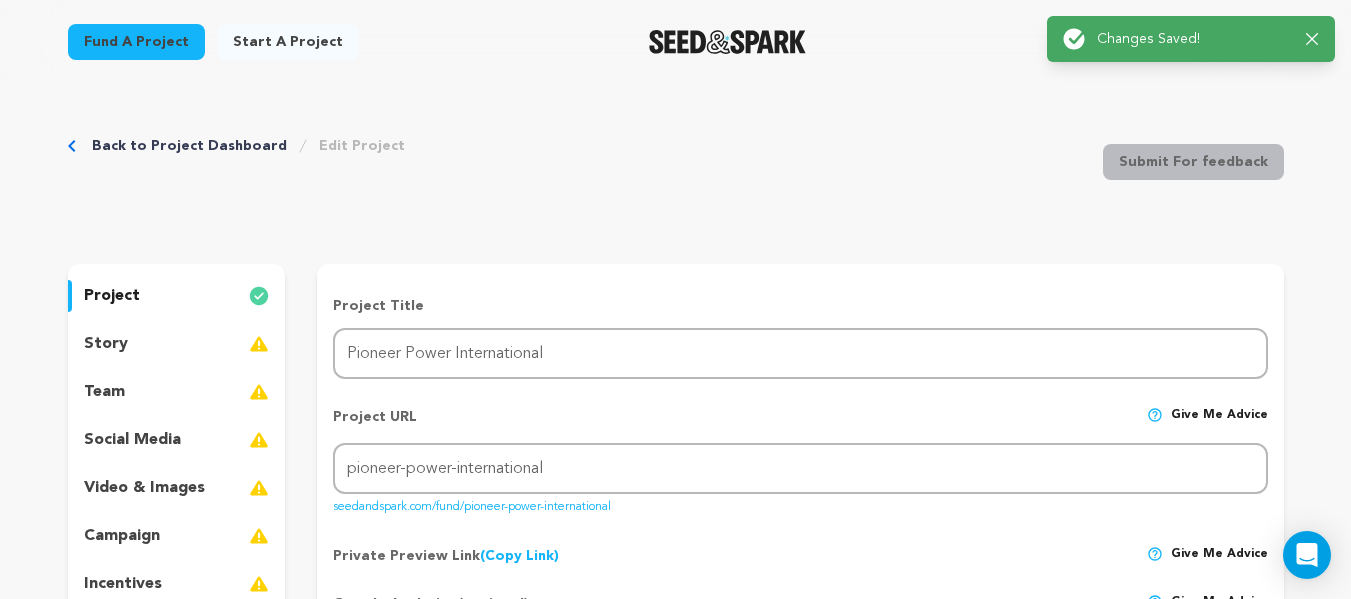 click on "story" at bounding box center (106, 344) 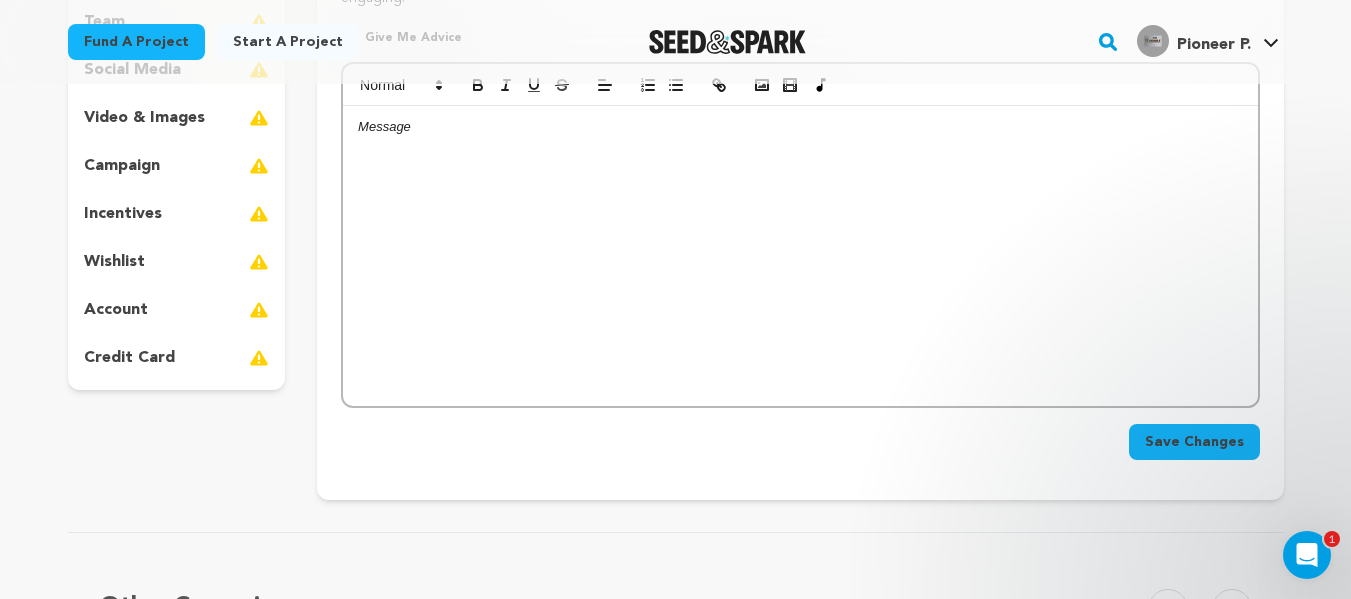 scroll, scrollTop: 0, scrollLeft: 0, axis: both 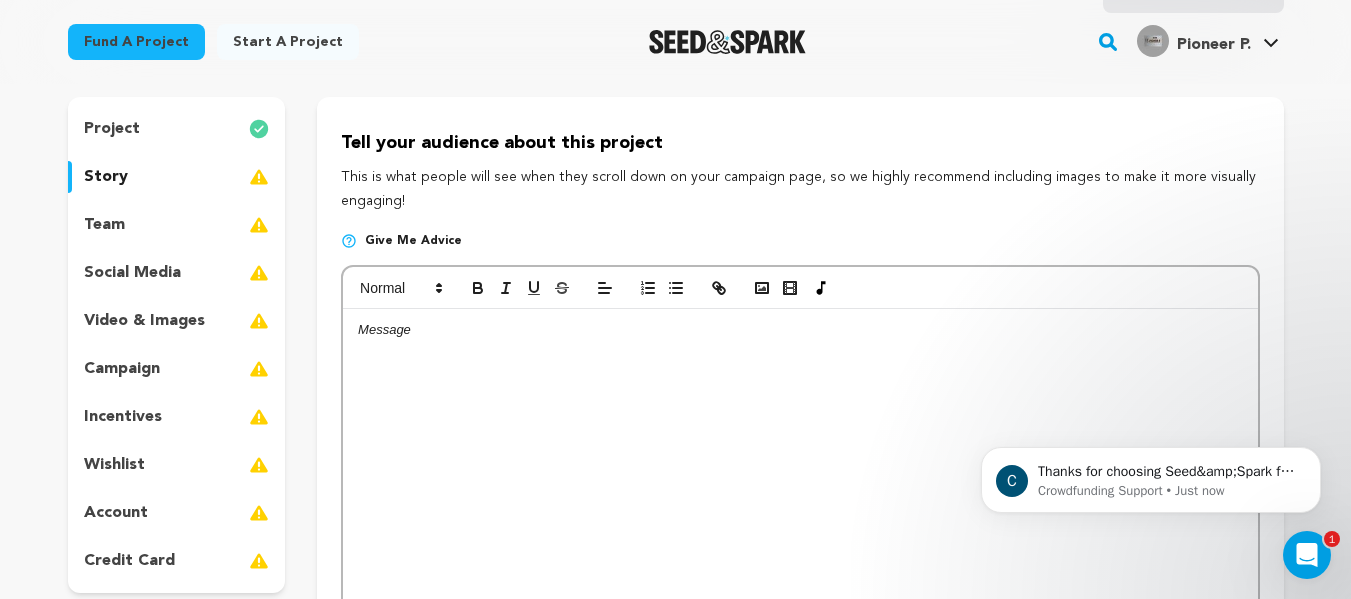 click on "team" at bounding box center [177, 225] 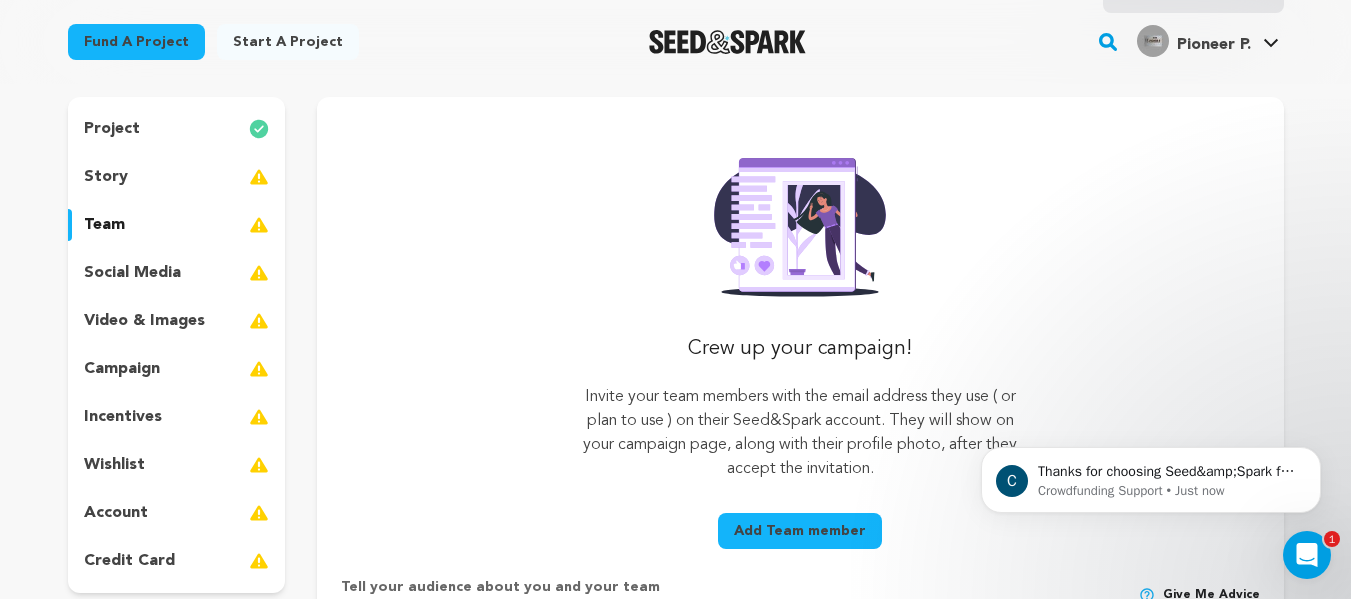 click on "story" at bounding box center [106, 177] 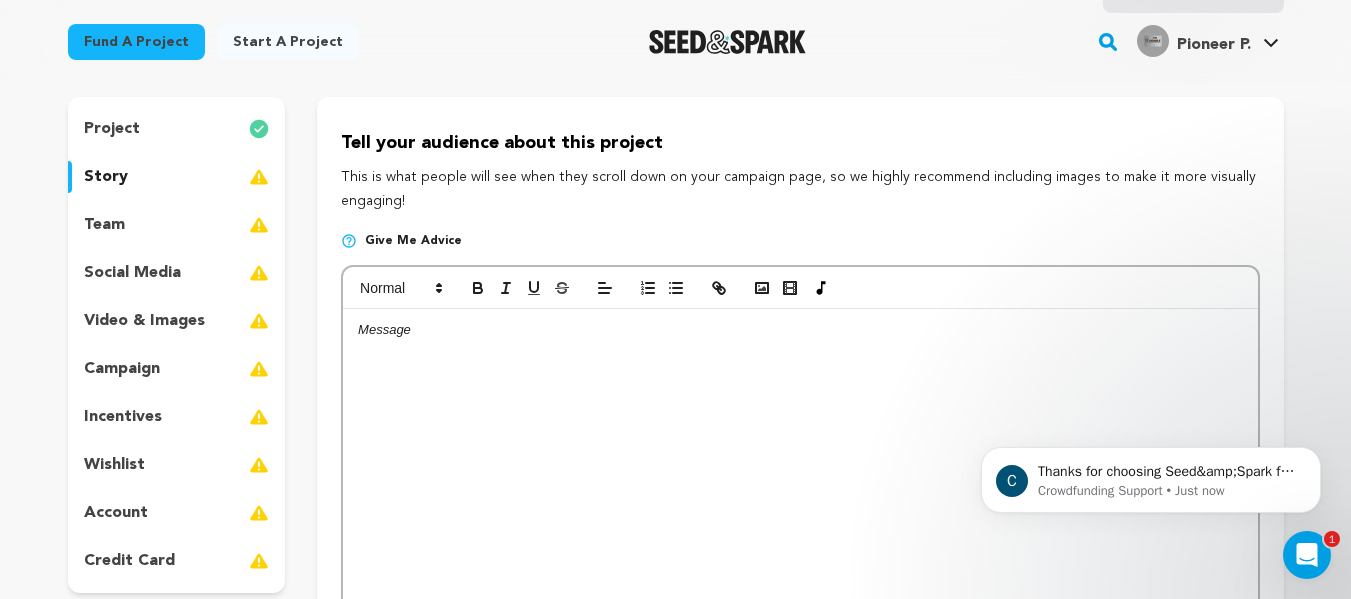 click at bounding box center (800, 459) 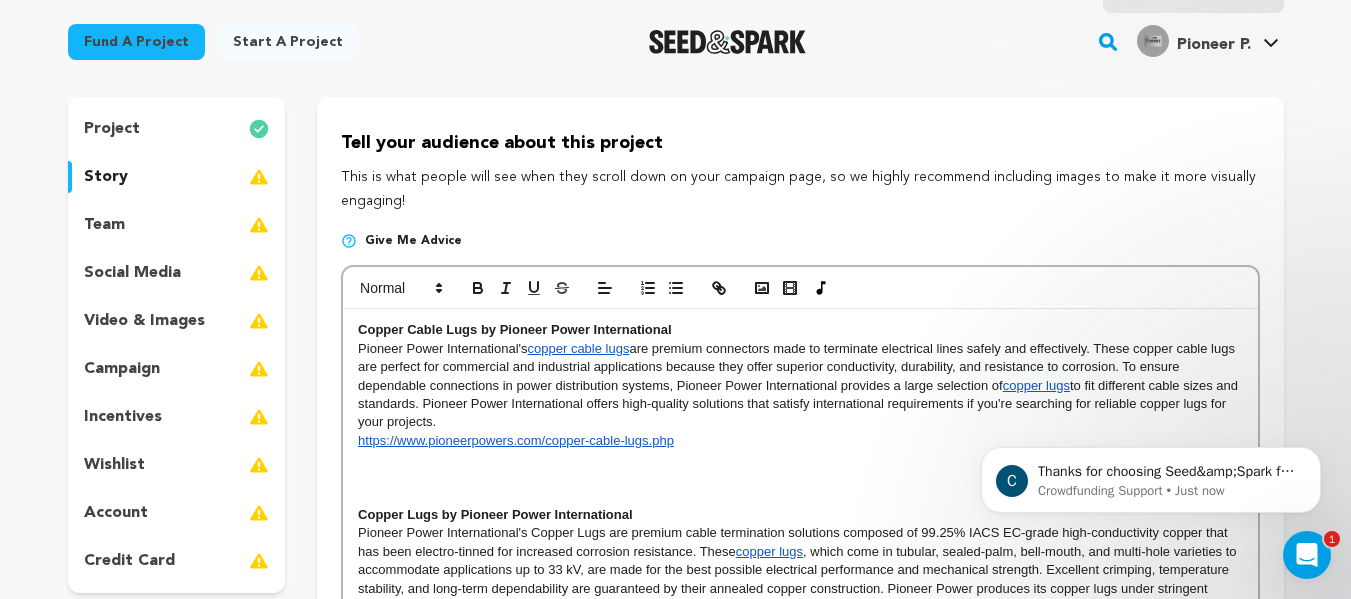 scroll, scrollTop: 0, scrollLeft: 0, axis: both 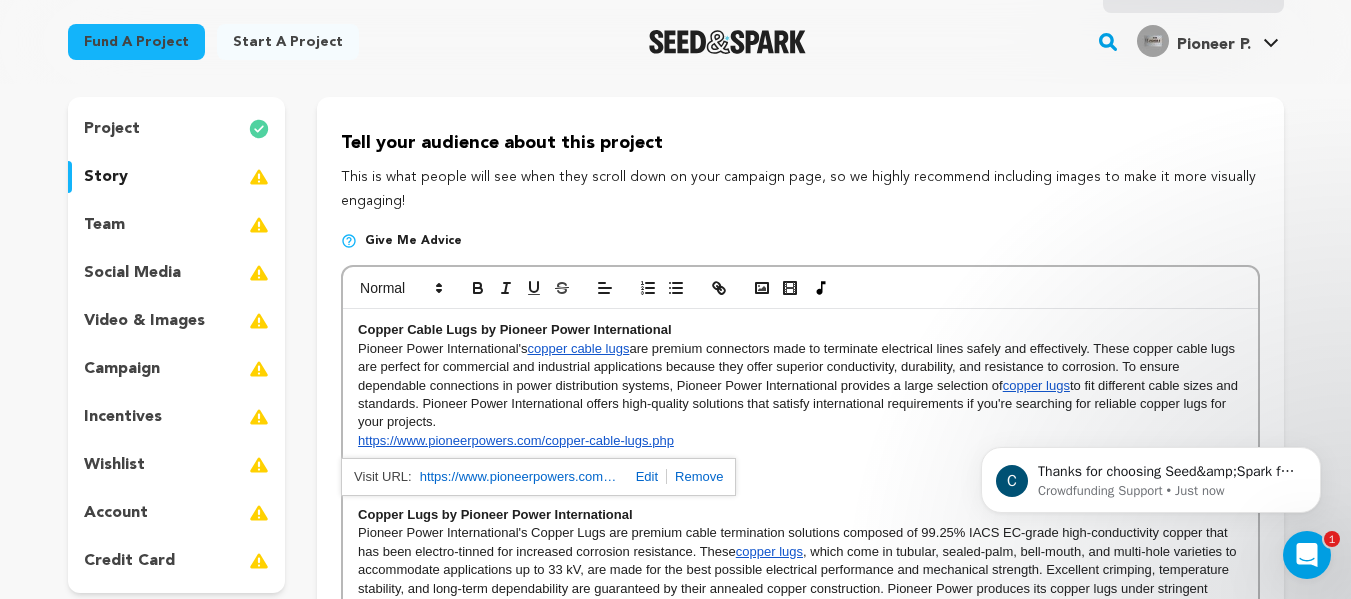 click at bounding box center (695, 476) 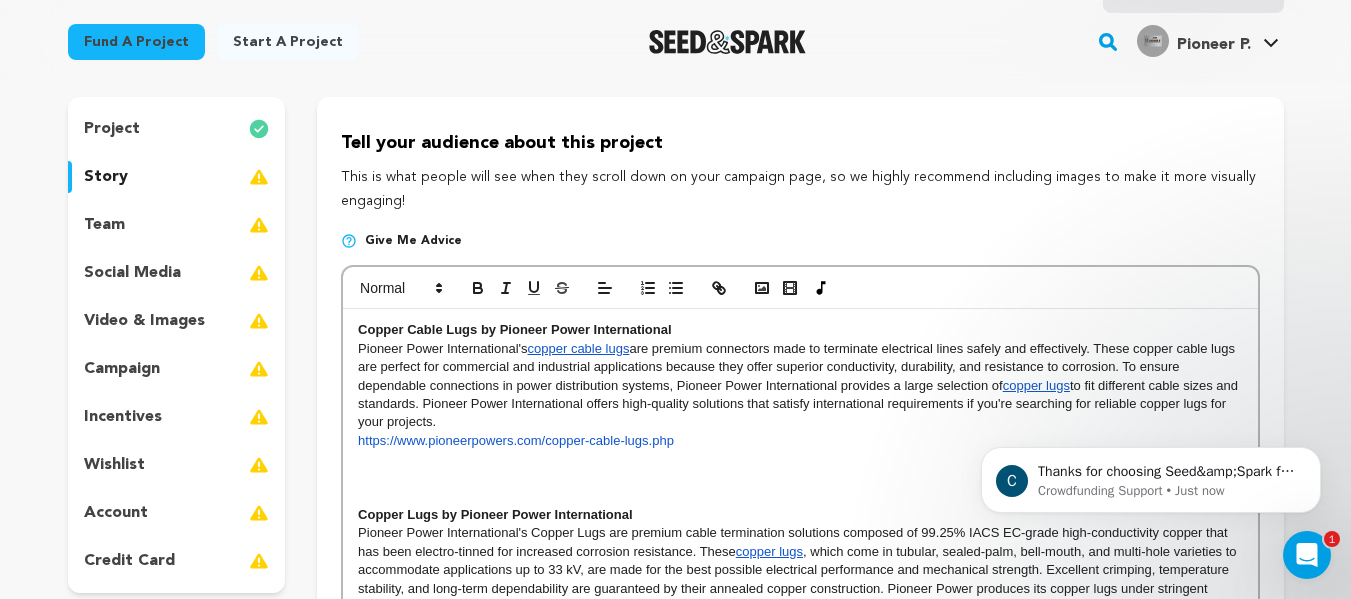 click at bounding box center (800, 459) 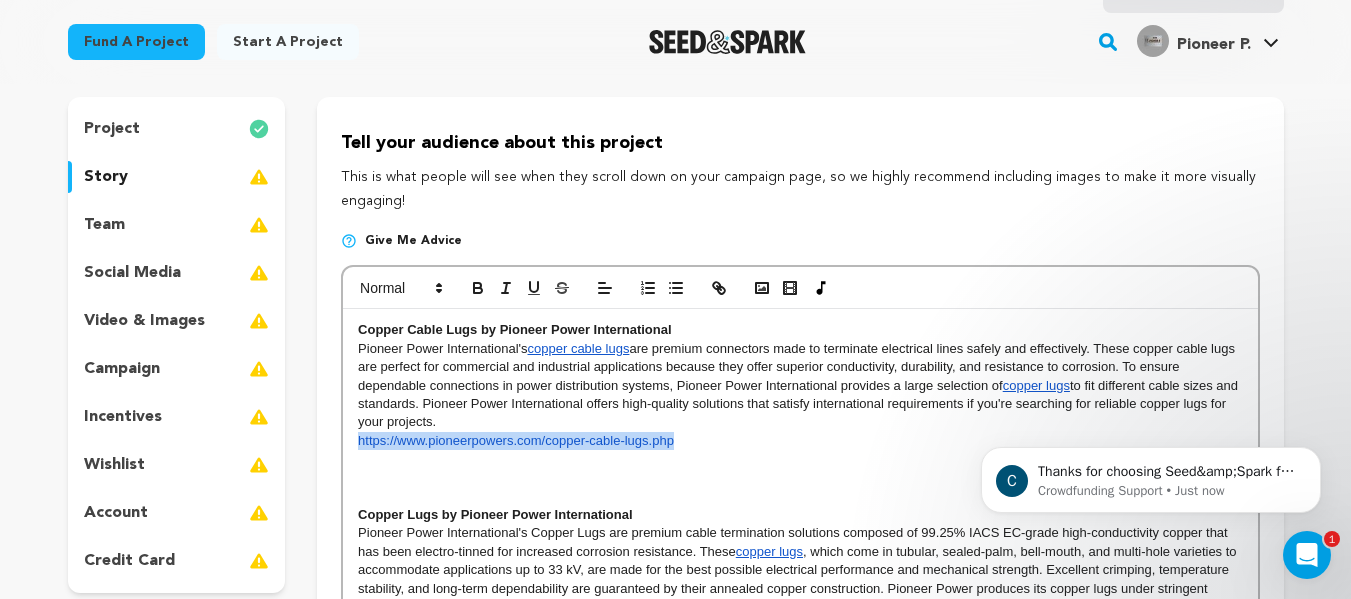drag, startPoint x: 677, startPoint y: 439, endPoint x: 356, endPoint y: 445, distance: 321.05606 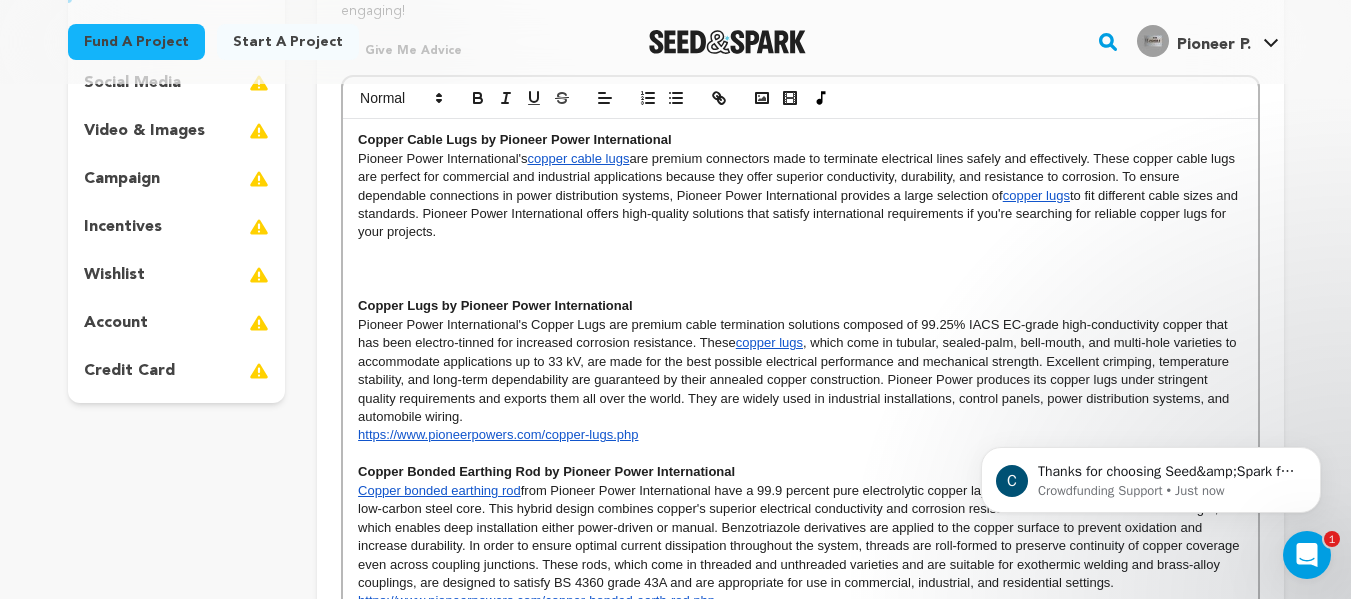 scroll, scrollTop: 363, scrollLeft: 0, axis: vertical 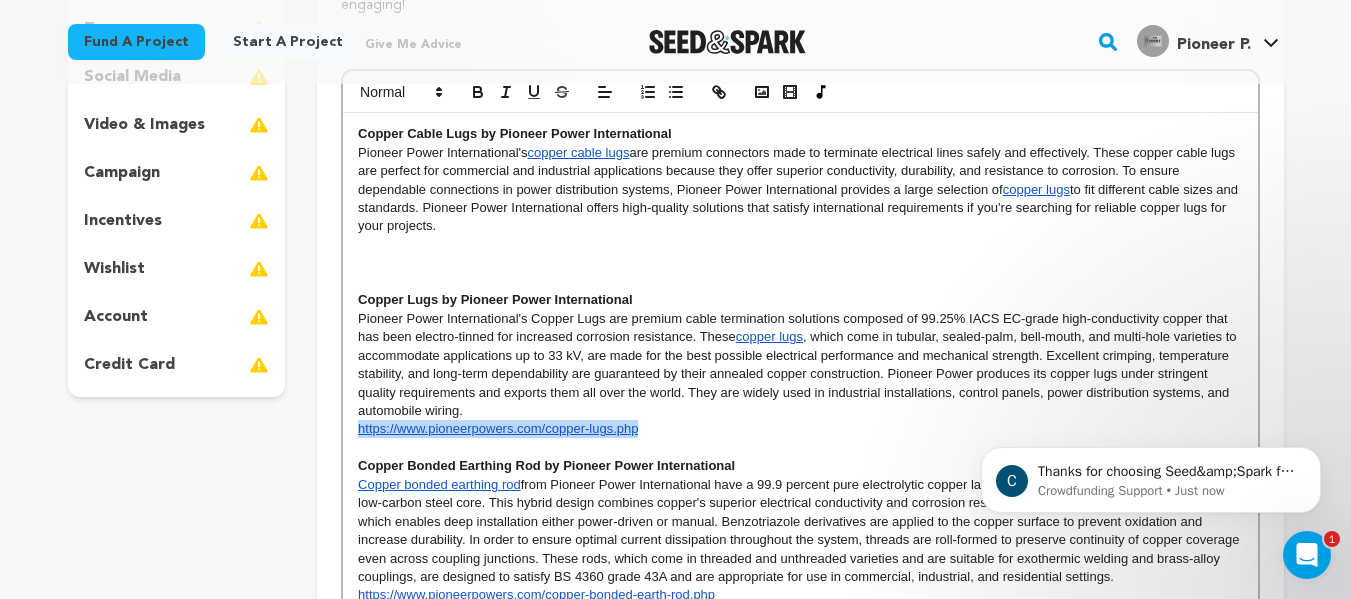drag, startPoint x: 655, startPoint y: 436, endPoint x: 360, endPoint y: 427, distance: 295.13727 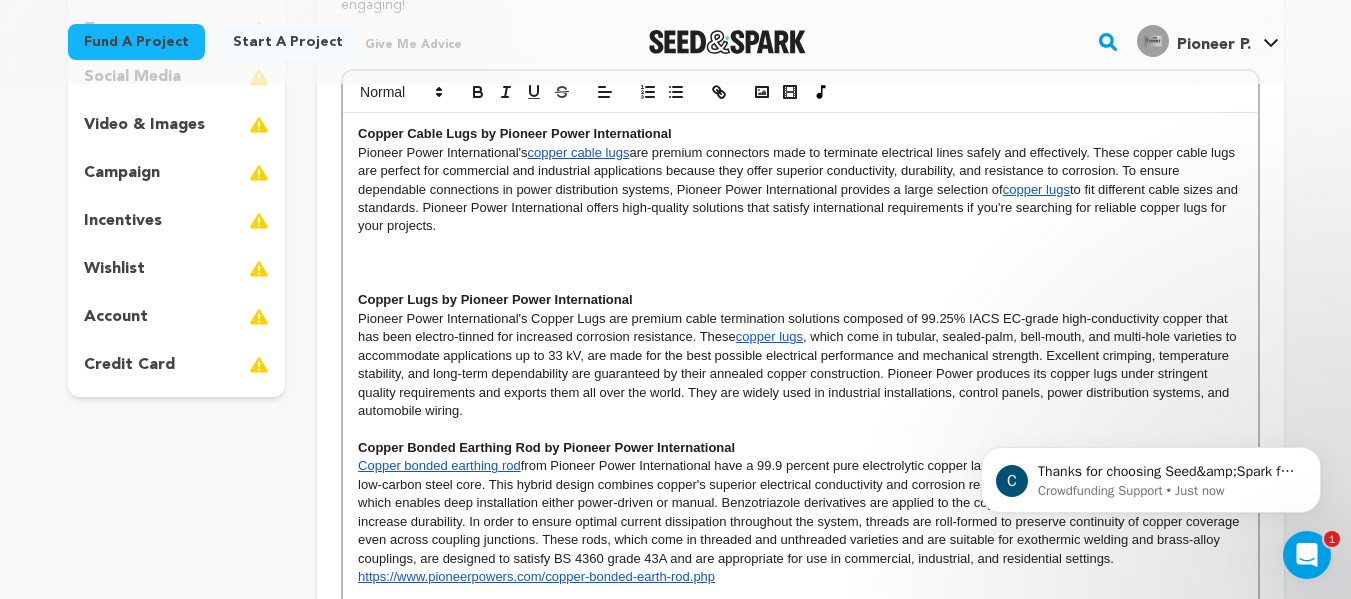 click at bounding box center (800, 263) 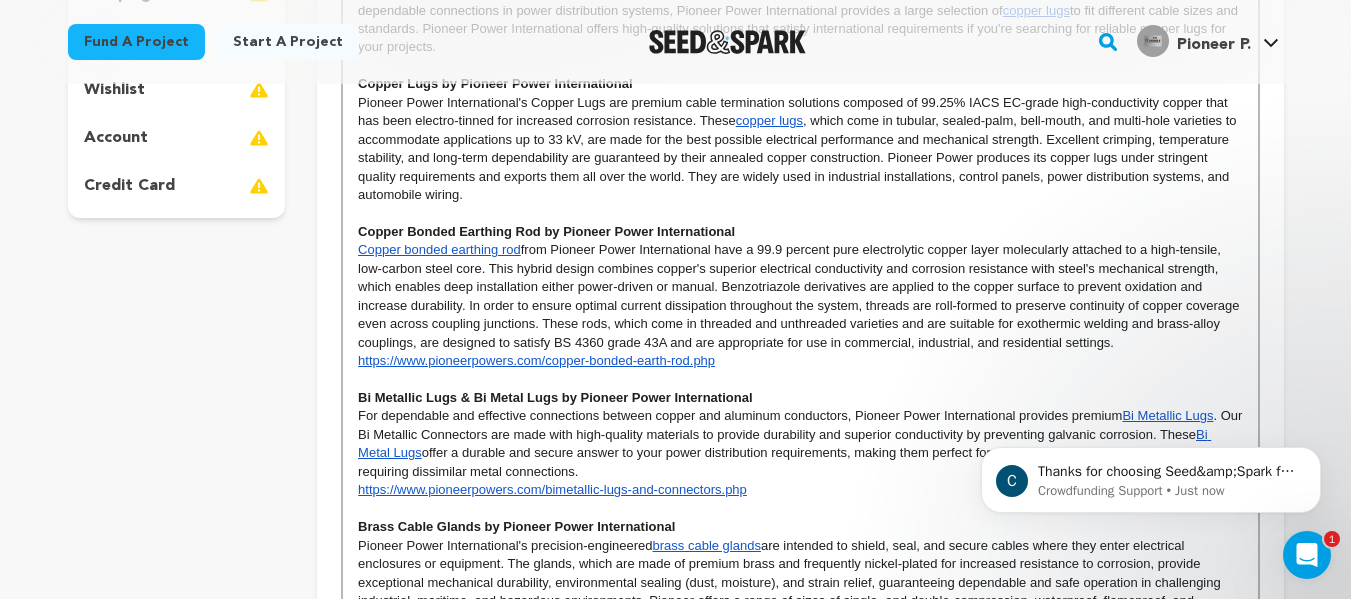 scroll, scrollTop: 546, scrollLeft: 0, axis: vertical 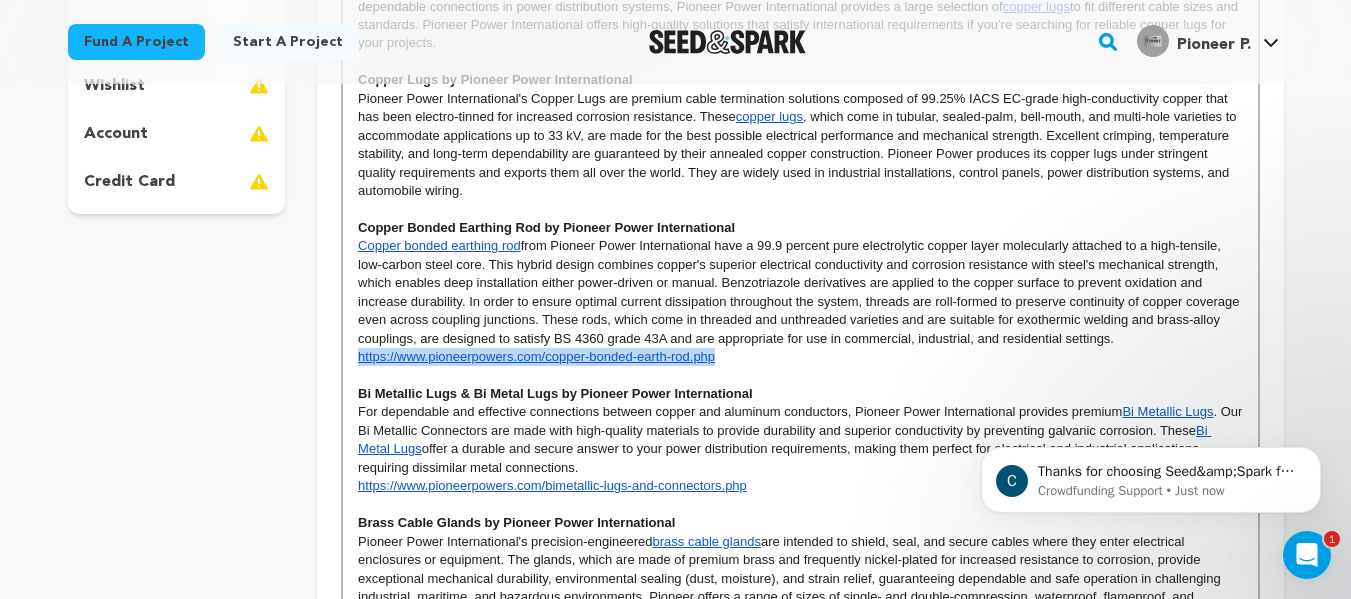 drag, startPoint x: 729, startPoint y: 359, endPoint x: 354, endPoint y: 360, distance: 375.00134 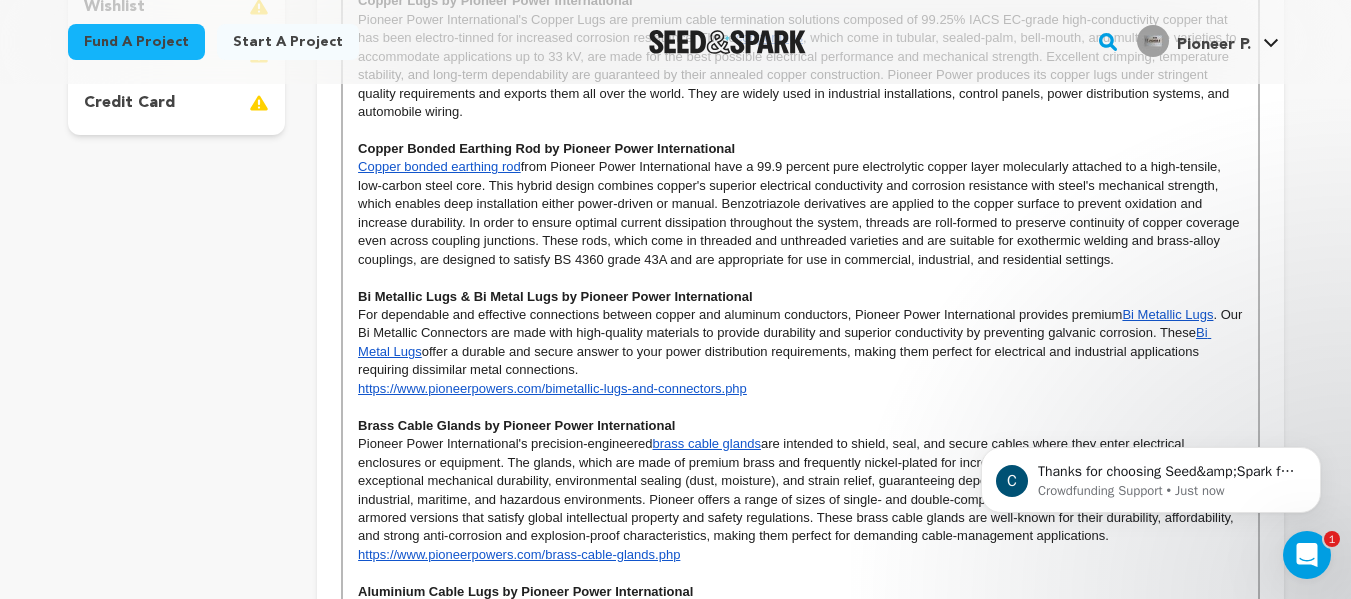 scroll, scrollTop: 632, scrollLeft: 0, axis: vertical 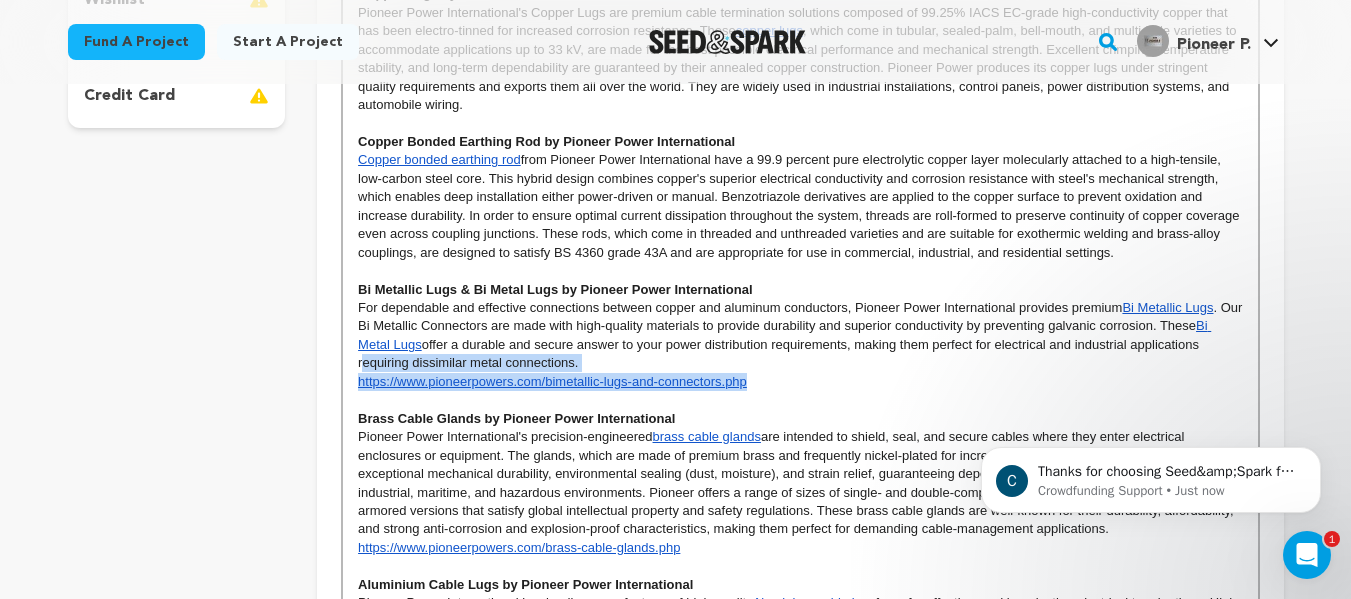 drag, startPoint x: 755, startPoint y: 376, endPoint x: 356, endPoint y: 372, distance: 399.02005 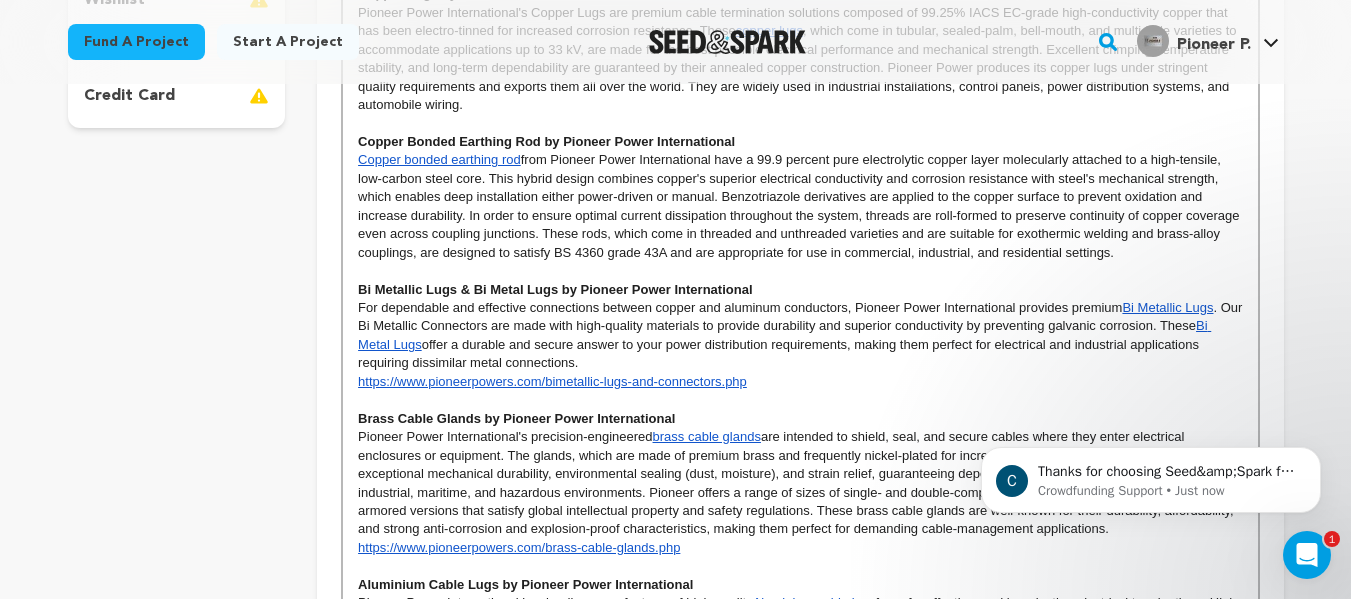 click on "Copper Cable Lugs by Pioneer Power International Pioneer Power International's  copper cable lugs  are premium connectors made to terminate electrical lines safely and effectively. These copper cable lugs are perfect for commercial and industrial applications because they offer superior conductivity, durability, and resistance to corrosion. To ensure dependable connections in power distribution systems, Pioneer Power International provides a large selection of  copper lugs  to fit different cable sizes and standards. Pioneer Power International offers high-quality solutions that satisfy international requirements if you're searching for reliable copper lugs for your projects. Copper Lugs by Pioneer Power International Pioneer Power International's Copper Lugs are premium cable termination solutions composed of 99.25% IACS EC-grade high-conductivity copper that has been electro-tinned for increased corrosion resistance. These  copper lugs Copper Bonded Earthing Rod by Pioneer Power International Bi Metal Lugs" at bounding box center (800, 336) 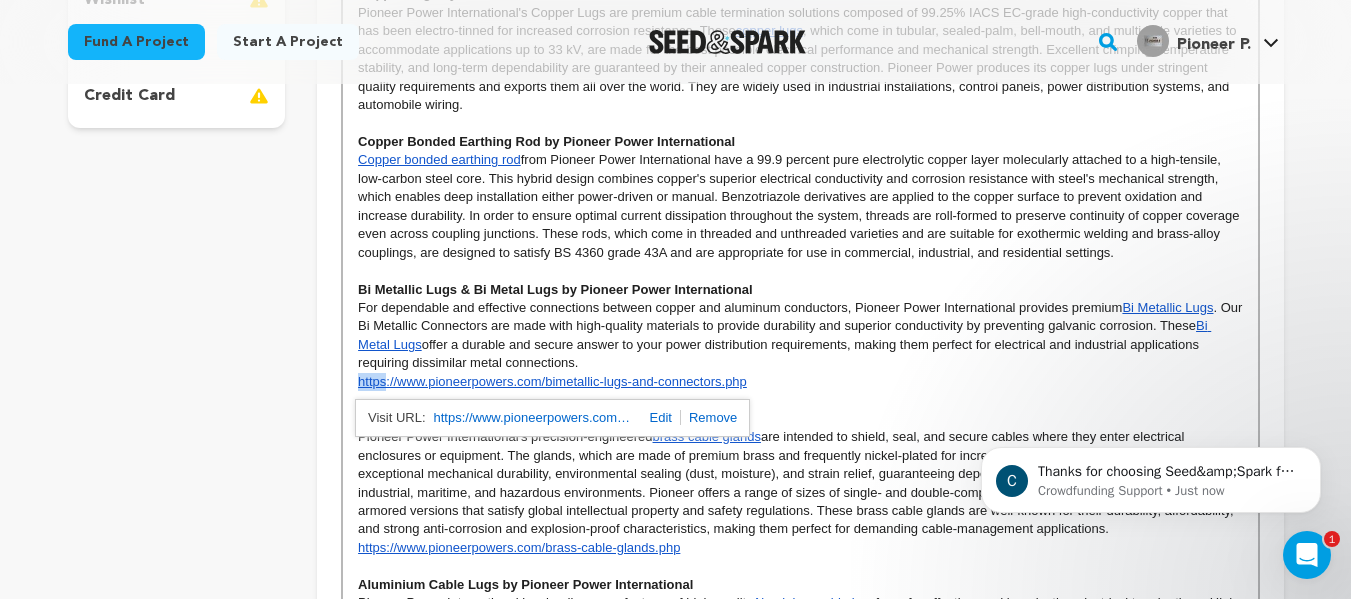 click on "Copper Cable Lugs by Pioneer Power International Pioneer Power International's  copper cable lugs  are premium connectors made to terminate electrical lines safely and effectively. These copper cable lugs are perfect for commercial and industrial applications because they offer superior conductivity, durability, and resistance to corrosion. To ensure dependable connections in power distribution systems, Pioneer Power International provides a large selection of  copper lugs  to fit different cable sizes and standards. Pioneer Power International offers high-quality solutions that satisfy international requirements if you're searching for reliable copper lugs for your projects. Copper Lugs by Pioneer Power International Pioneer Power International's Copper Lugs are premium cable termination solutions composed of 99.25% IACS EC-grade high-conductivity copper that has been electro-tinned for increased corrosion resistance. These  copper lugs Copper Bonded Earthing Rod by Pioneer Power International Bi Metal Lugs" at bounding box center (800, 336) 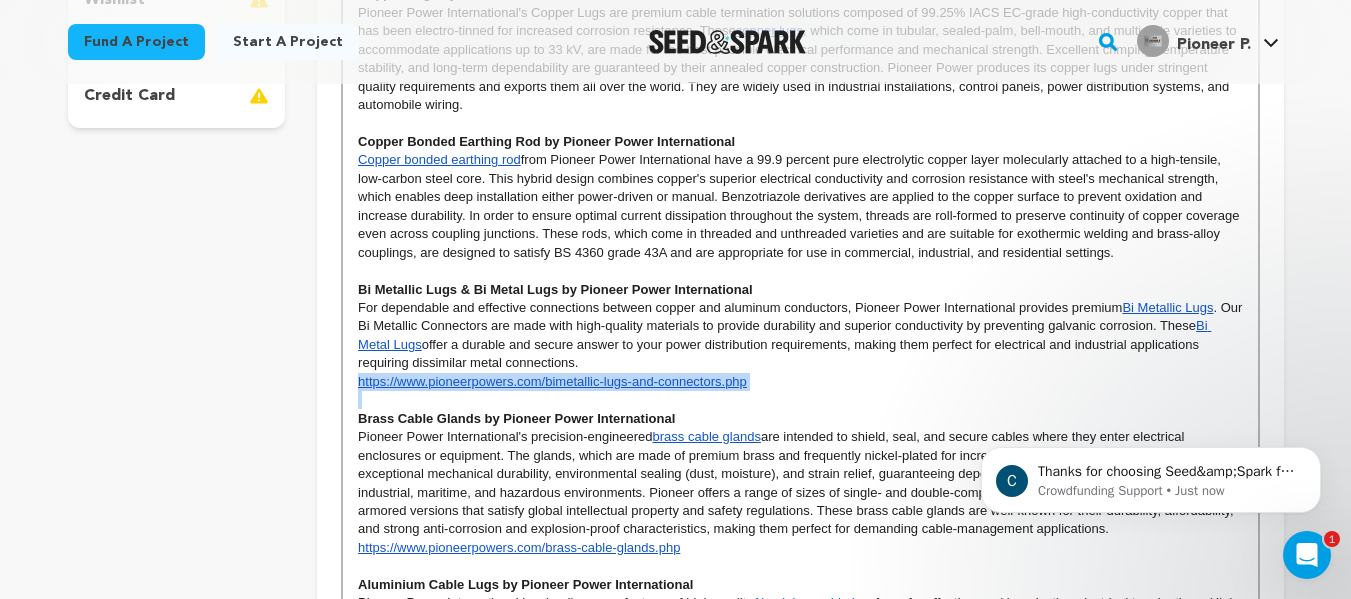 click on "Copper Cable Lugs by Pioneer Power International Pioneer Power International's  copper cable lugs  are premium connectors made to terminate electrical lines safely and effectively. These copper cable lugs are perfect for commercial and industrial applications because they offer superior conductivity, durability, and resistance to corrosion. To ensure dependable connections in power distribution systems, Pioneer Power International provides a large selection of  copper lugs  to fit different cable sizes and standards. Pioneer Power International offers high-quality solutions that satisfy international requirements if you're searching for reliable copper lugs for your projects. Copper Lugs by Pioneer Power International Pioneer Power International's Copper Lugs are premium cable termination solutions composed of 99.25% IACS EC-grade high-conductivity copper that has been electro-tinned for increased corrosion resistance. These  copper lugs Copper Bonded Earthing Rod by Pioneer Power International Bi Metal Lugs" at bounding box center (800, 336) 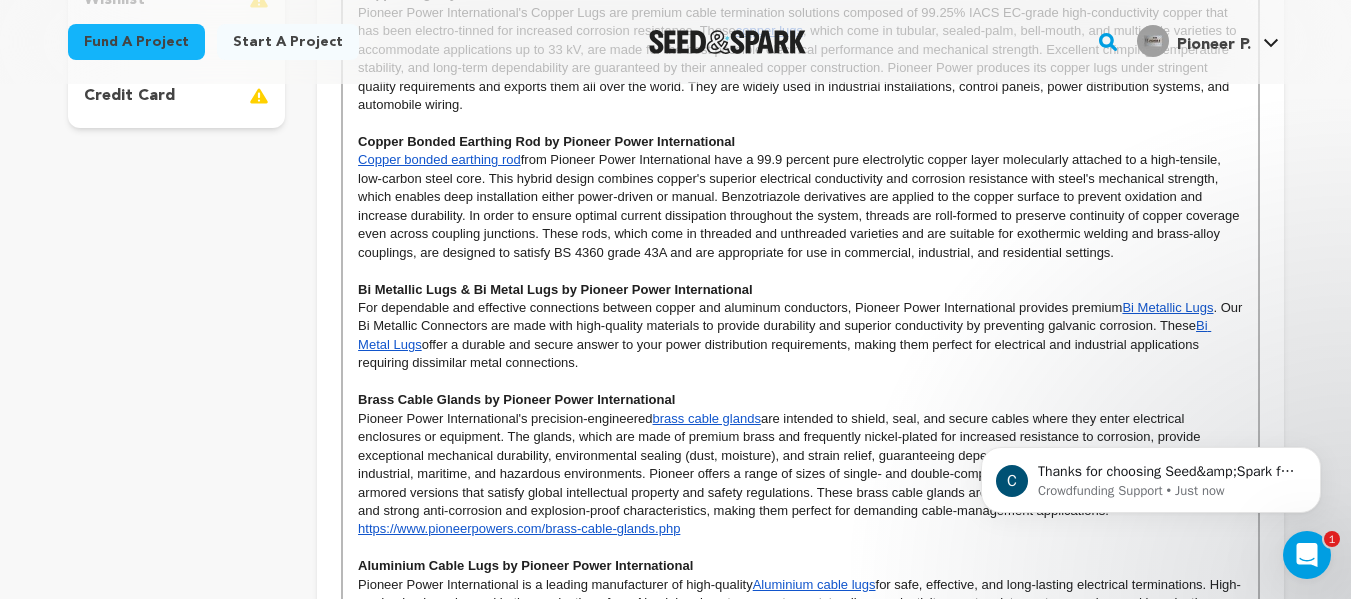 click on "https://www.pioneerpowers.com/brass-cable-glands.php" at bounding box center (519, 528) 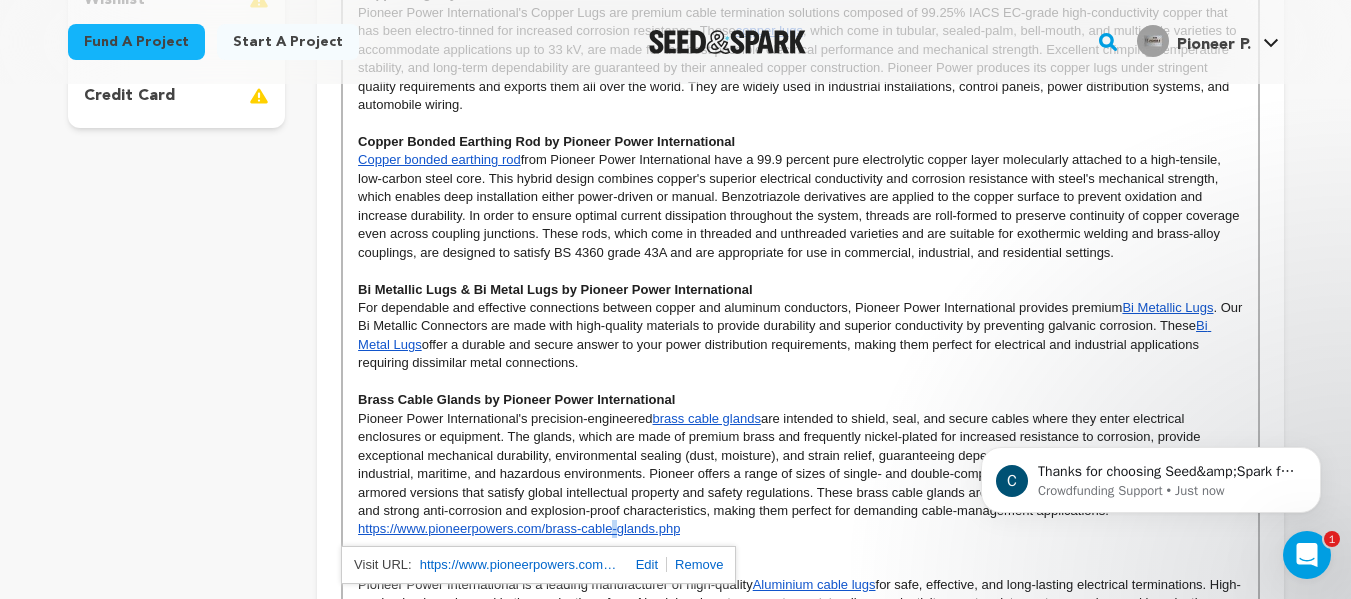 click on "https://www.pioneerpowers.com/brass-cable-glands.php" at bounding box center [519, 528] 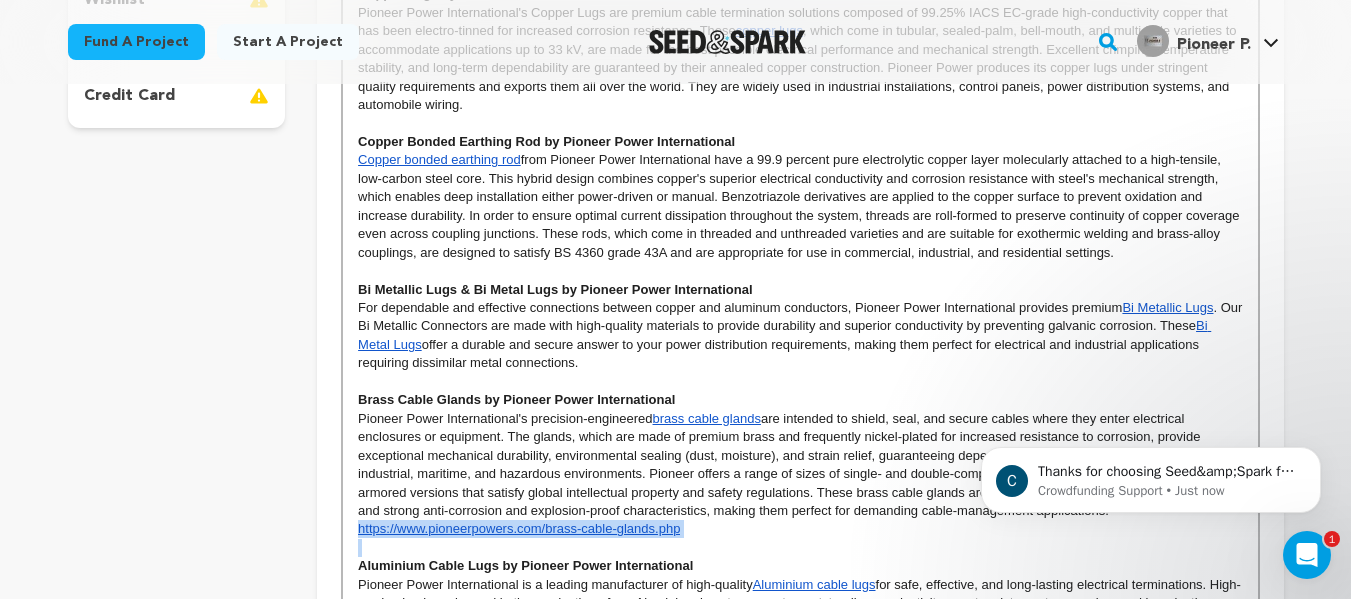 click on "https://www.pioneerpowers.com/brass-cable-glands.php" at bounding box center [519, 528] 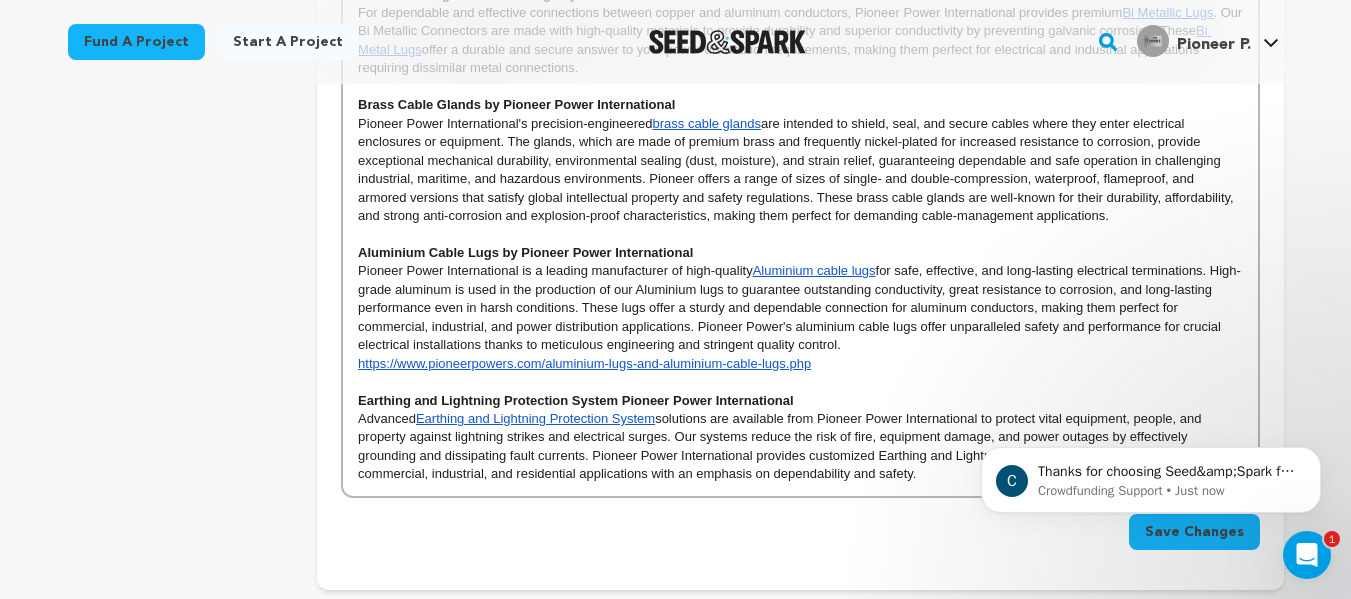 scroll, scrollTop: 928, scrollLeft: 0, axis: vertical 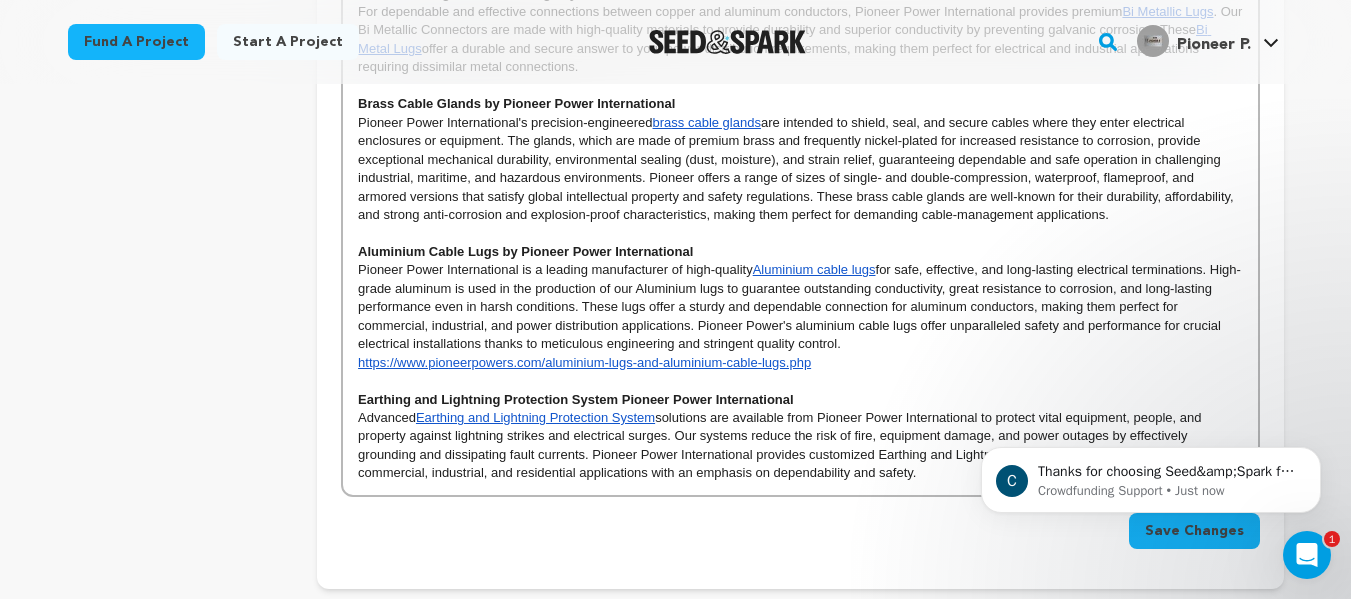 click on "https://www.pioneerpowers.com/aluminium-lugs-and-aluminium-cable-lugs.php" at bounding box center (584, 362) 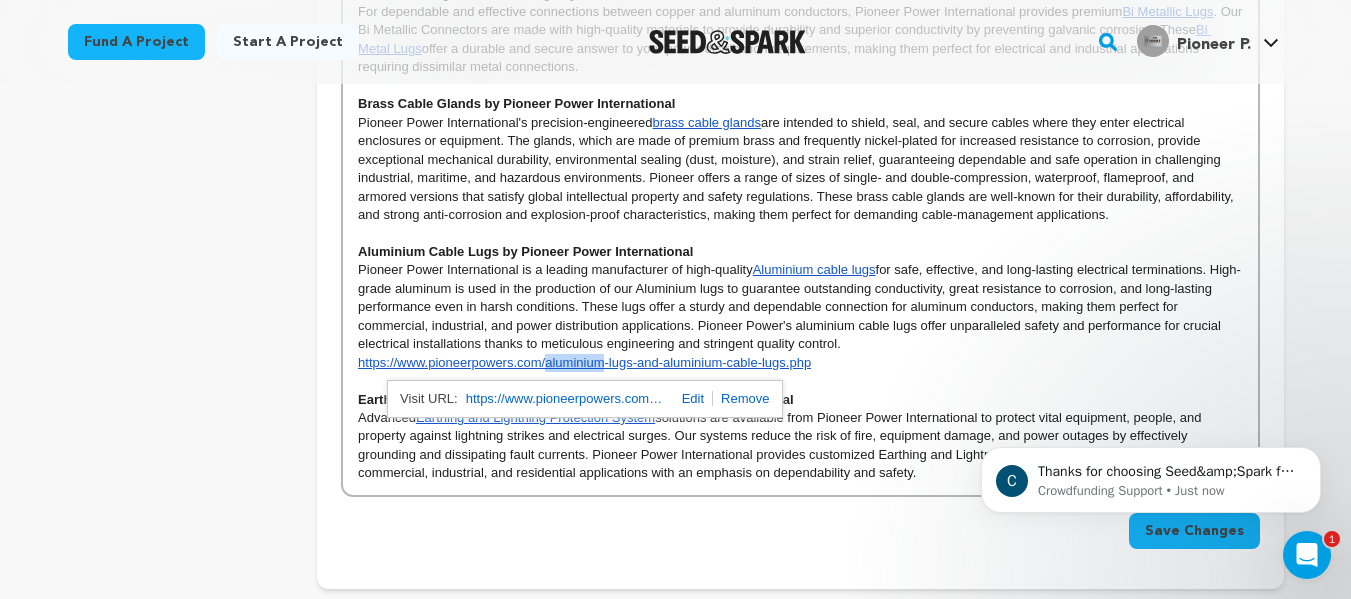 click on "https://www.pioneerpowers.com/aluminium-lugs-and-aluminium-cable-lugs.php" at bounding box center [584, 362] 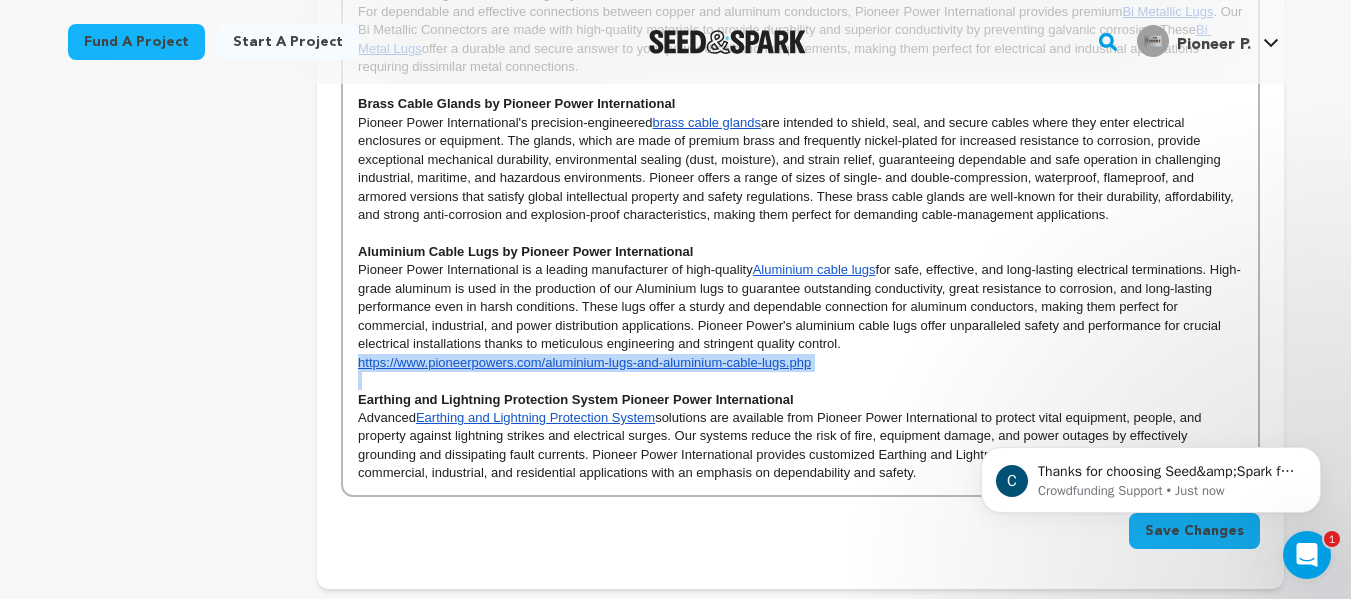 click on "https://www.pioneerpowers.com/aluminium-lugs-and-aluminium-cable-lugs.php" at bounding box center (584, 362) 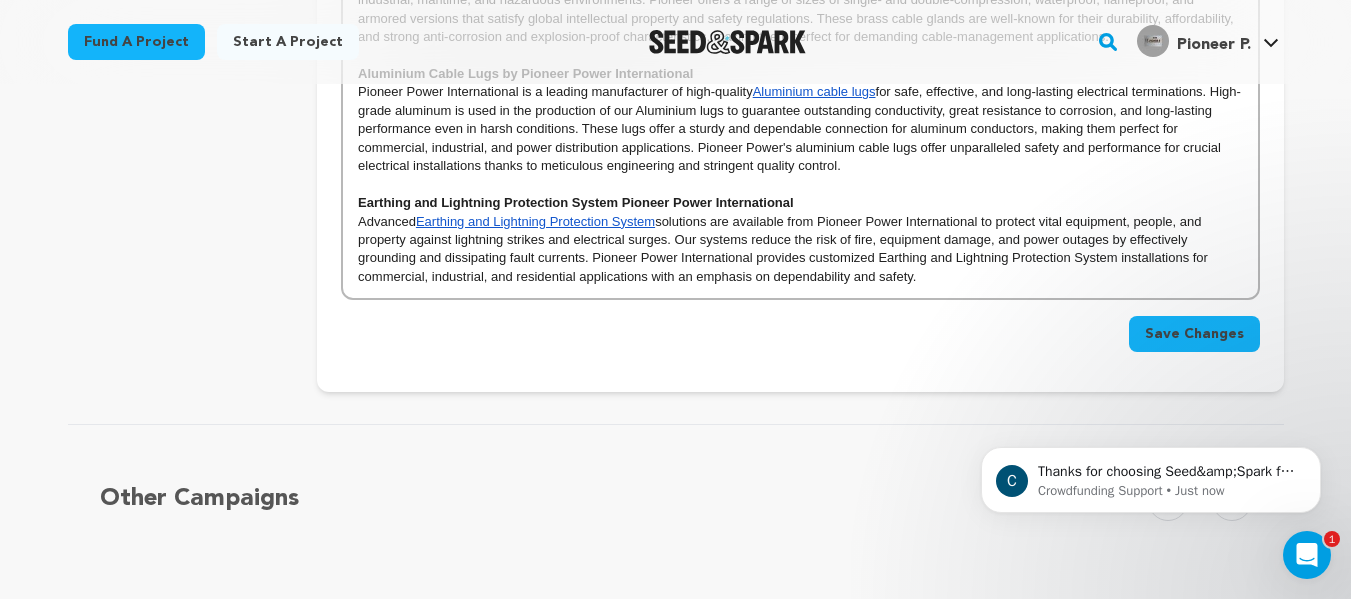 scroll, scrollTop: 1117, scrollLeft: 0, axis: vertical 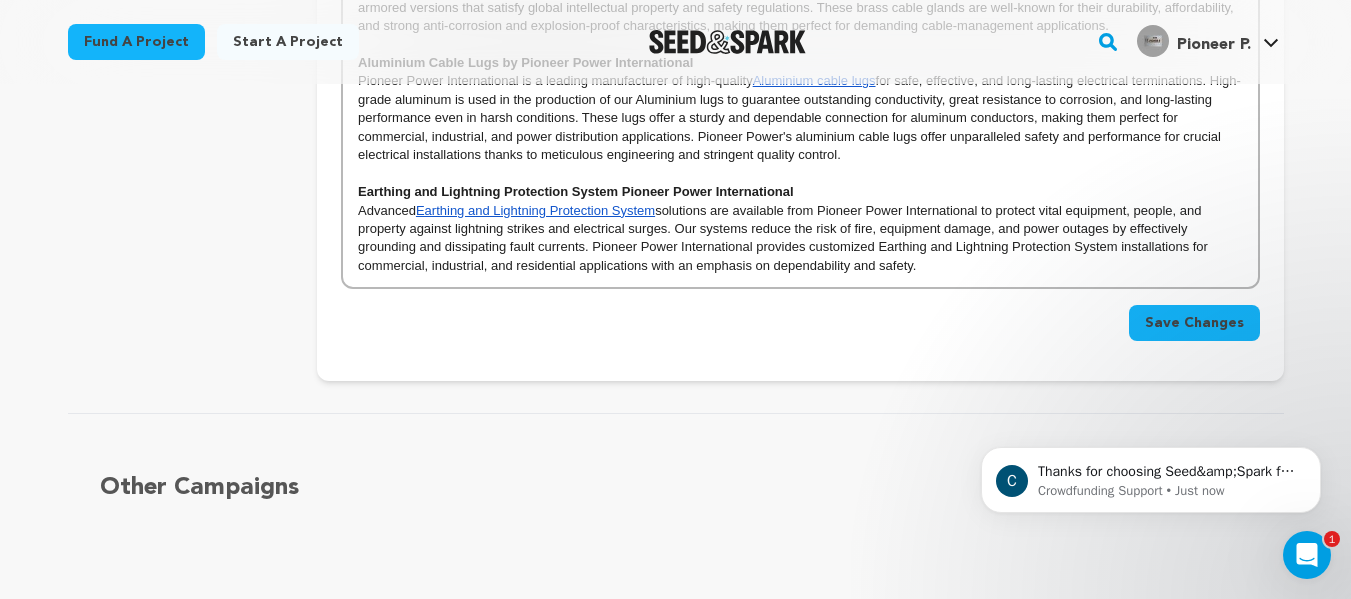 click on "Save Changes" at bounding box center (1194, 323) 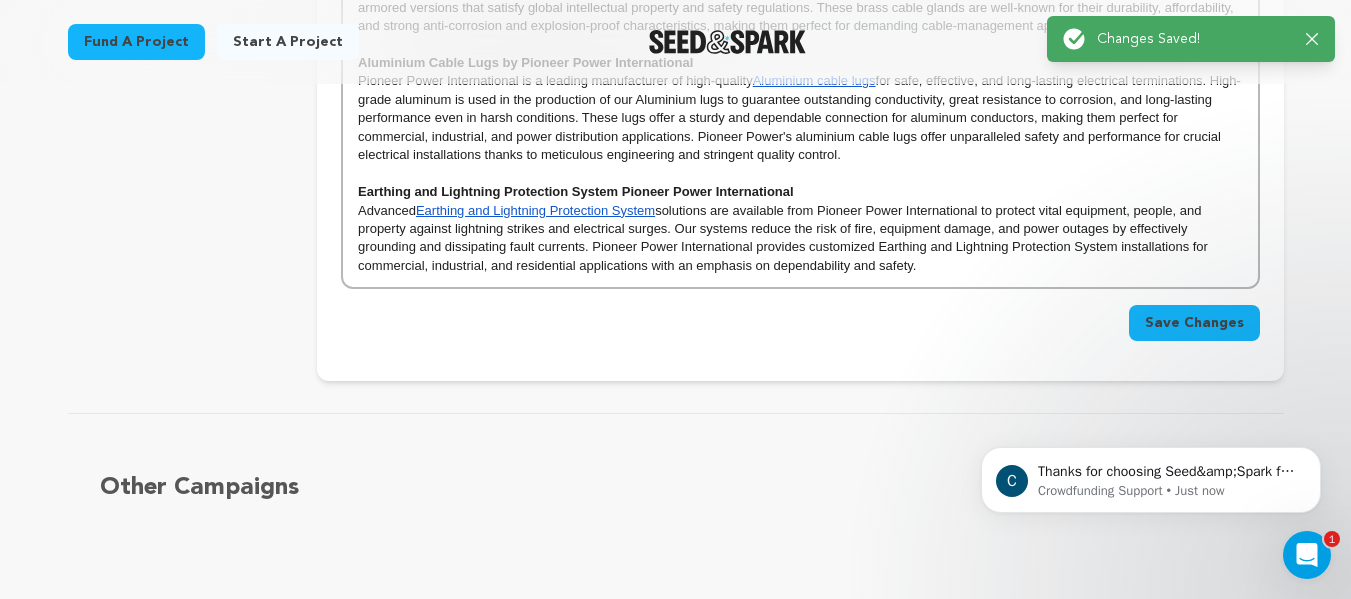 scroll, scrollTop: 0, scrollLeft: 0, axis: both 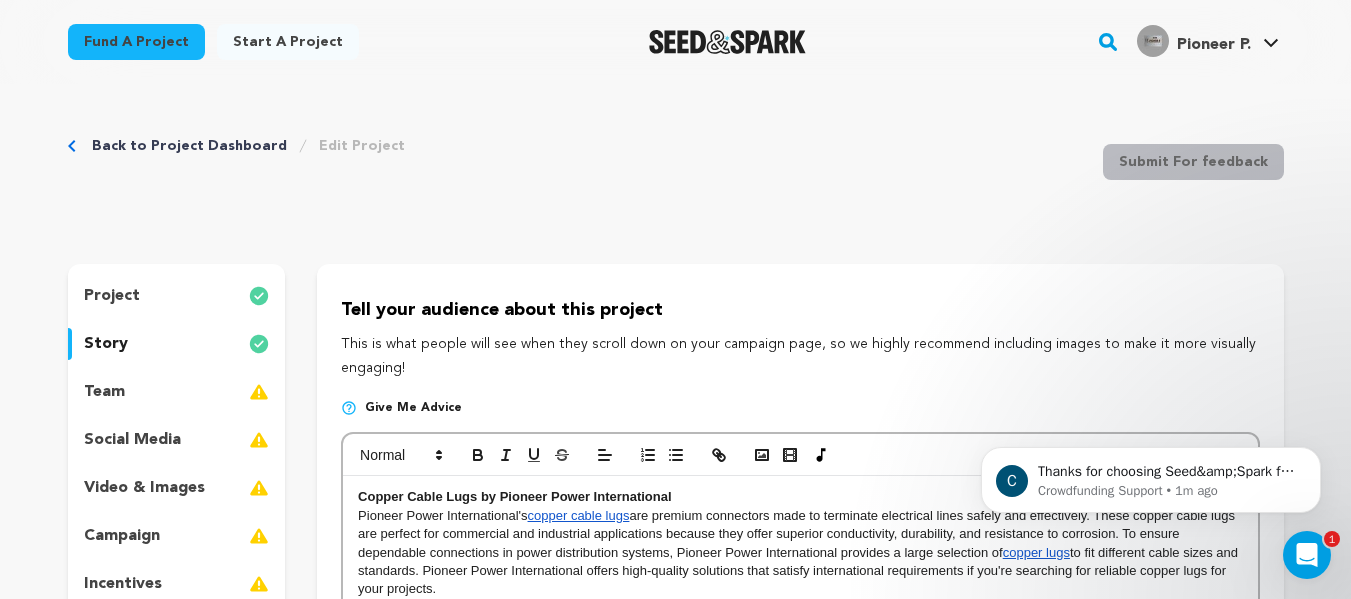 click on "project" at bounding box center [177, 296] 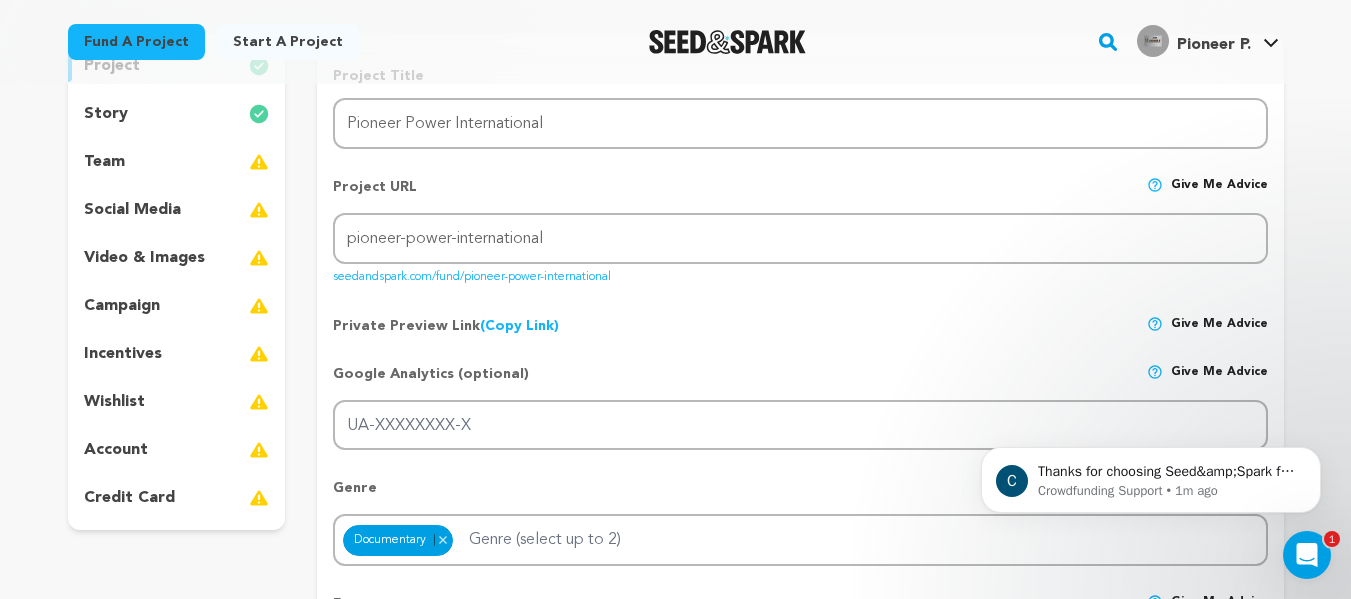 scroll, scrollTop: 229, scrollLeft: 0, axis: vertical 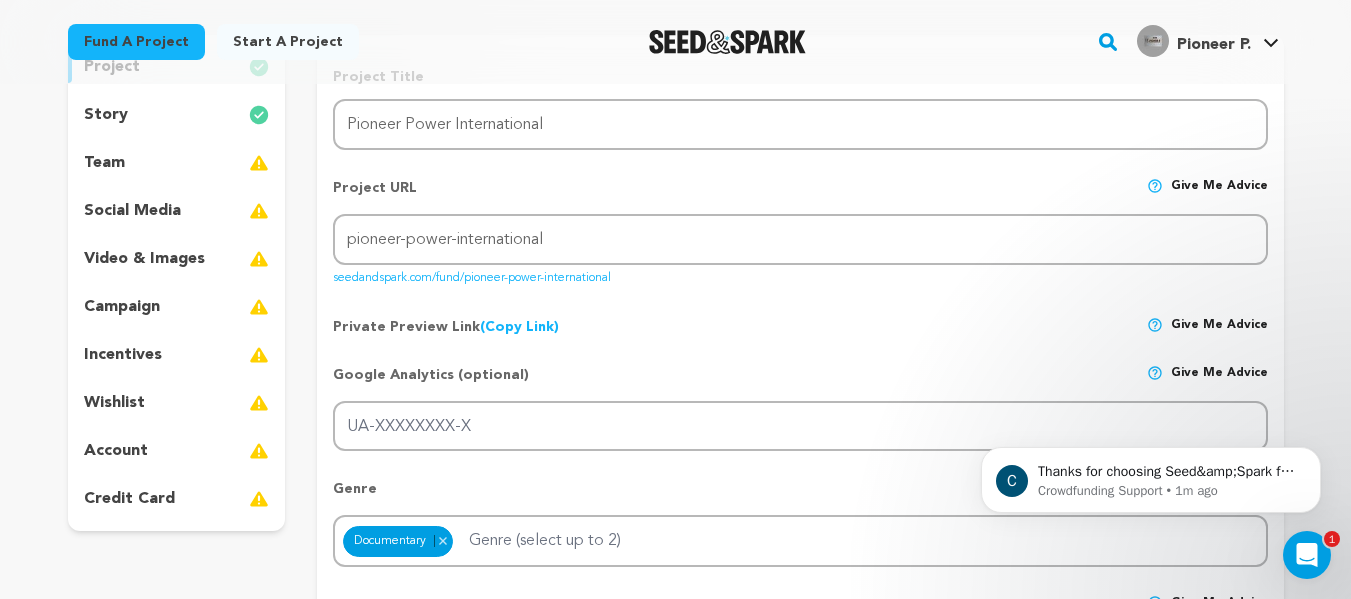 click on "social media" at bounding box center [132, 211] 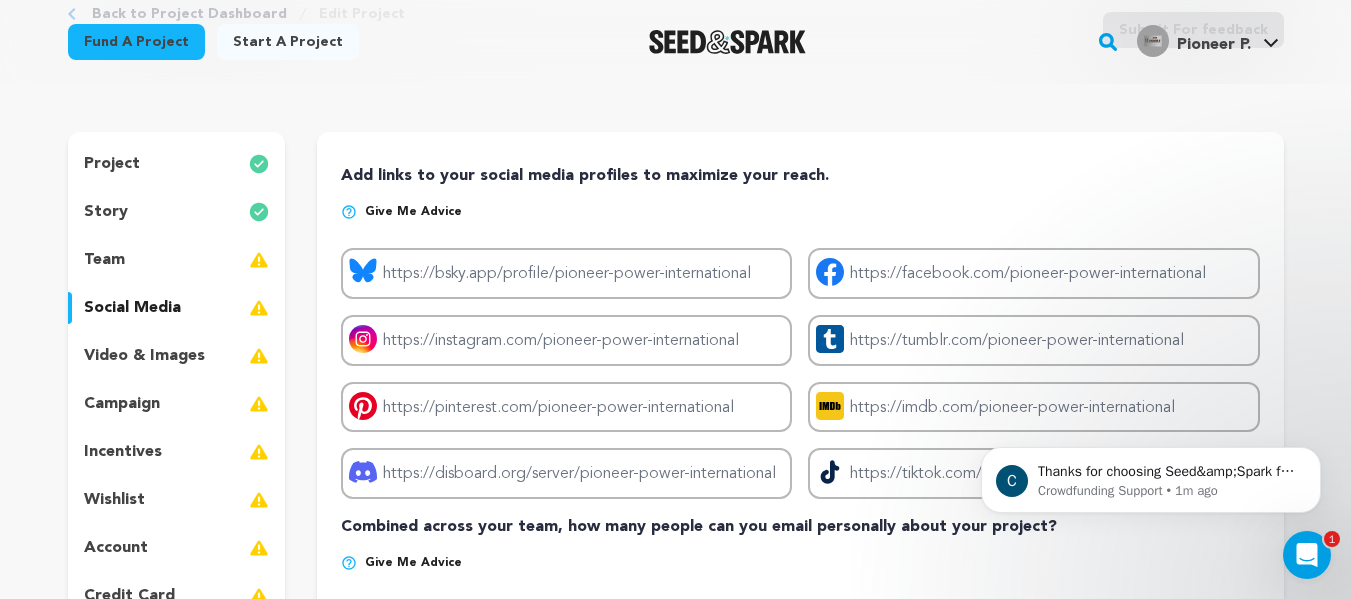 scroll, scrollTop: 137, scrollLeft: 0, axis: vertical 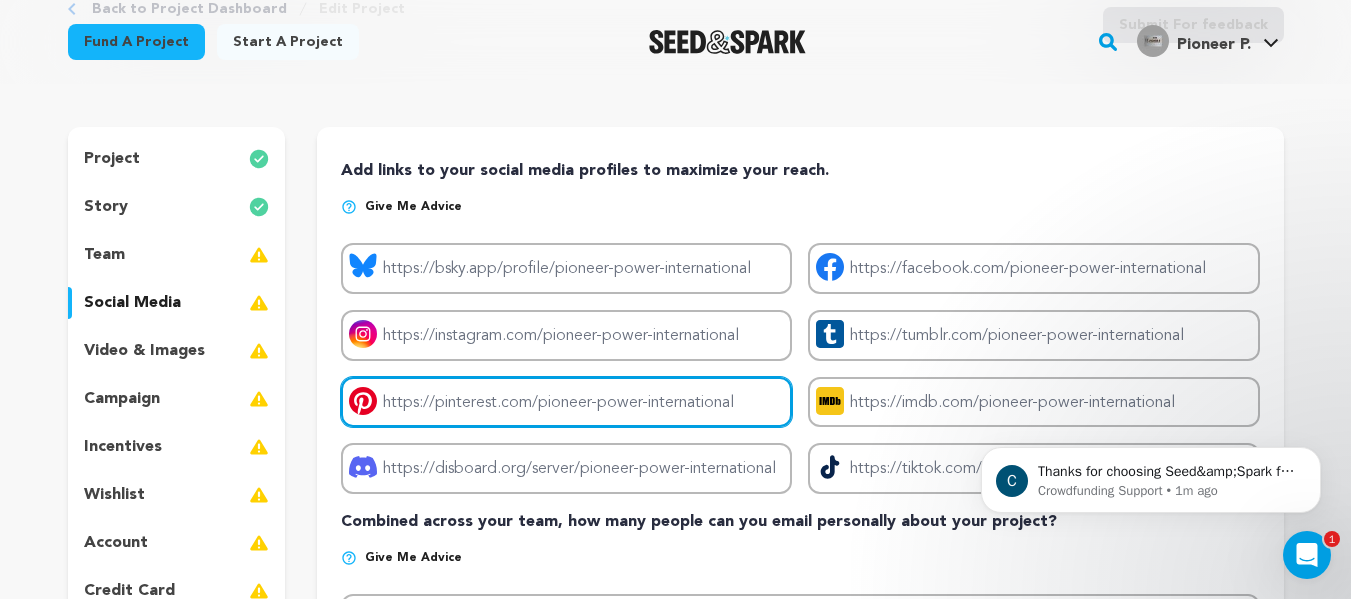 click on "Project pinterest link" at bounding box center (566, 402) 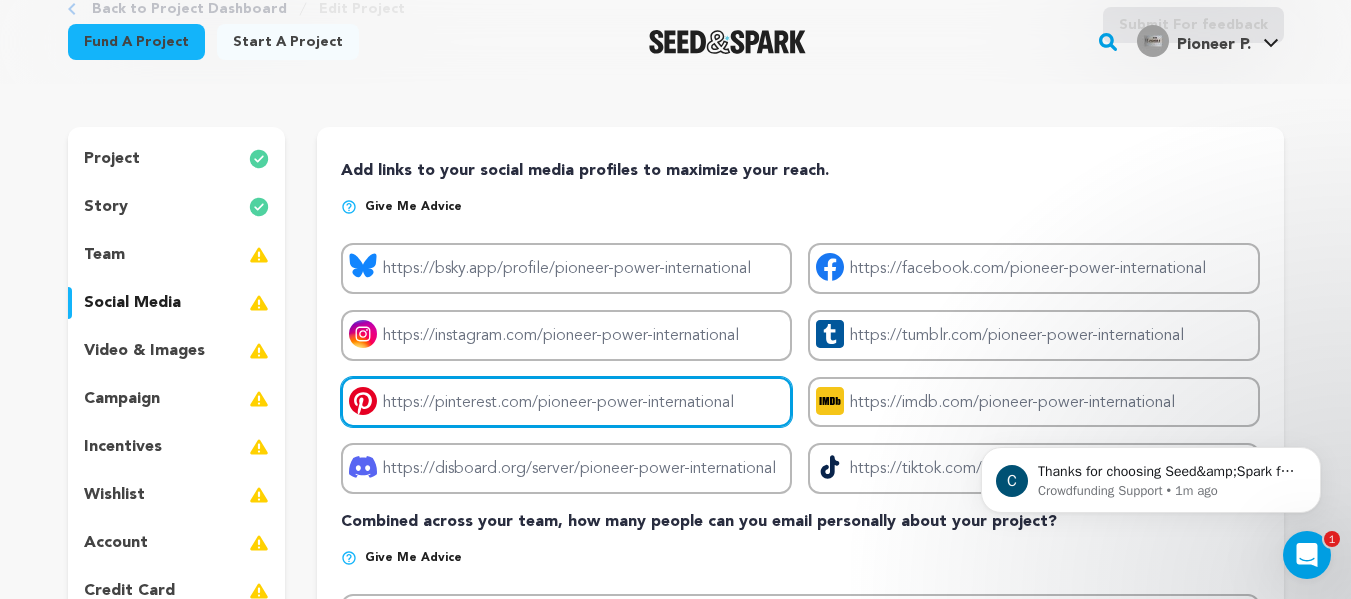 paste on "https://in.pinterest.com/pioneerpowers13/" 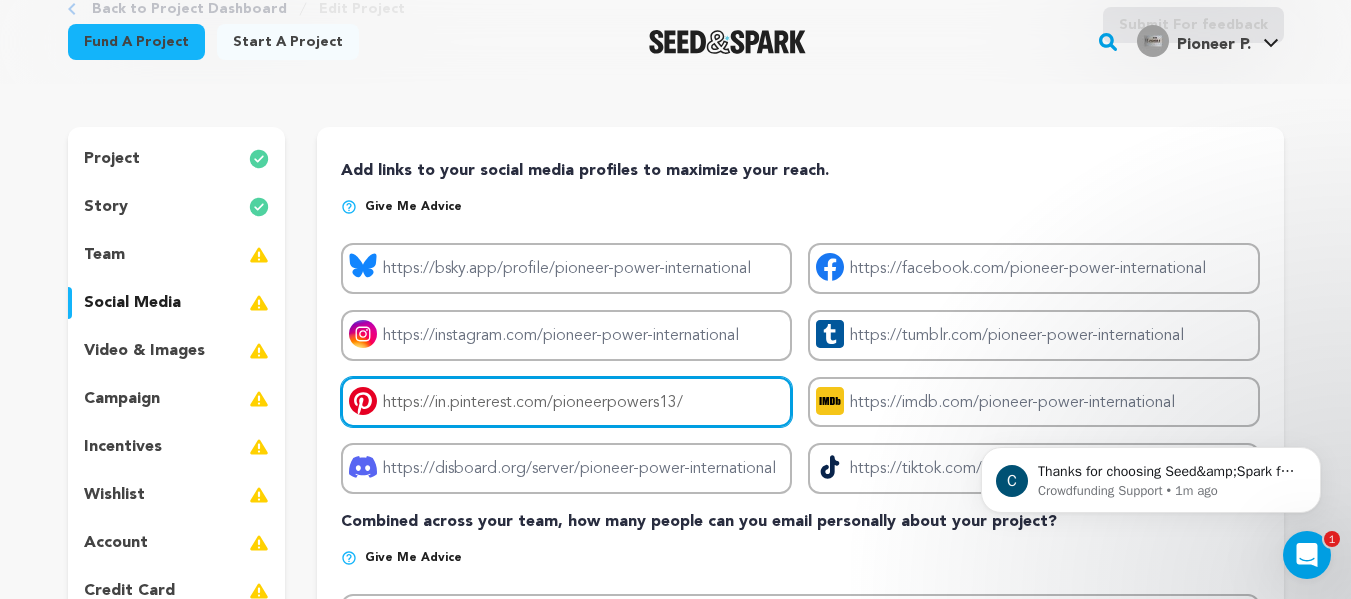 type on "https://in.pinterest.com/pioneerpowers13/" 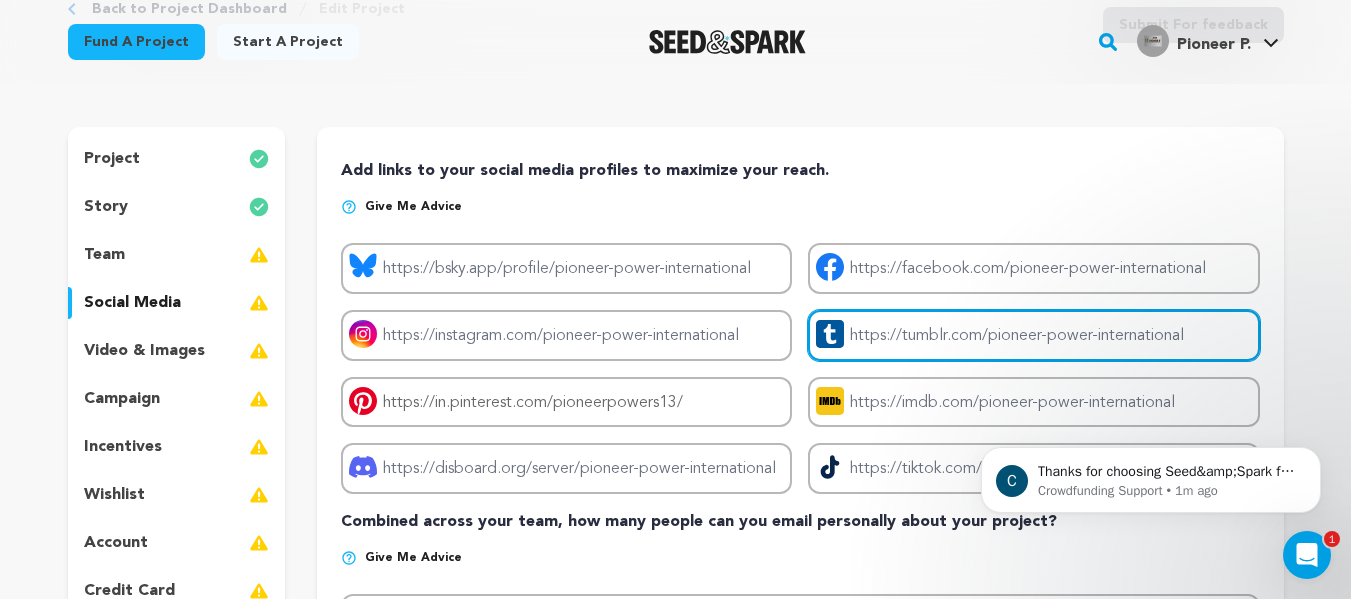 click on "Project tumblr link" at bounding box center (1033, 335) 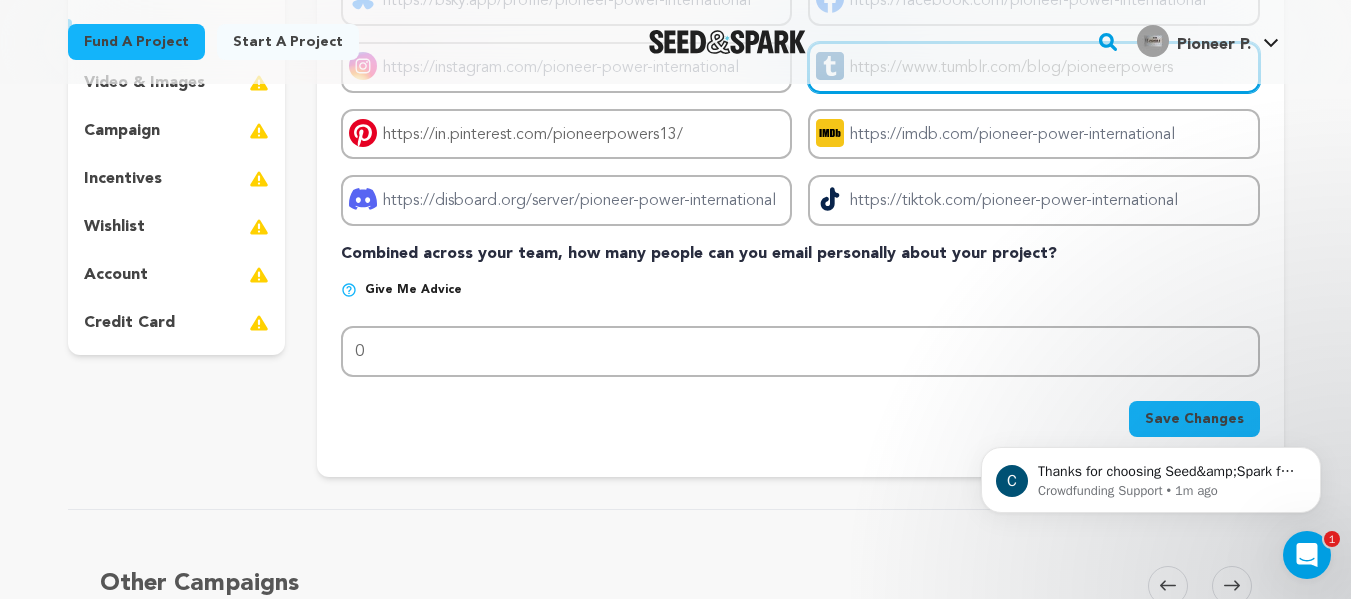 scroll, scrollTop: 432, scrollLeft: 0, axis: vertical 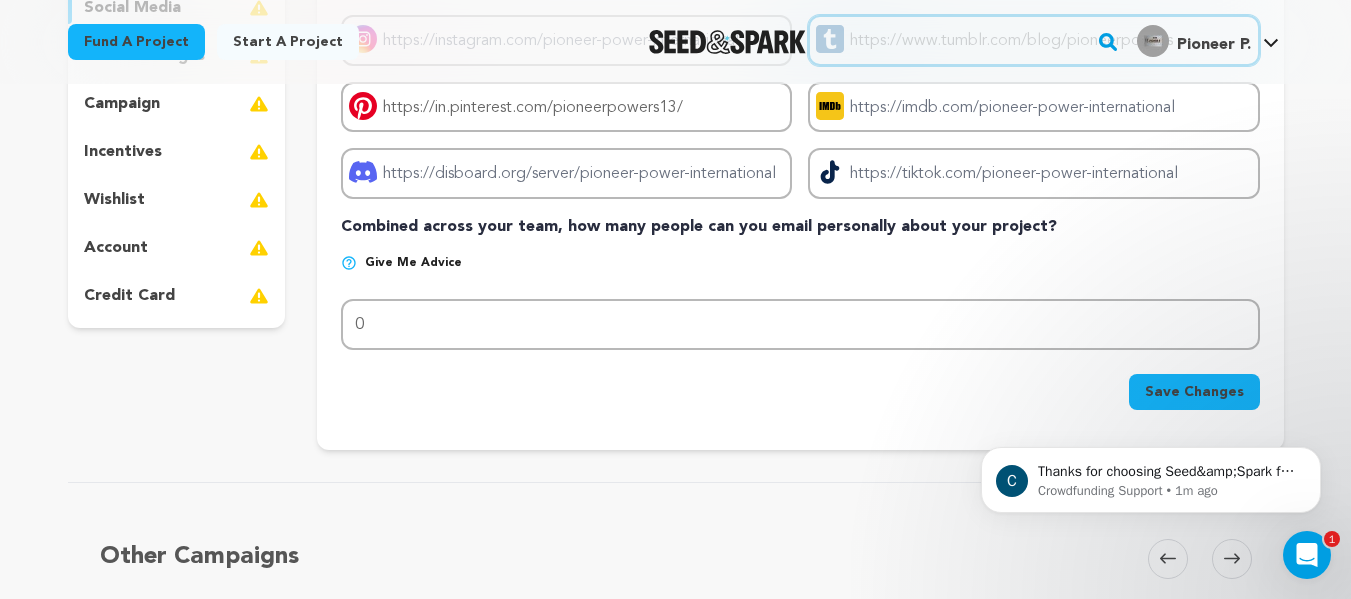 type on "https://www.tumblr.com/blog/pioneerpowers" 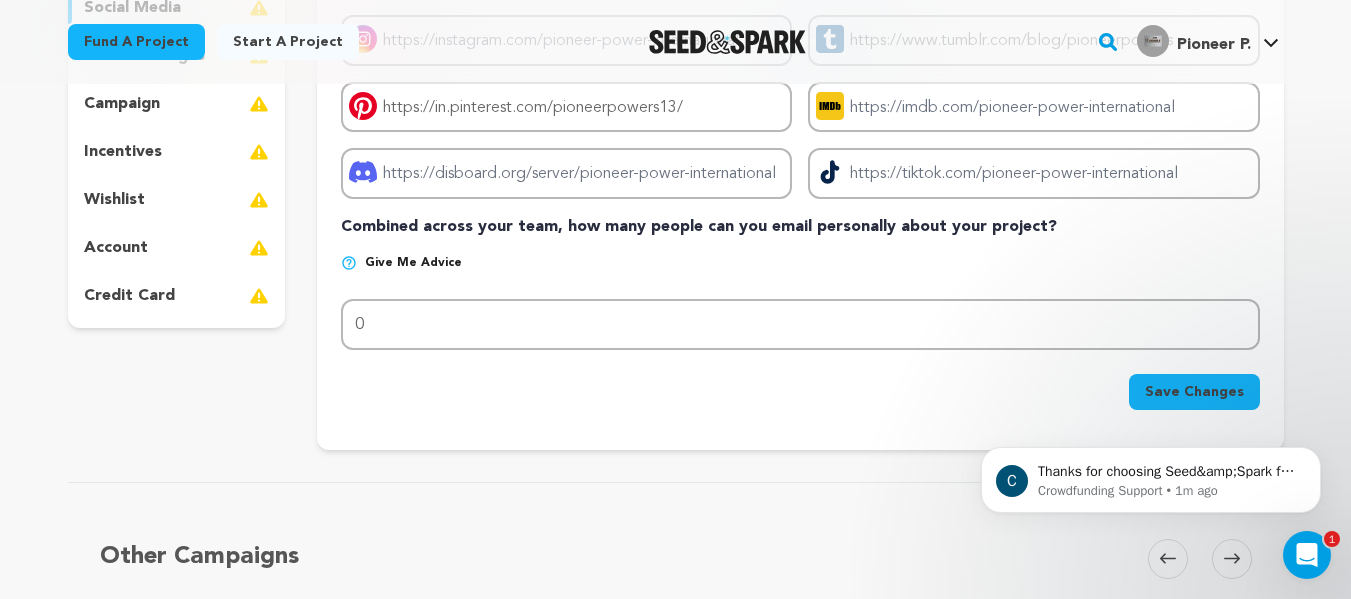 click on "Save Changes" at bounding box center (1194, 392) 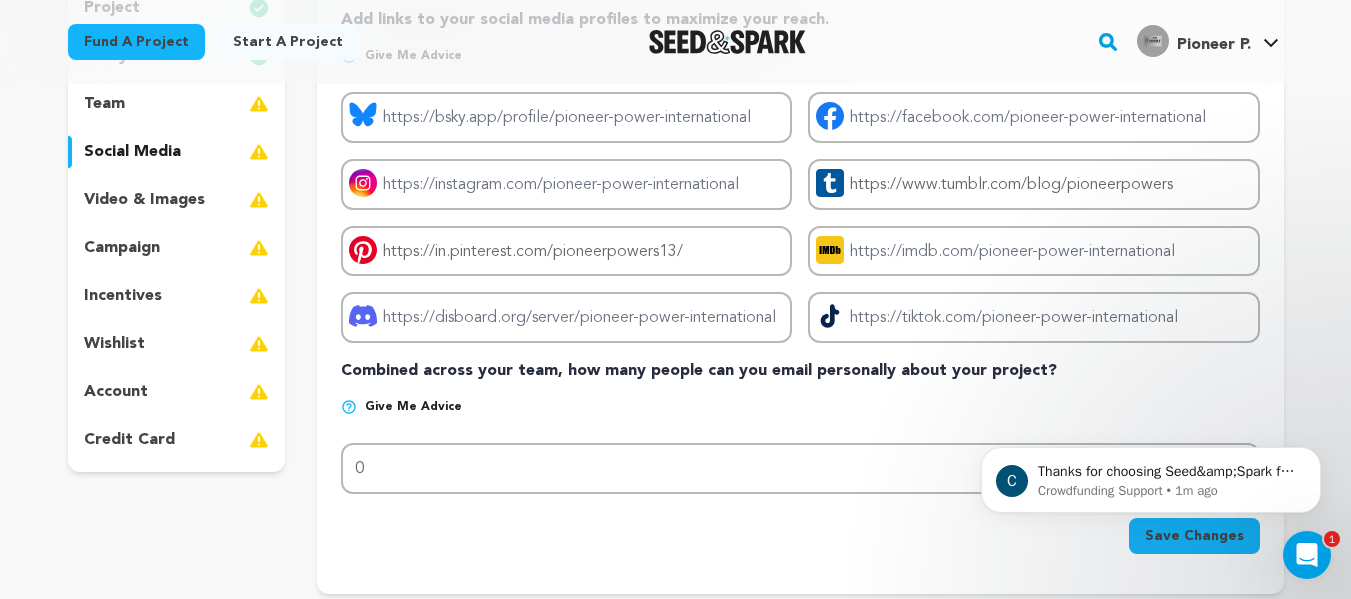 scroll, scrollTop: 368, scrollLeft: 0, axis: vertical 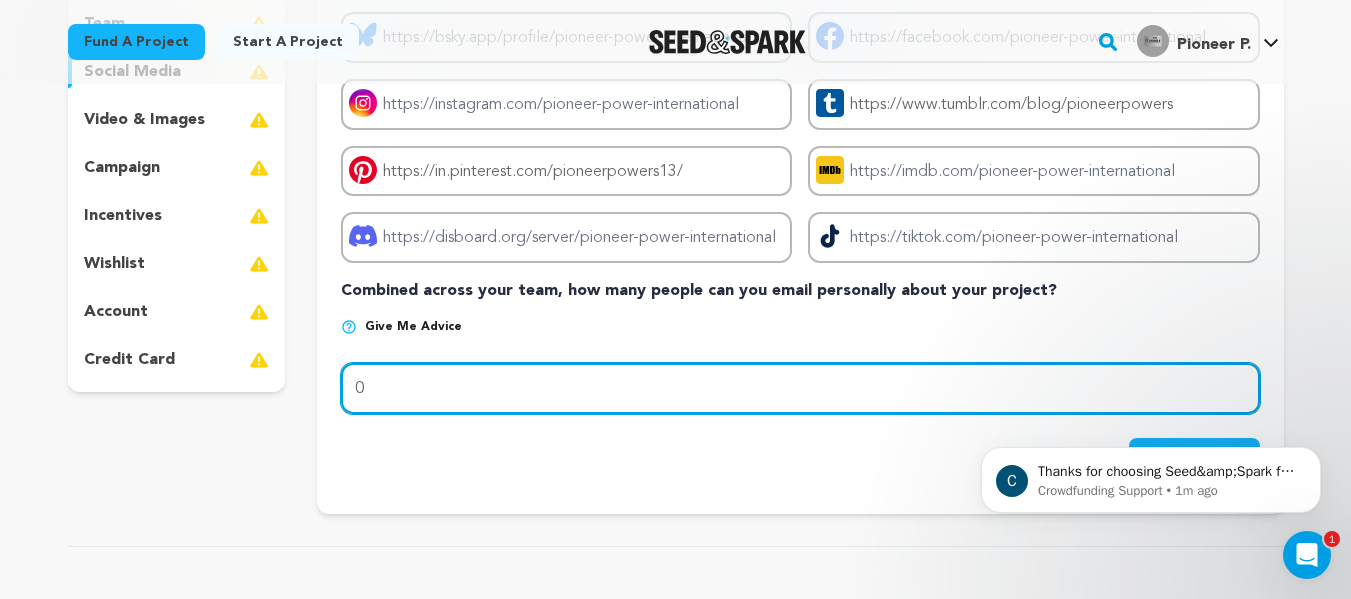 click on "0" at bounding box center (800, 388) 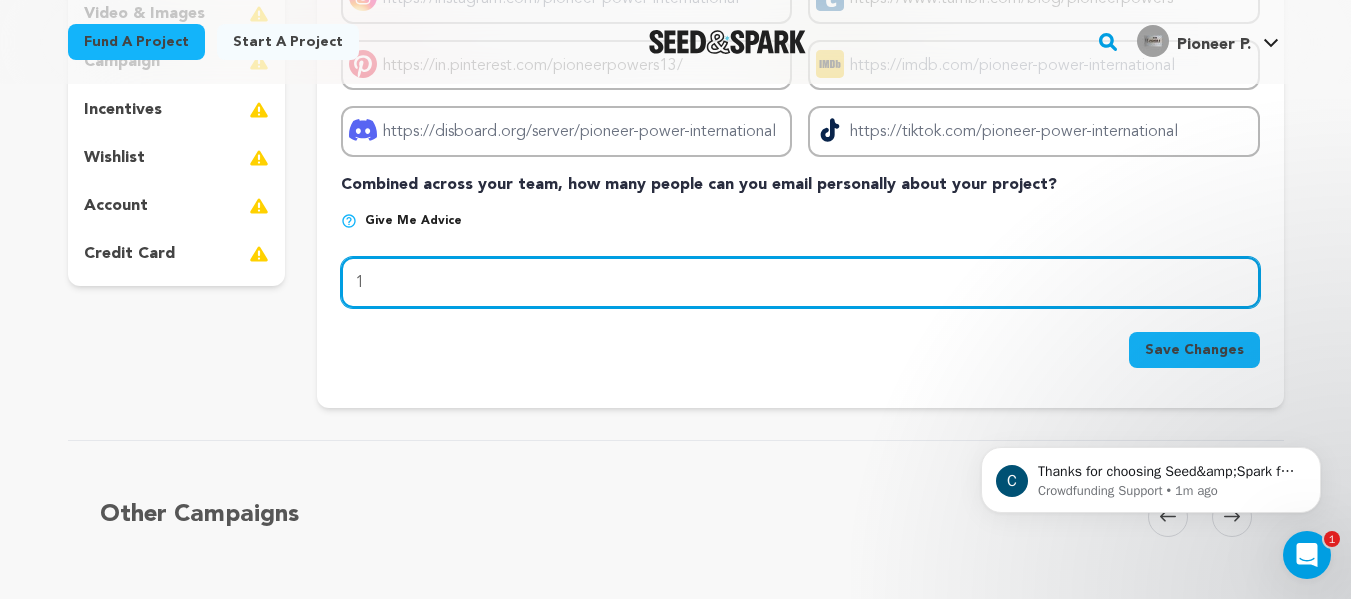 scroll, scrollTop: 476, scrollLeft: 0, axis: vertical 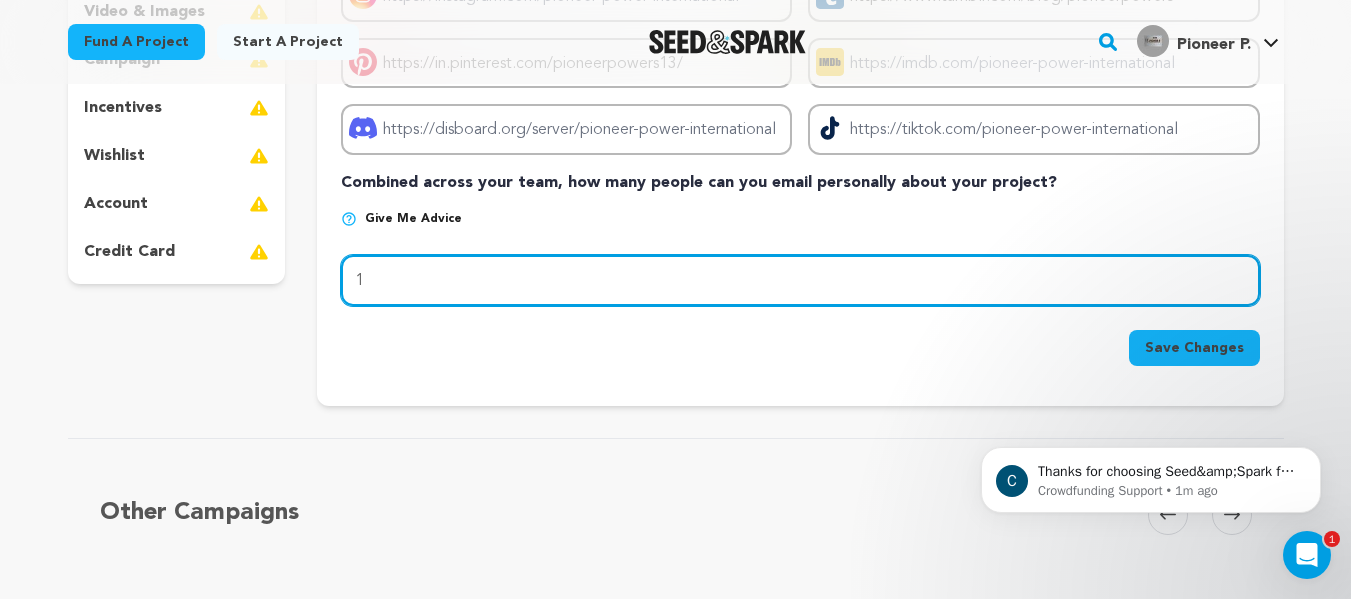 type on "1" 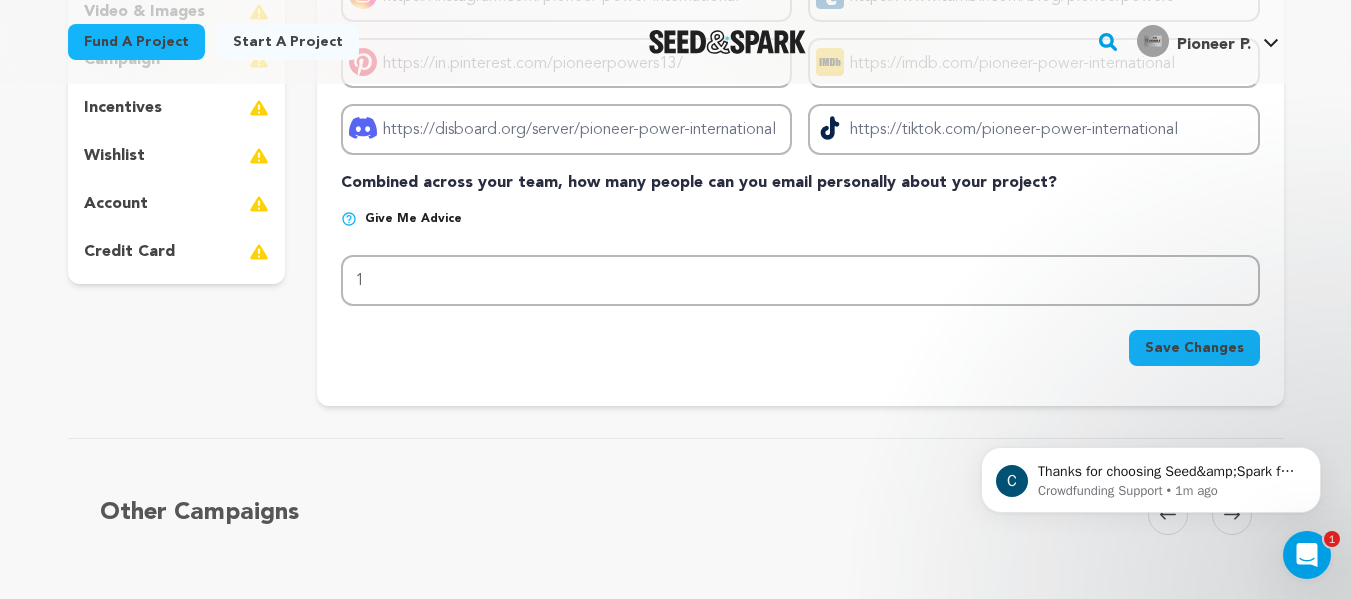 click on "Save Changes" at bounding box center [1194, 348] 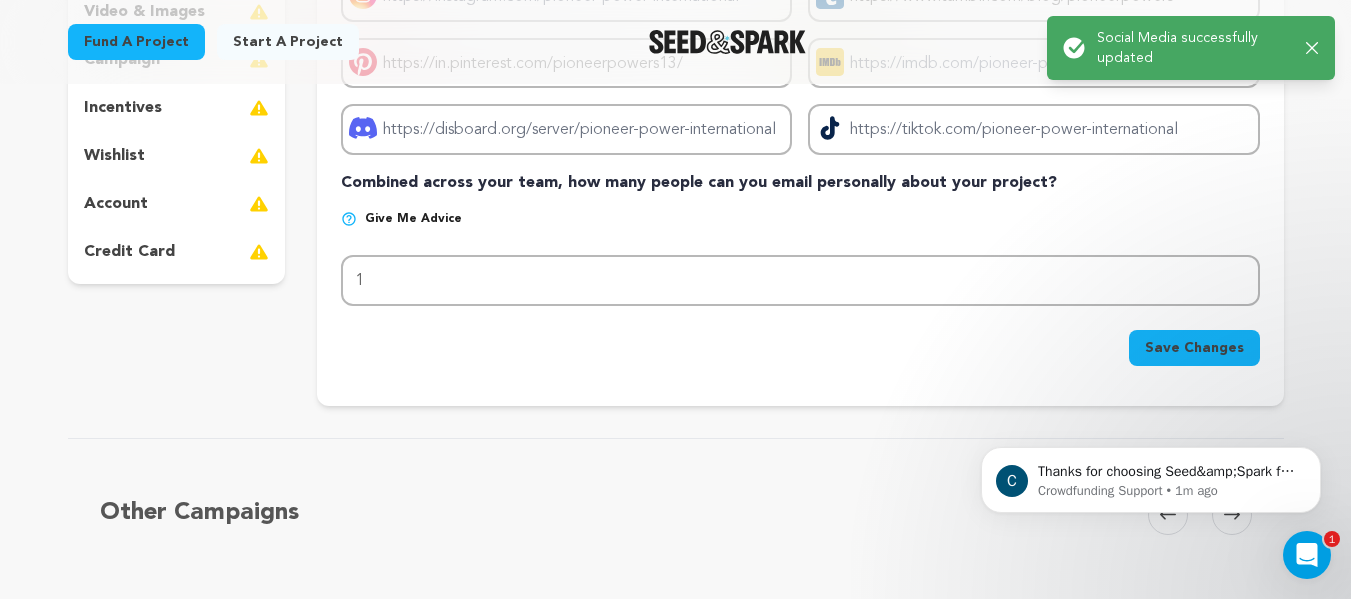 scroll, scrollTop: 0, scrollLeft: 0, axis: both 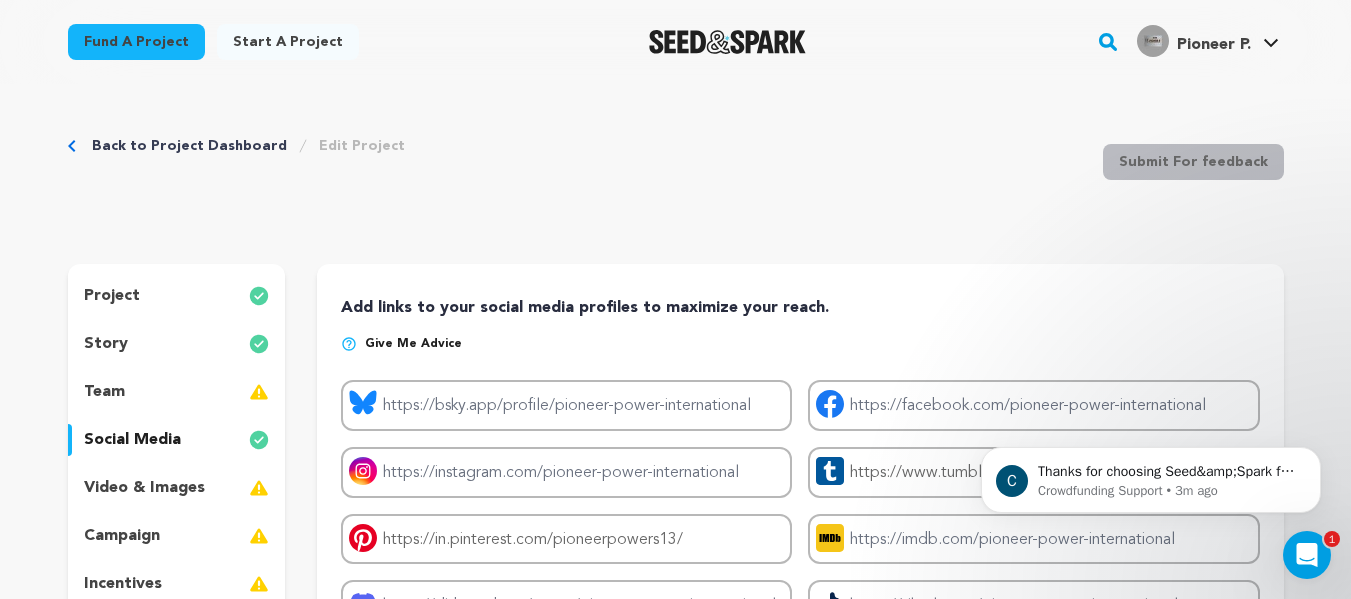 click on "video & images" at bounding box center [144, 488] 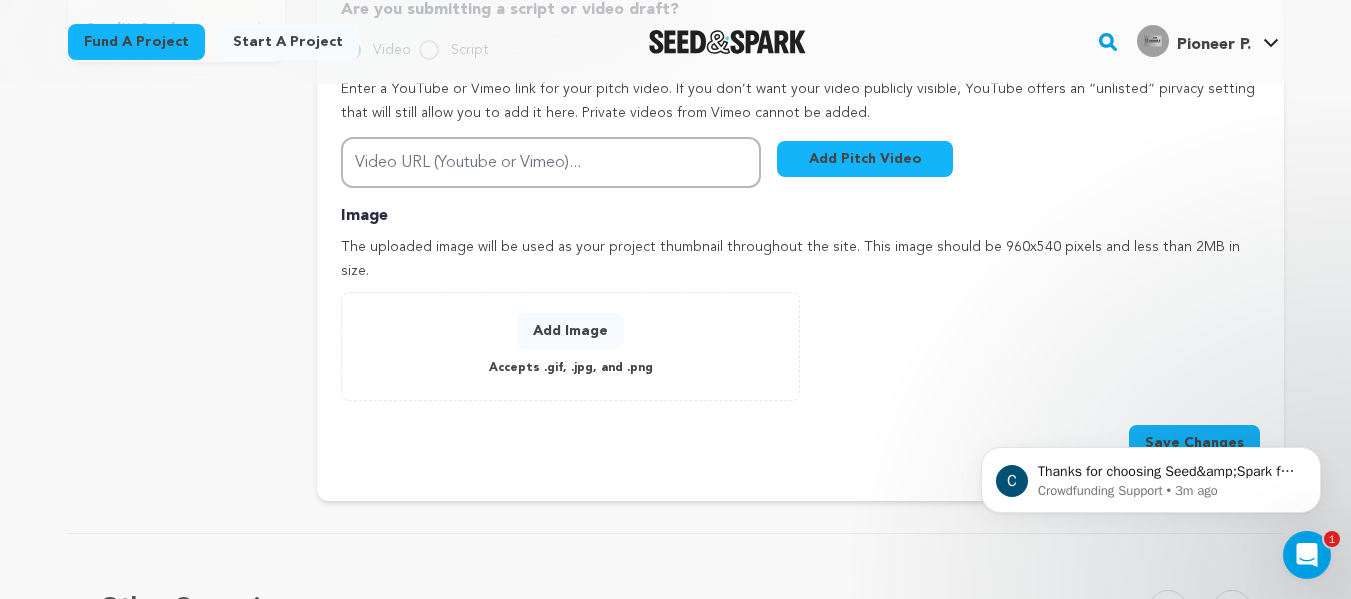 scroll, scrollTop: 699, scrollLeft: 0, axis: vertical 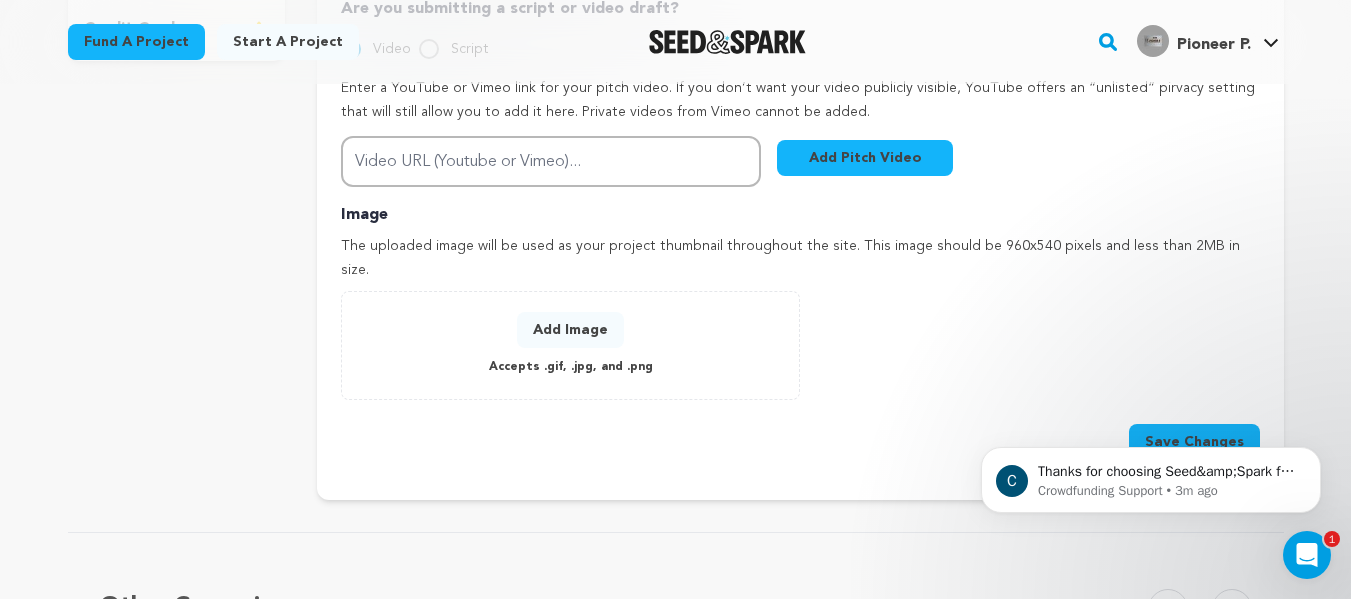click on "Add Image
Accepts .gif, .jpg, and .png" at bounding box center [570, 345] 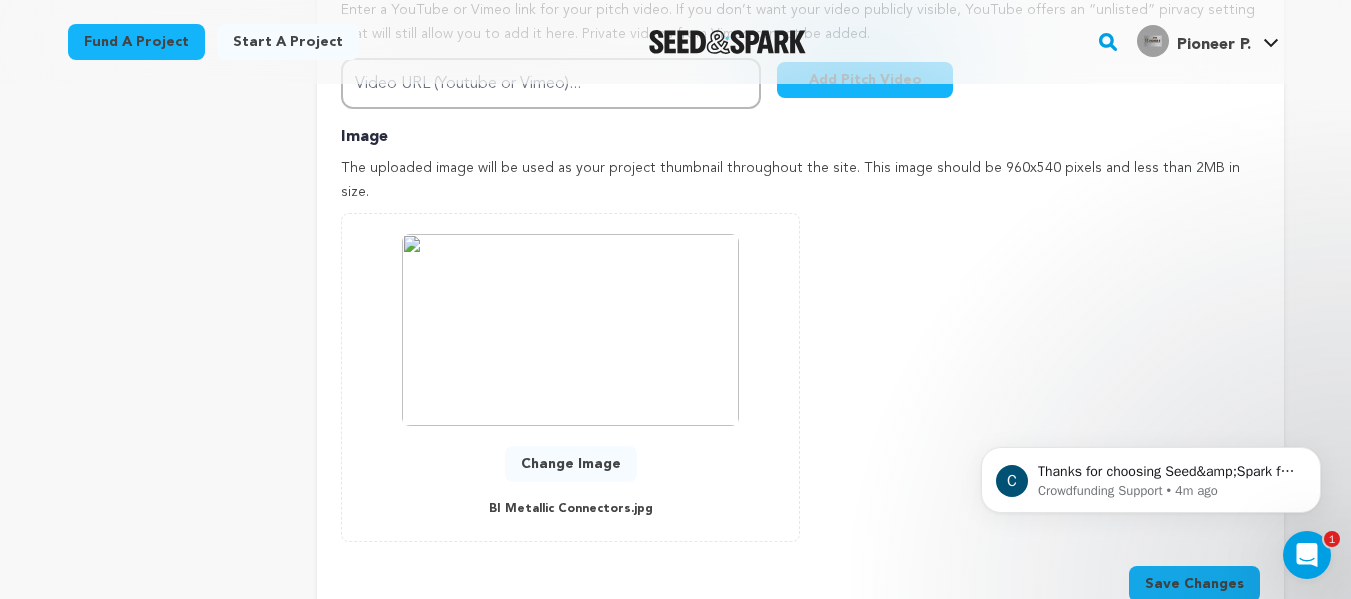 scroll, scrollTop: 769, scrollLeft: 0, axis: vertical 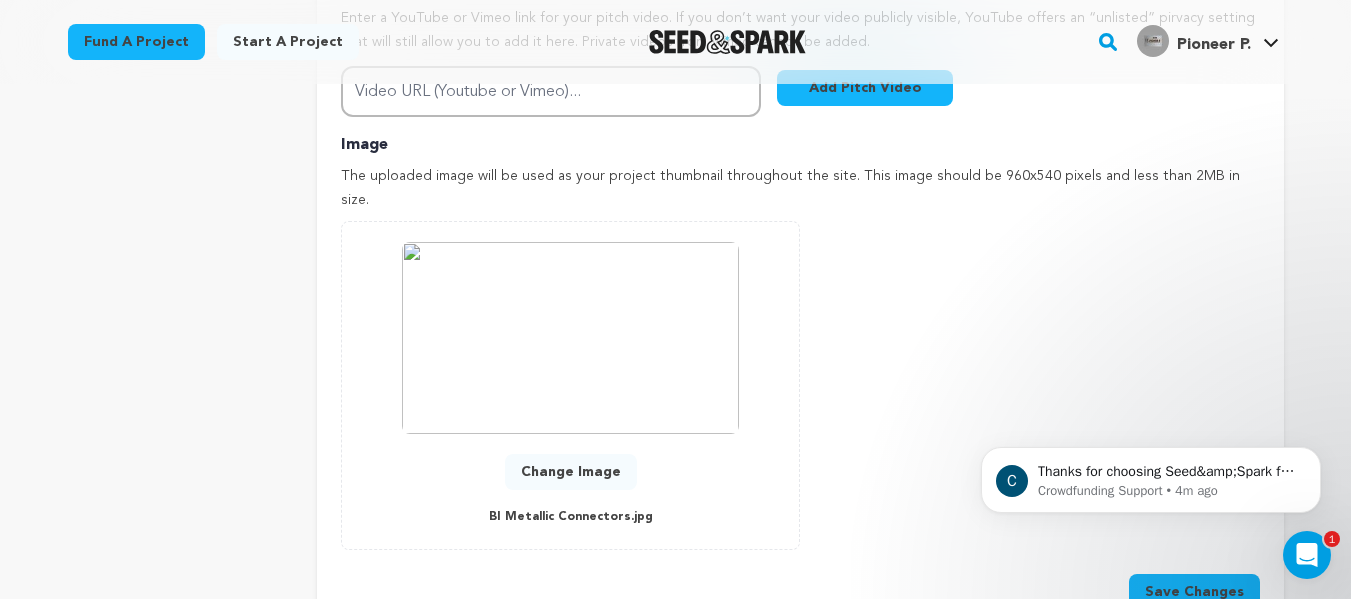click on "Change Image" at bounding box center (571, 472) 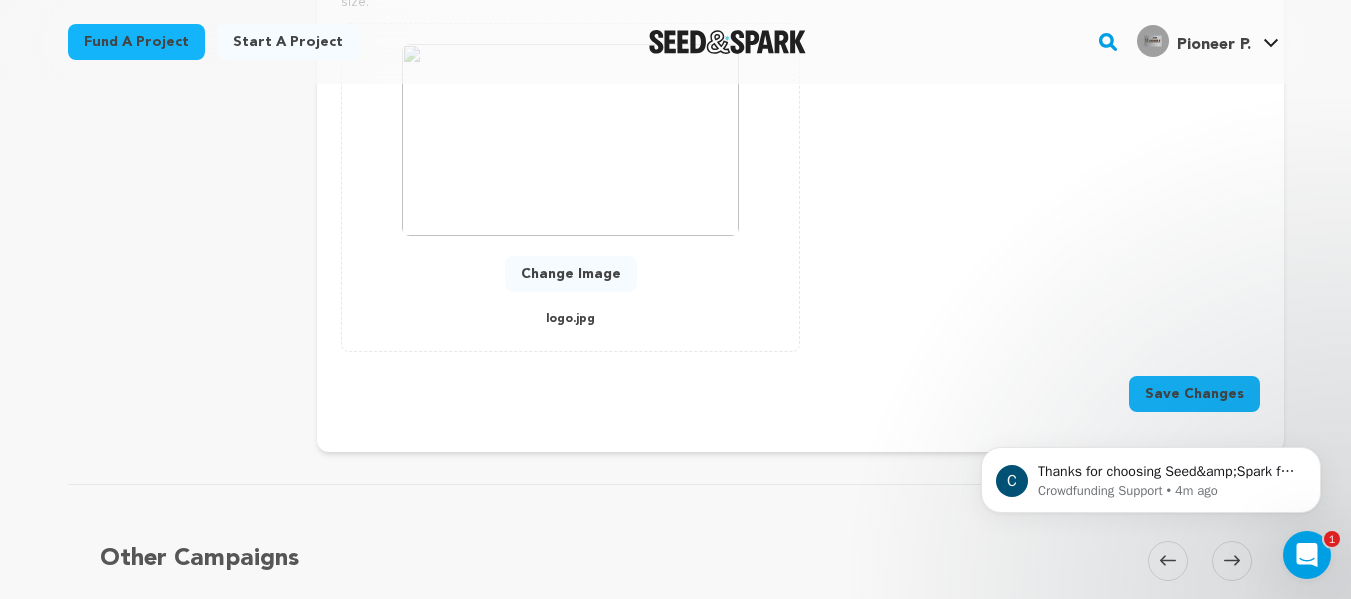 scroll, scrollTop: 974, scrollLeft: 0, axis: vertical 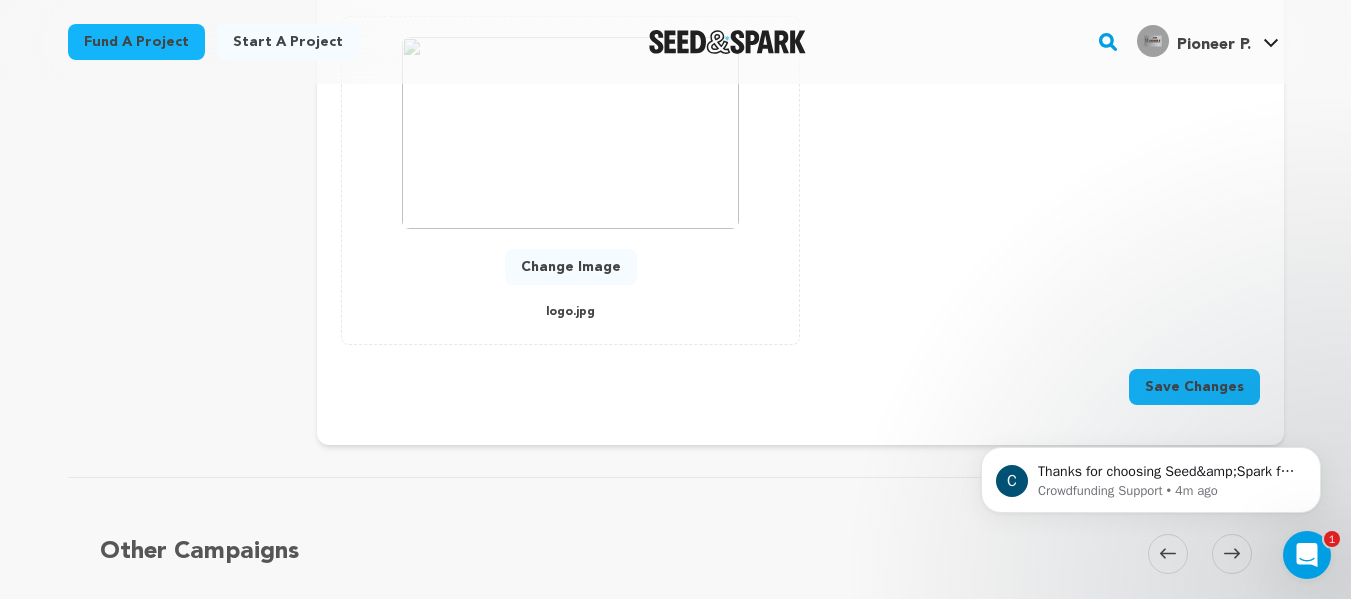 click on "Save Changes" at bounding box center [1194, 387] 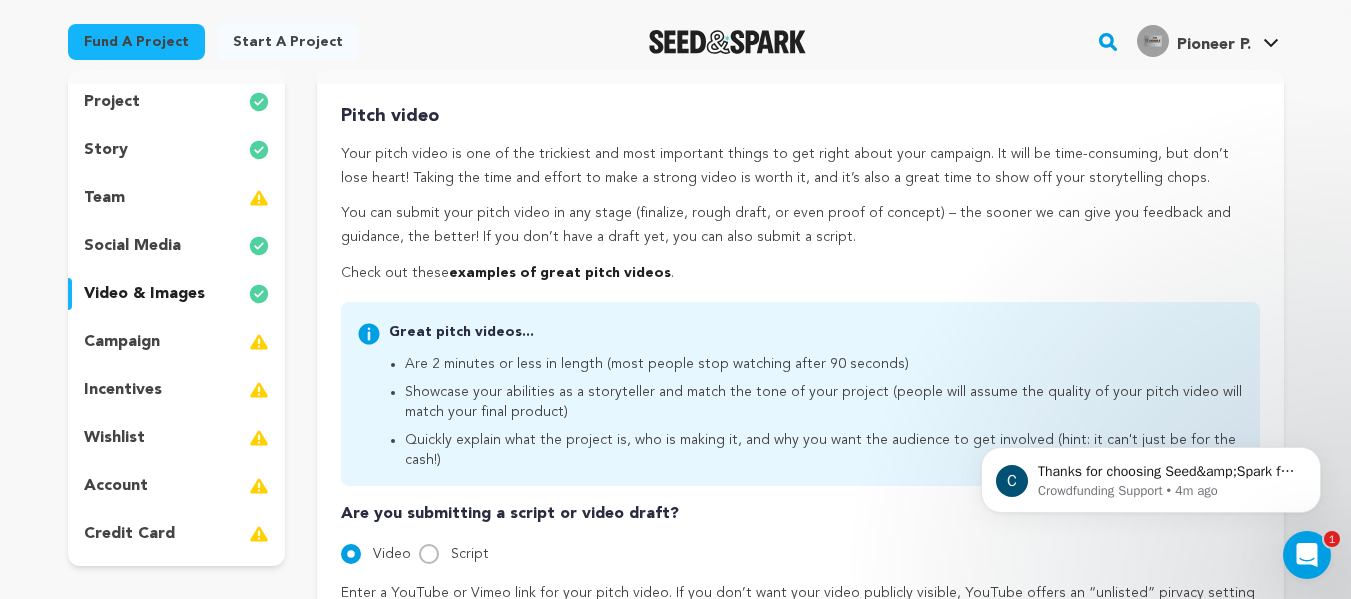 scroll, scrollTop: 0, scrollLeft: 0, axis: both 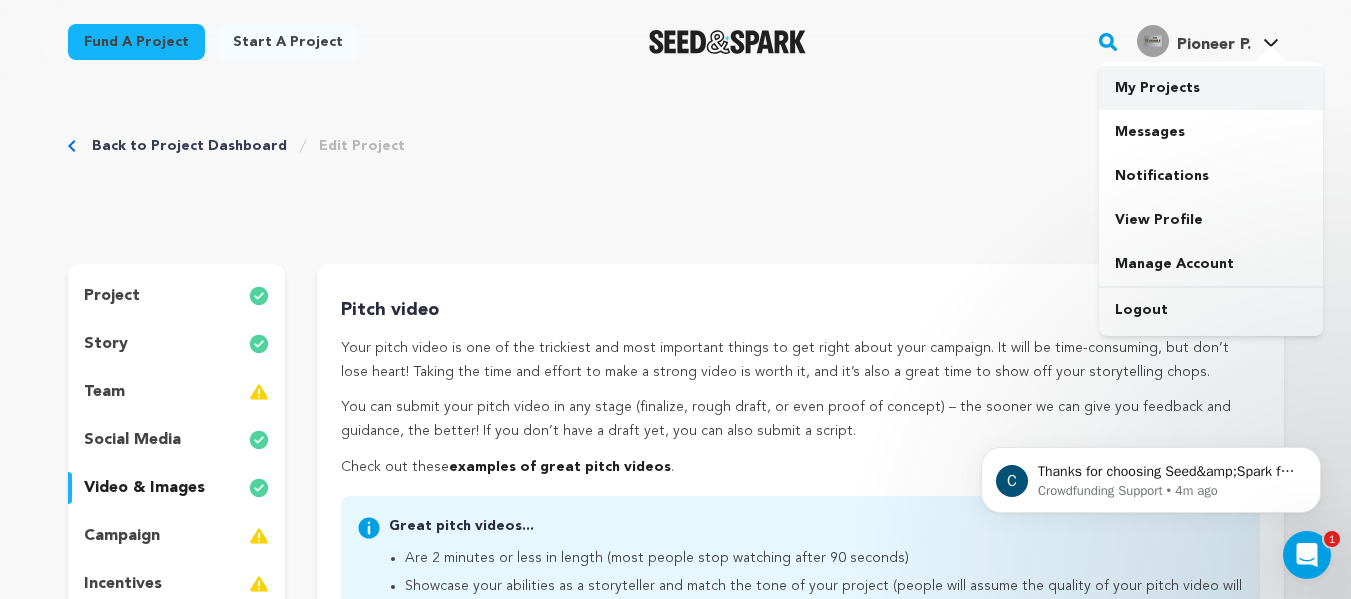 click on "My Projects" at bounding box center [1211, 88] 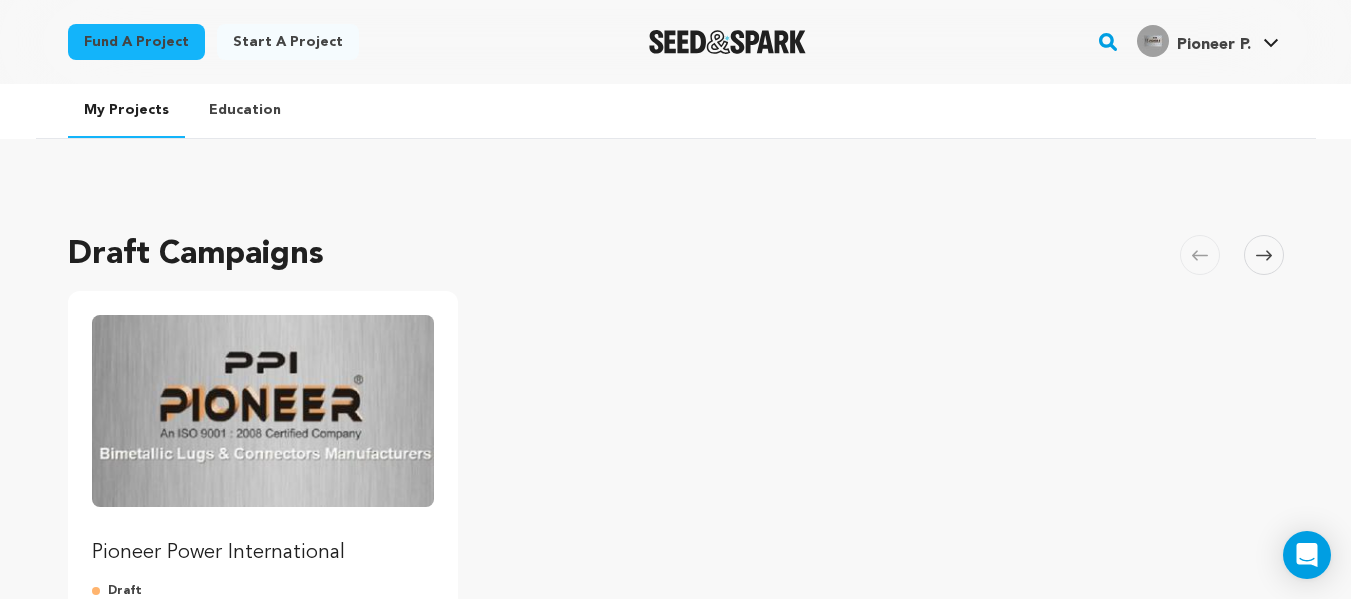 scroll, scrollTop: 245, scrollLeft: 0, axis: vertical 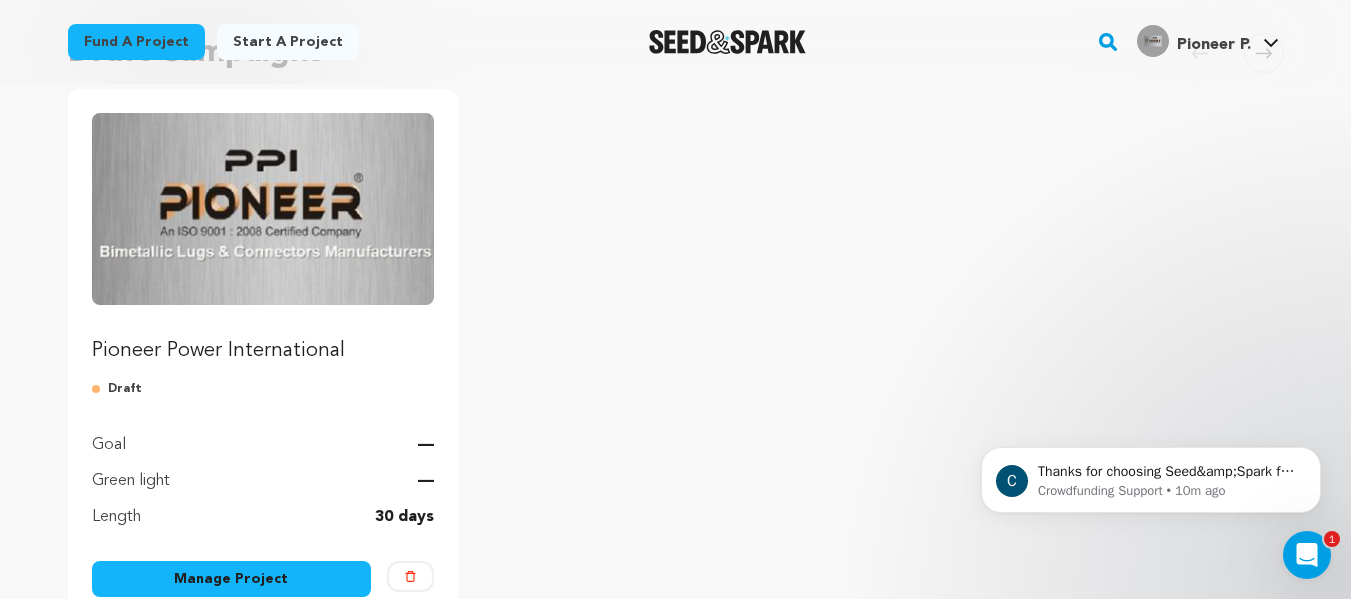 click on "Pioneer Power International" at bounding box center (263, 351) 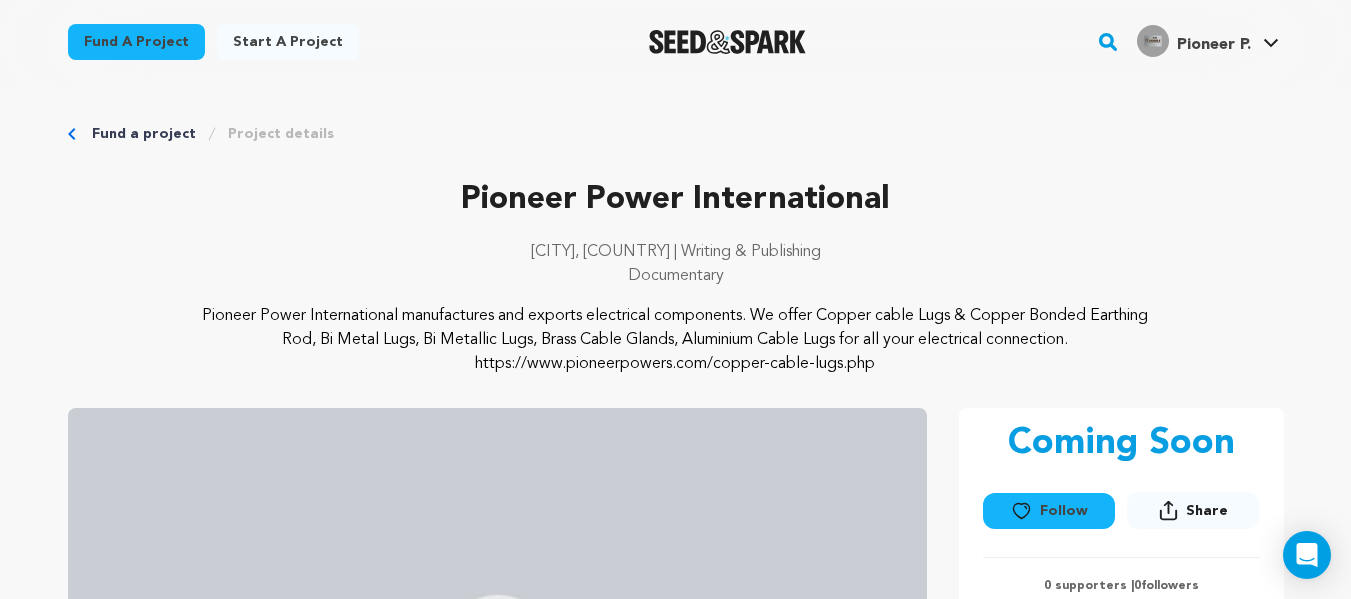 scroll, scrollTop: 0, scrollLeft: 0, axis: both 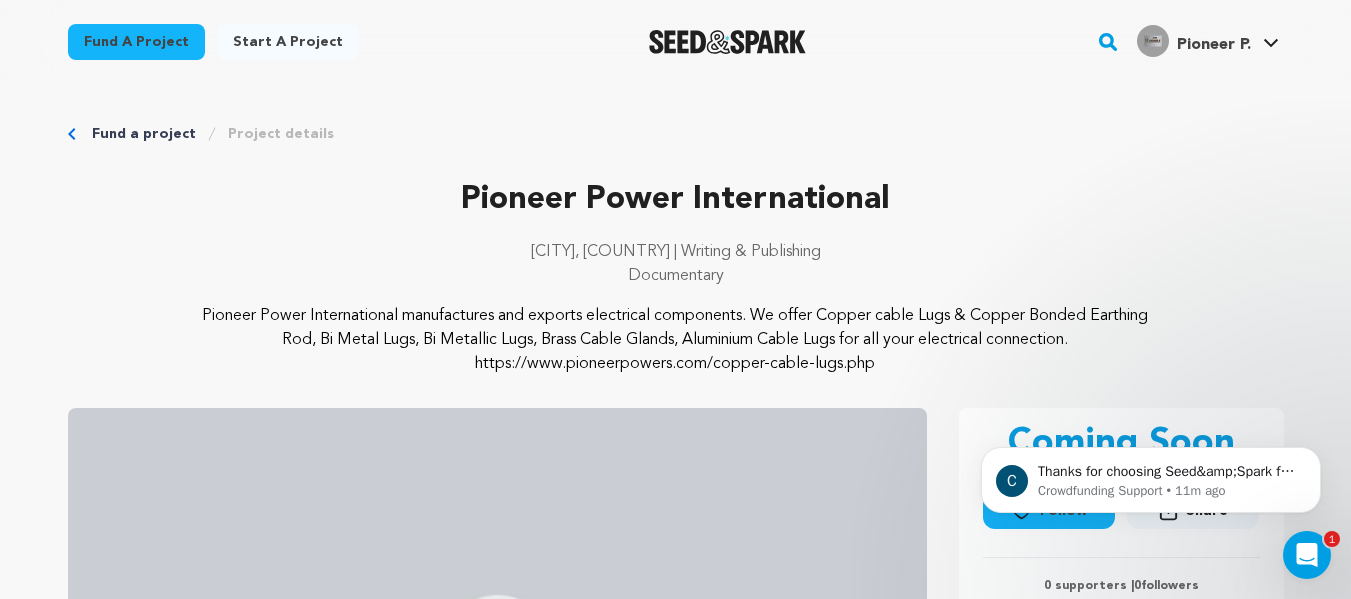 click on "Fund a project
Project details
Pioneer Power International
[CITY], [COUNTRY] |                                 Writing & Publishing
Documentary" at bounding box center (676, 1892) 